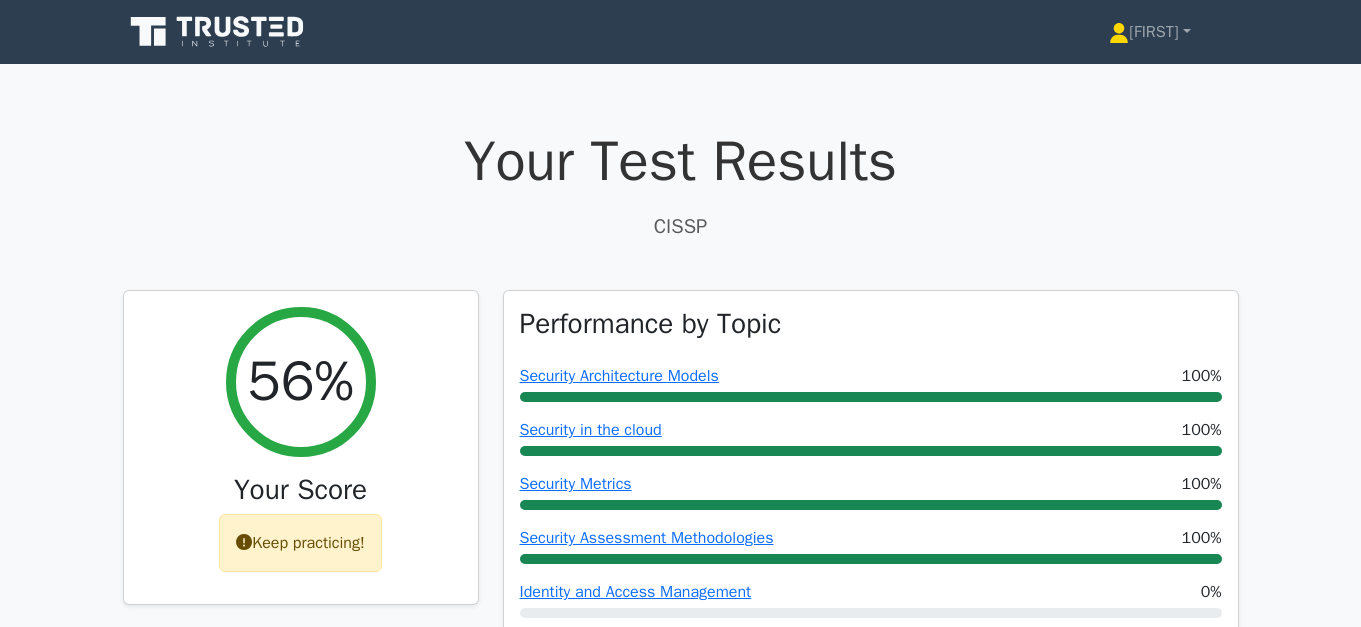 scroll, scrollTop: 0, scrollLeft: 0, axis: both 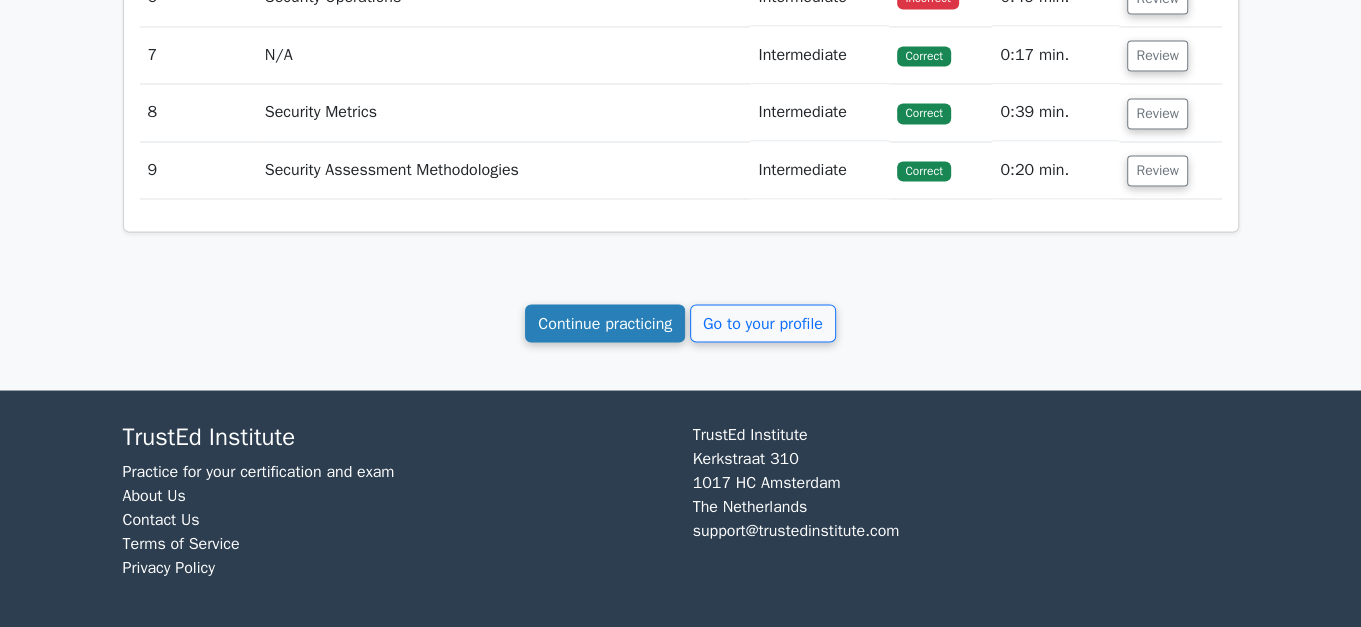 click on "Continue practicing" at bounding box center [605, 323] 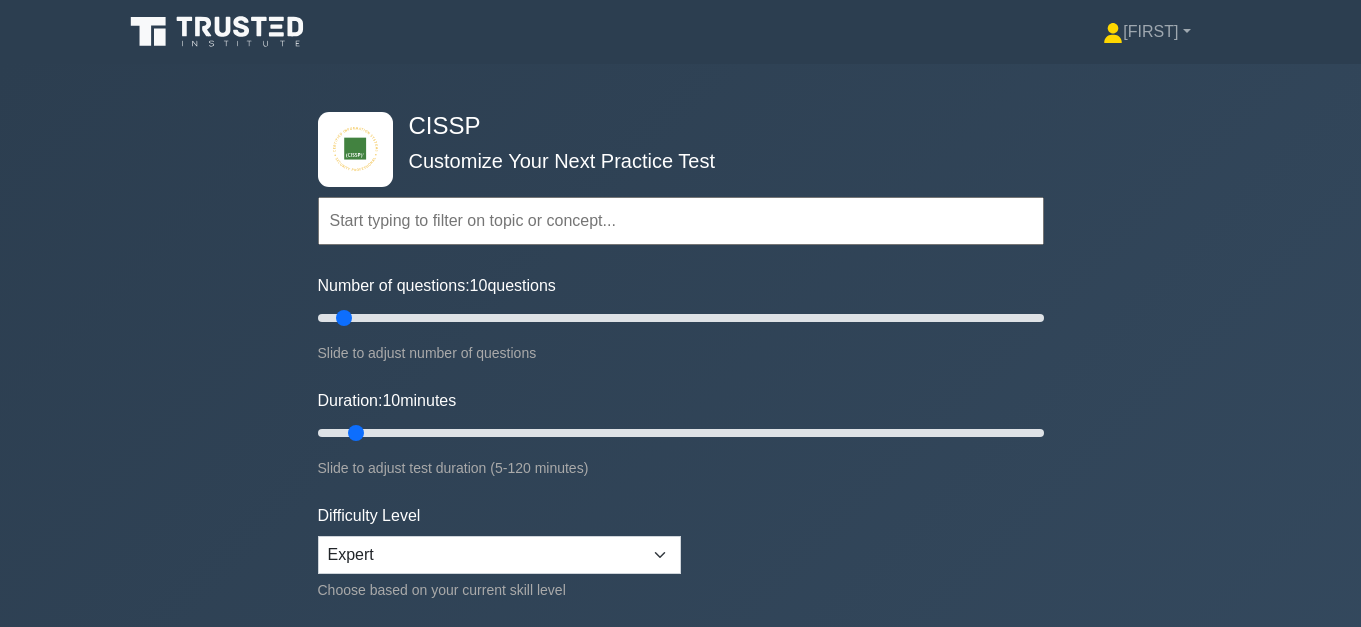 scroll, scrollTop: 0, scrollLeft: 0, axis: both 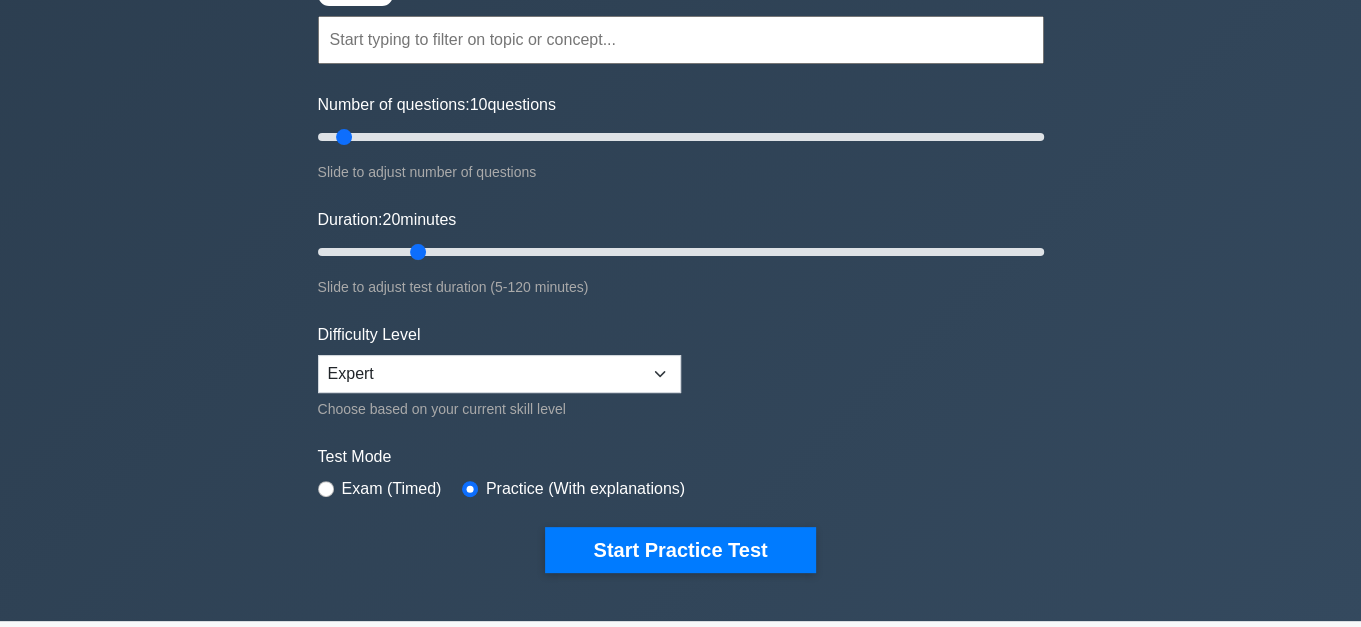 drag, startPoint x: 357, startPoint y: 247, endPoint x: 418, endPoint y: 240, distance: 61.400326 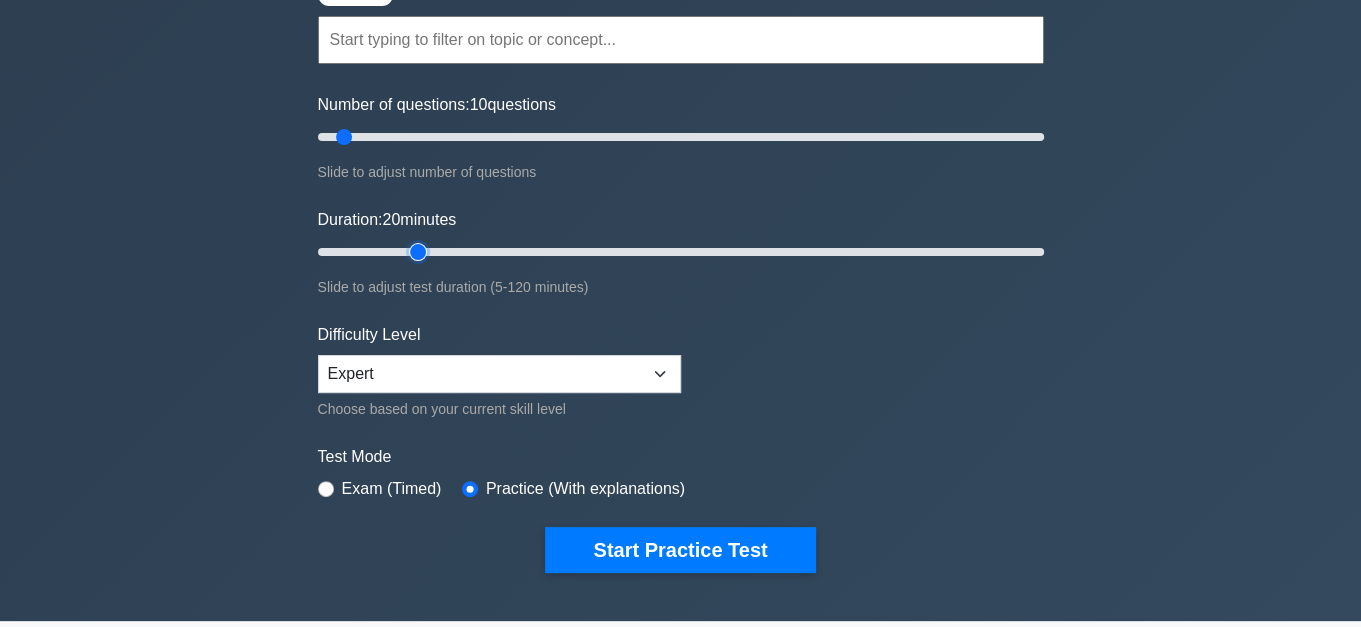 type on "20" 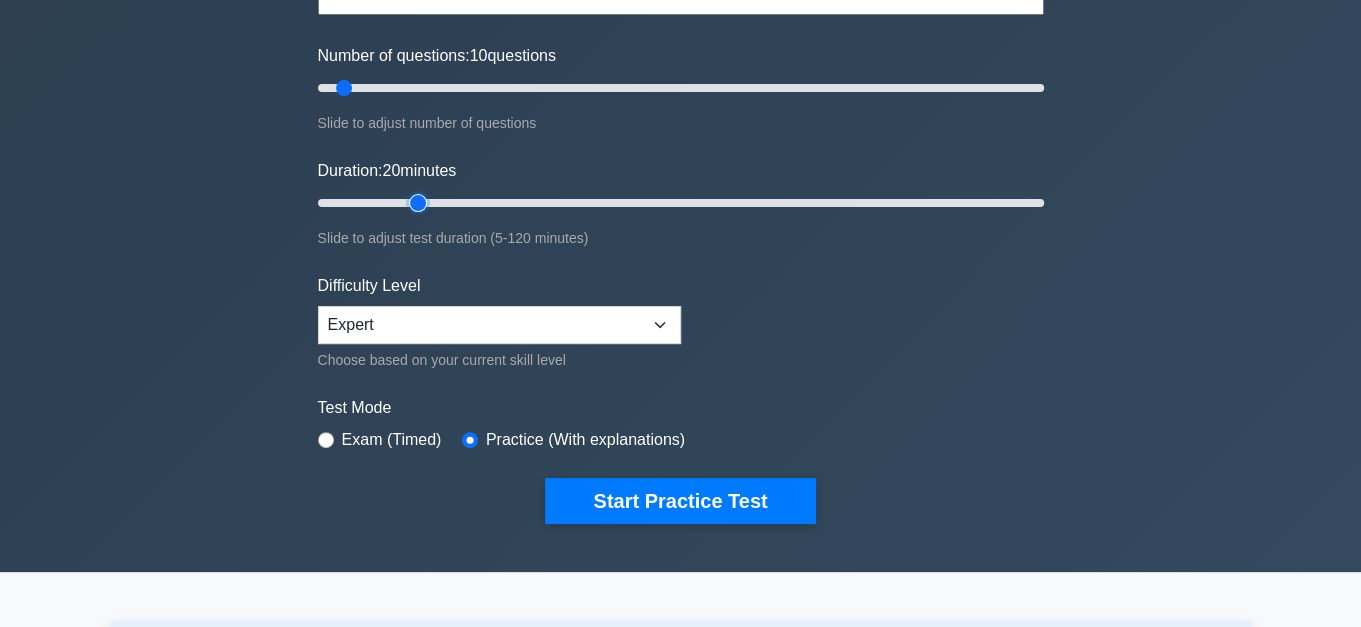 scroll, scrollTop: 272, scrollLeft: 0, axis: vertical 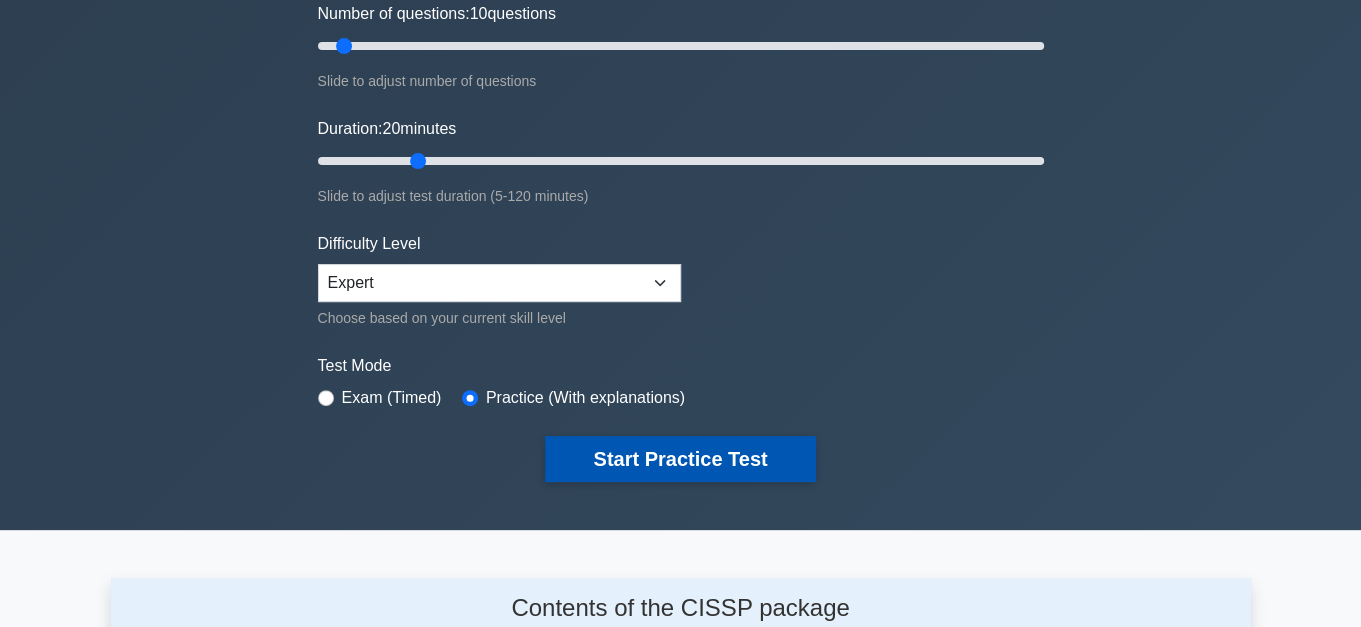click on "Start Practice Test" at bounding box center [680, 459] 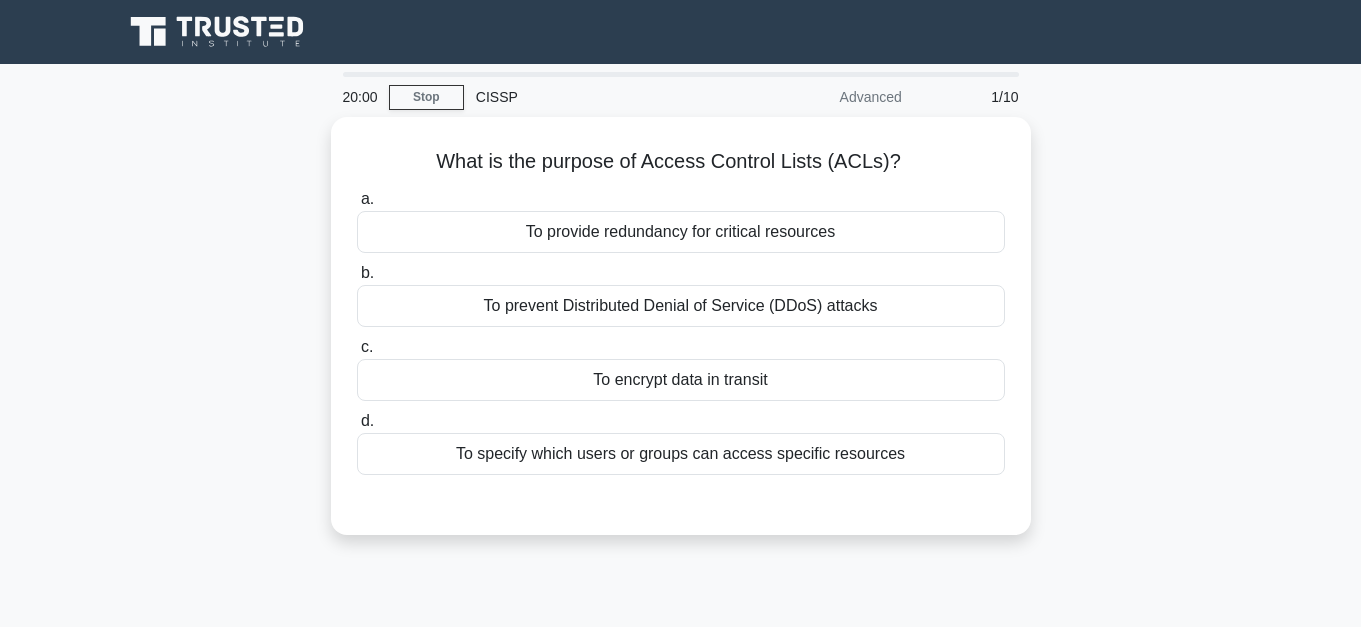 scroll, scrollTop: 0, scrollLeft: 0, axis: both 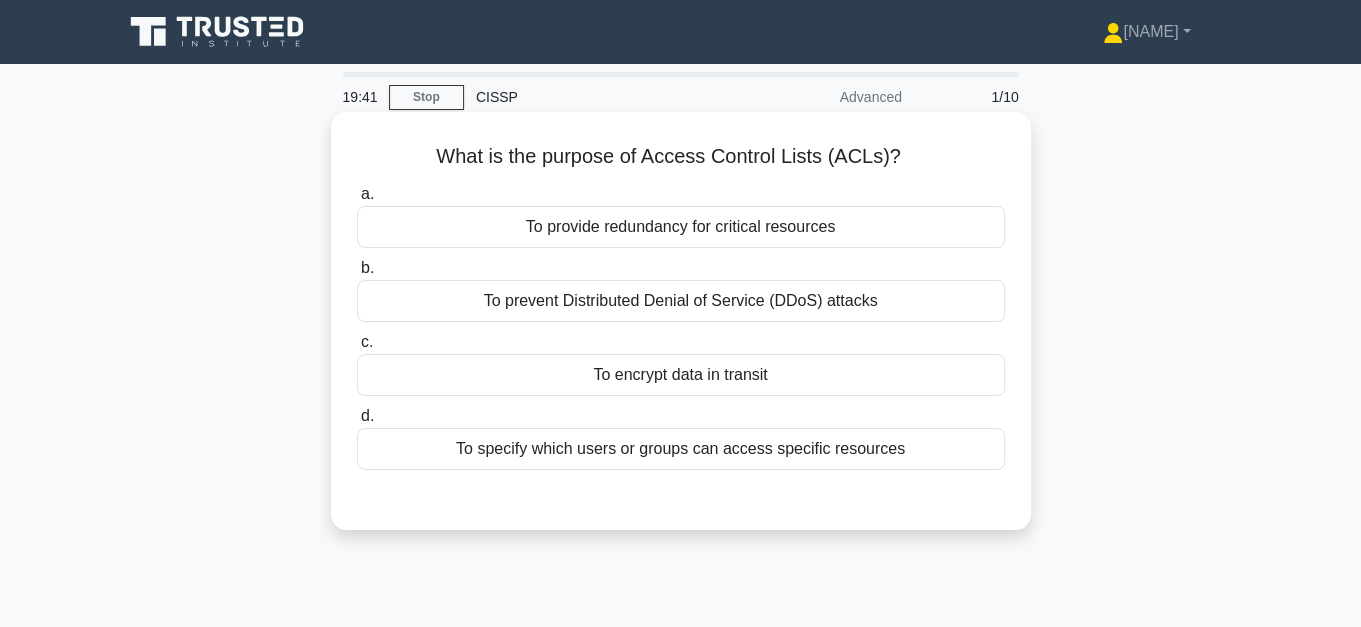 click on "To specify which users or groups can access specific resources" at bounding box center (681, 449) 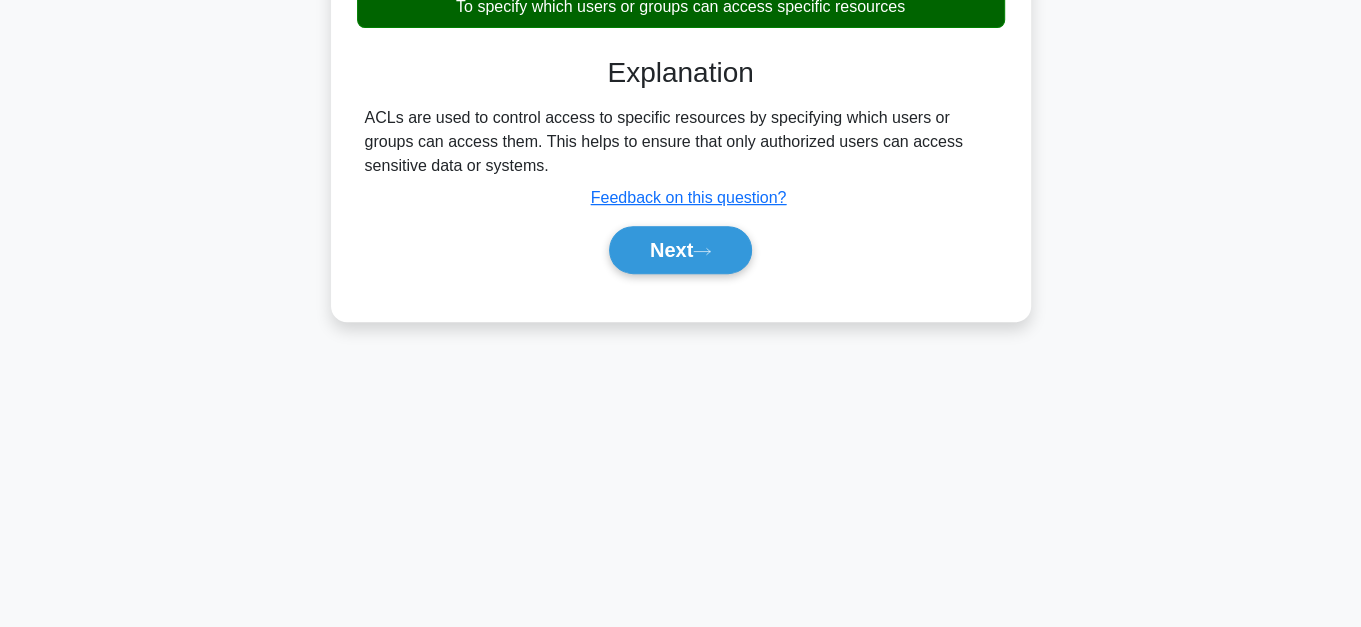 scroll, scrollTop: 453, scrollLeft: 0, axis: vertical 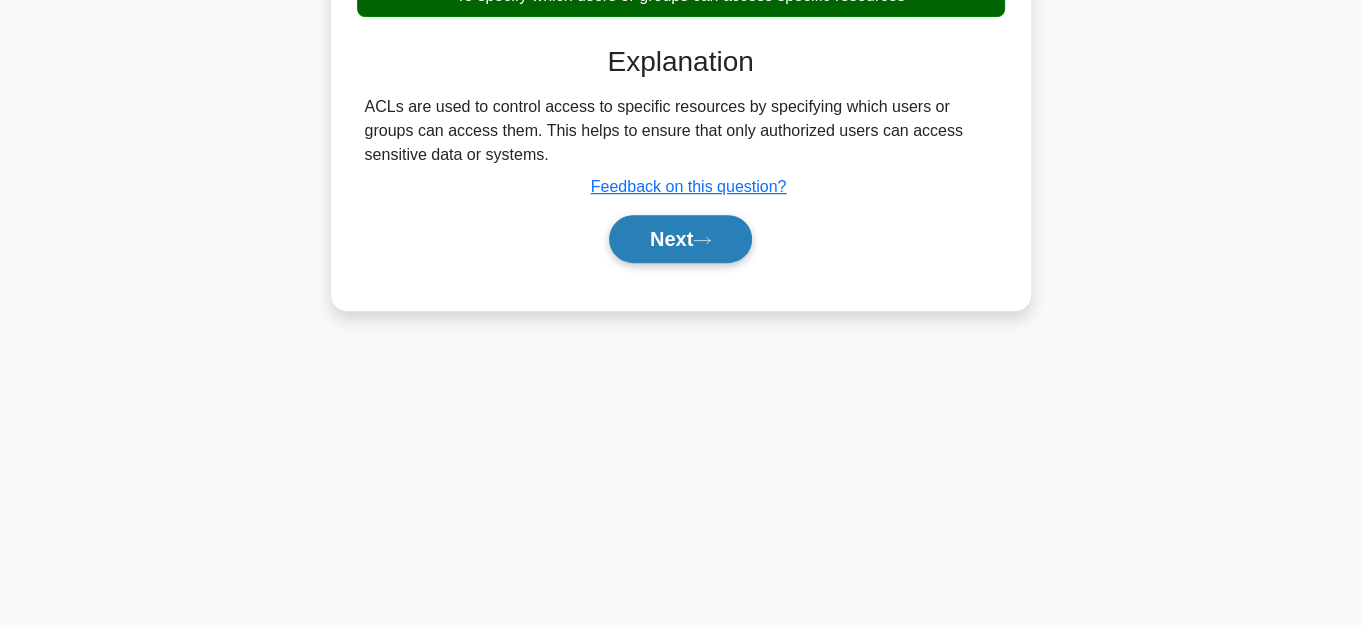 click on "Next" at bounding box center [680, 239] 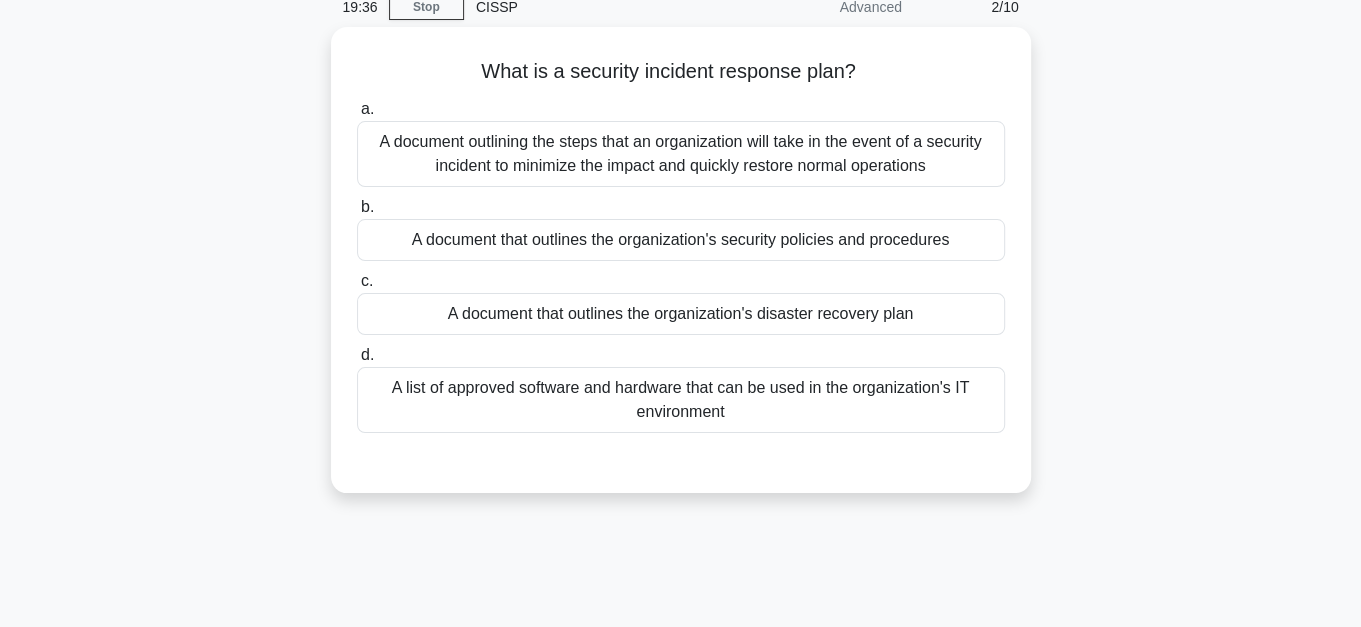 scroll, scrollTop: 0, scrollLeft: 0, axis: both 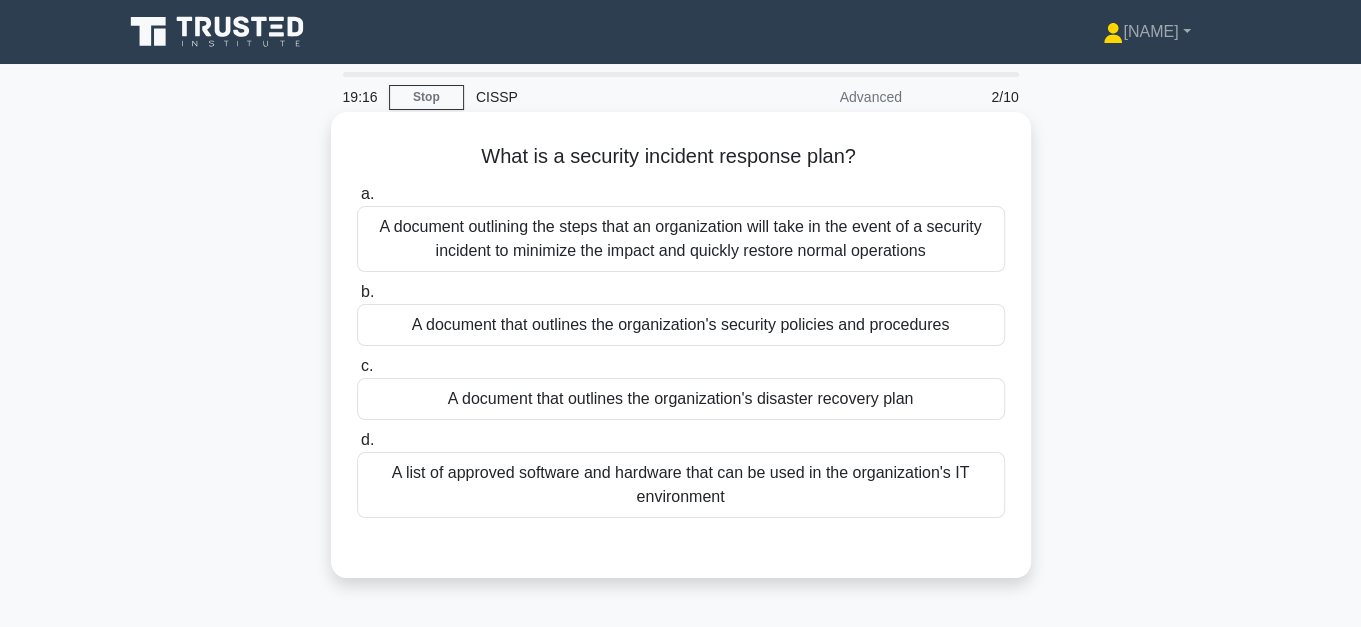 click on "A document outlining the steps that an organization will take in the event of a security incident to minimize the impact and quickly restore normal operations" at bounding box center [681, 239] 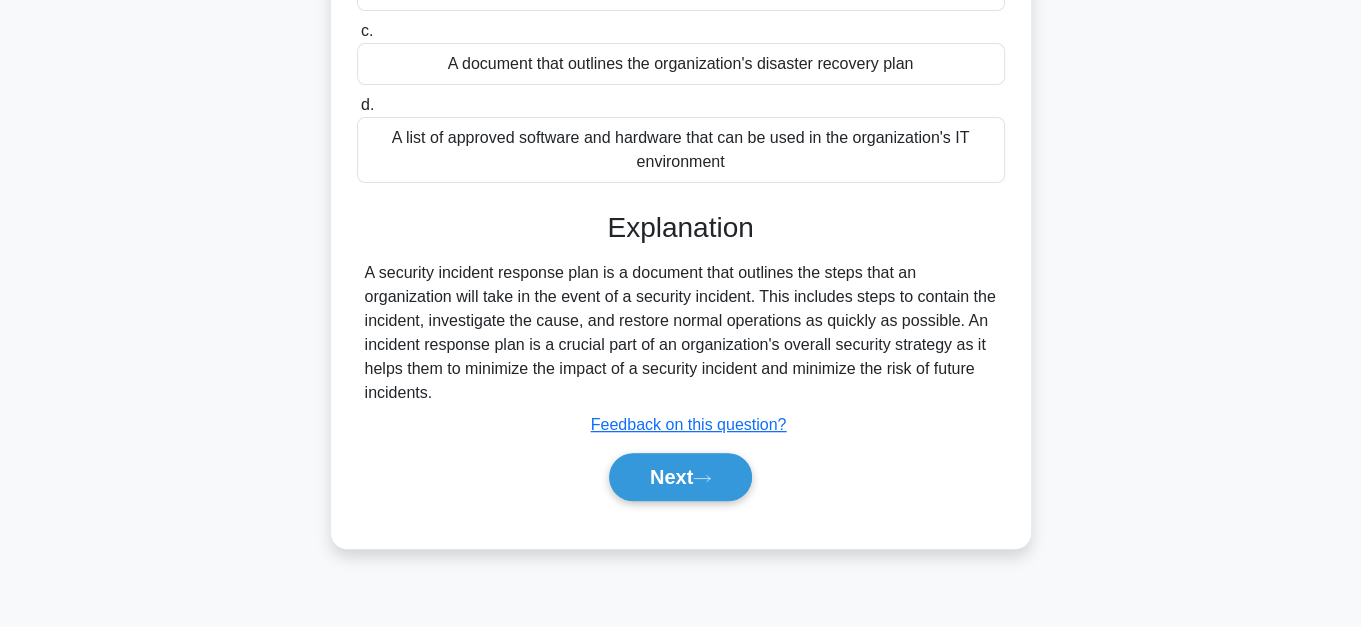 scroll, scrollTop: 363, scrollLeft: 0, axis: vertical 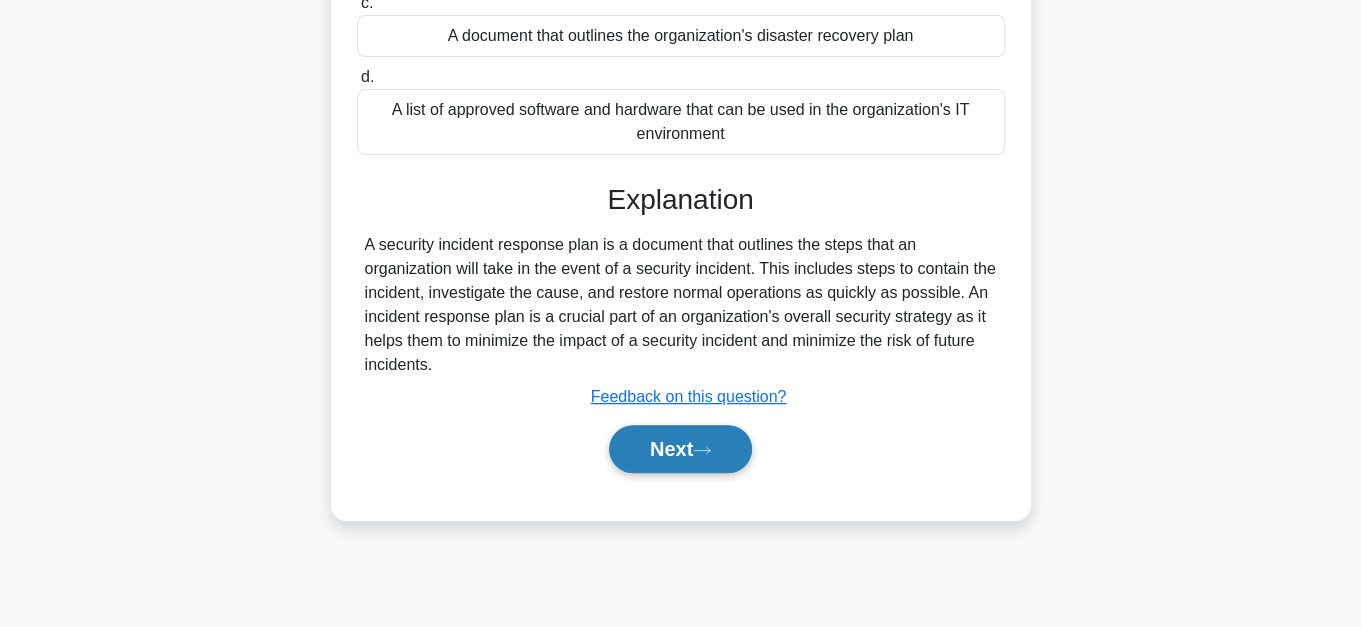 click on "Next" at bounding box center (680, 449) 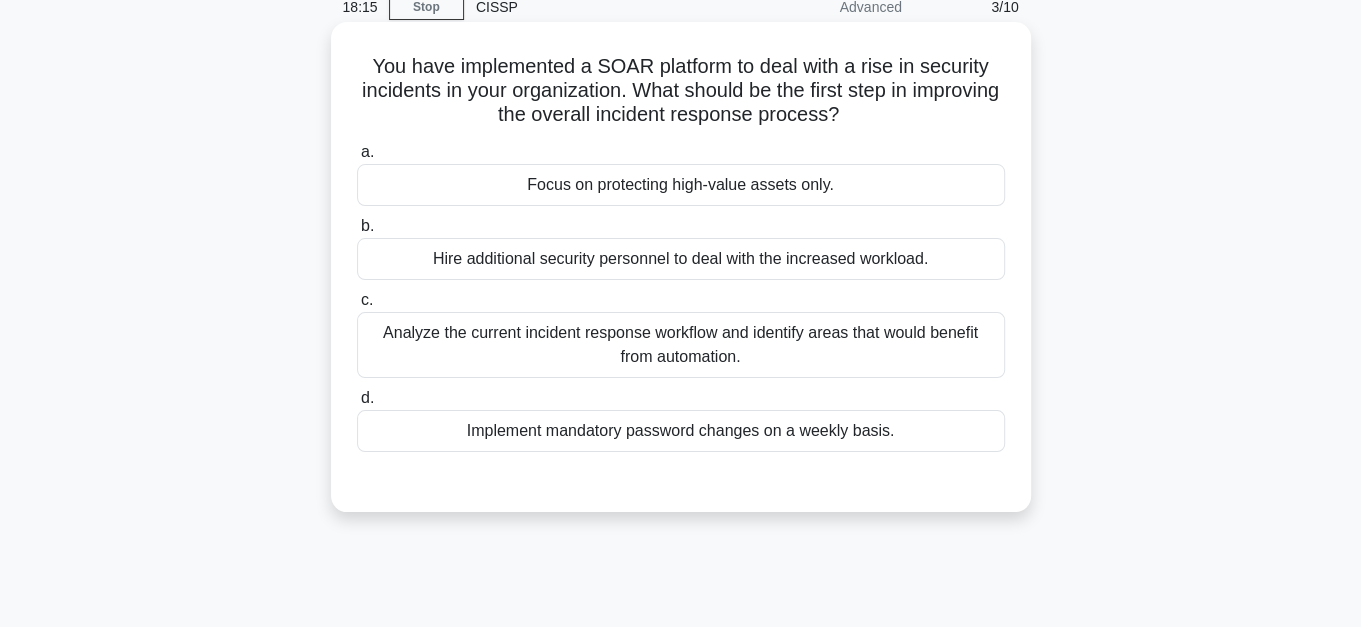 scroll, scrollTop: 0, scrollLeft: 0, axis: both 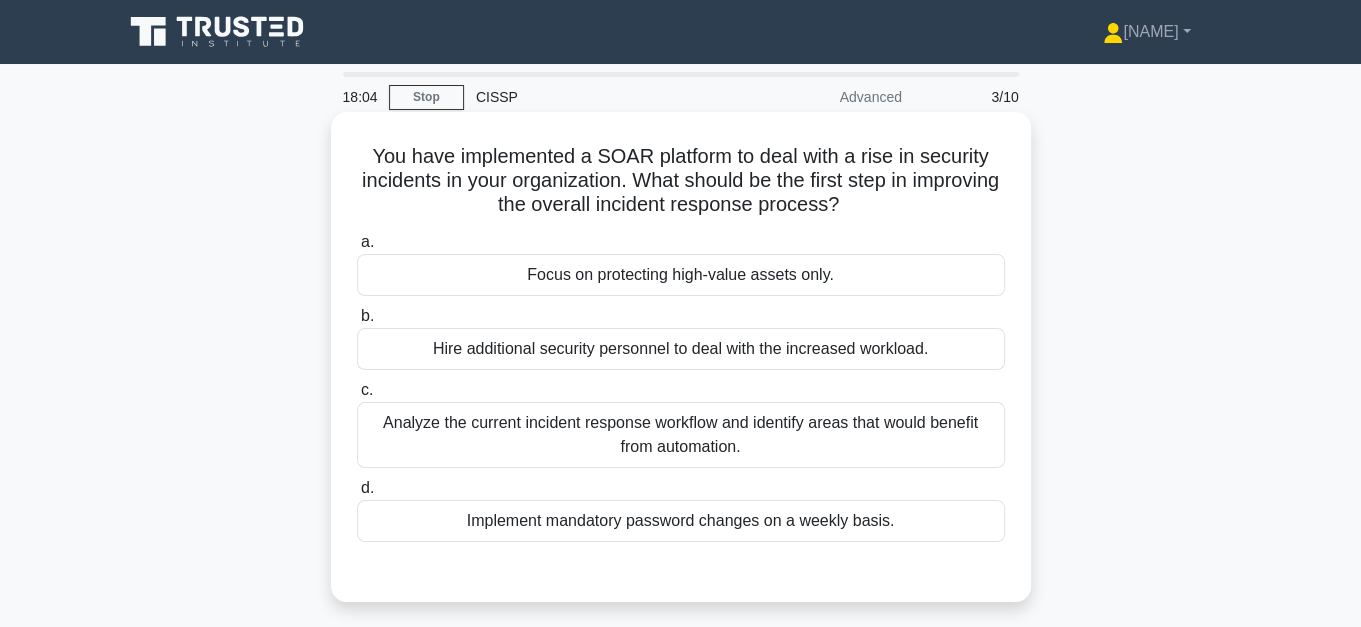 click on "Analyze the current incident response workflow and identify areas that would benefit from automation." at bounding box center (681, 435) 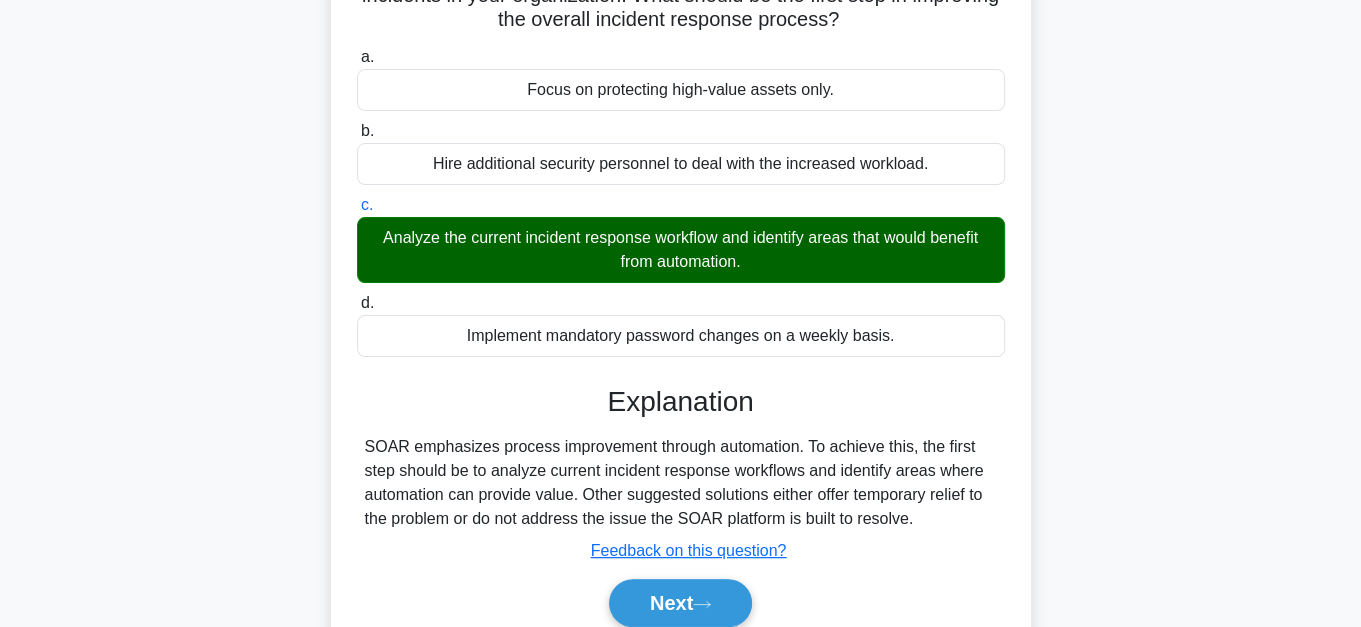 scroll, scrollTop: 272, scrollLeft: 0, axis: vertical 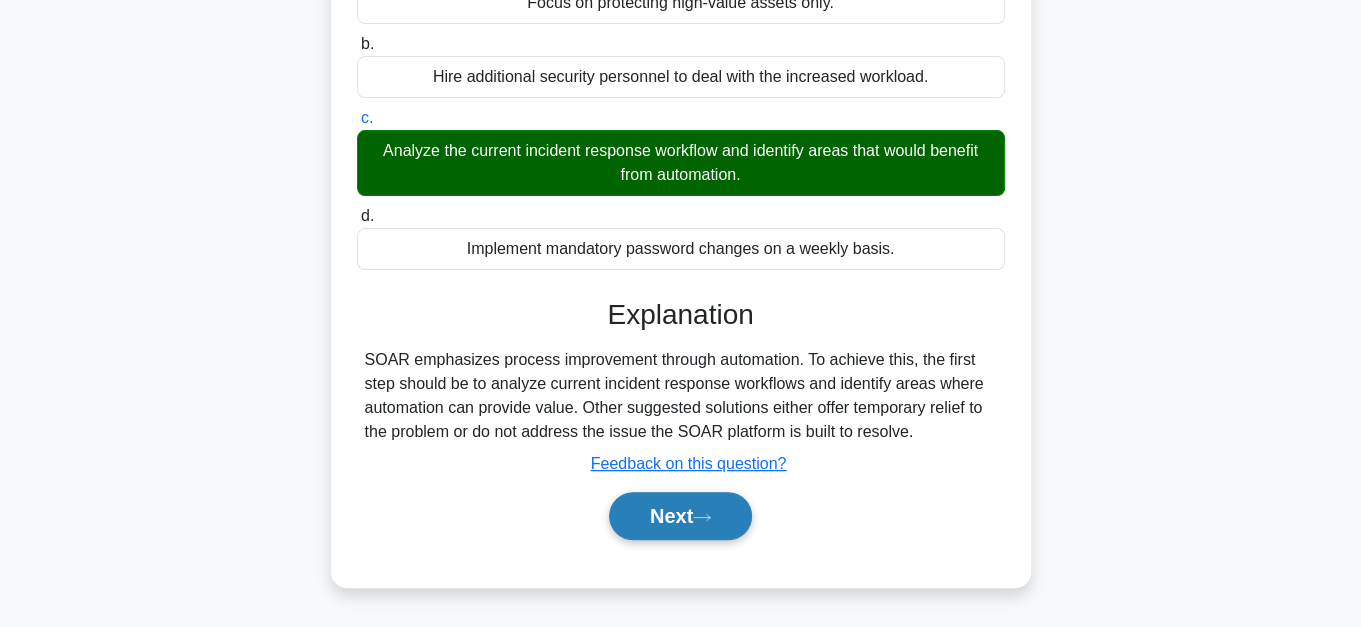 drag, startPoint x: 656, startPoint y: 516, endPoint x: 677, endPoint y: 519, distance: 21.213203 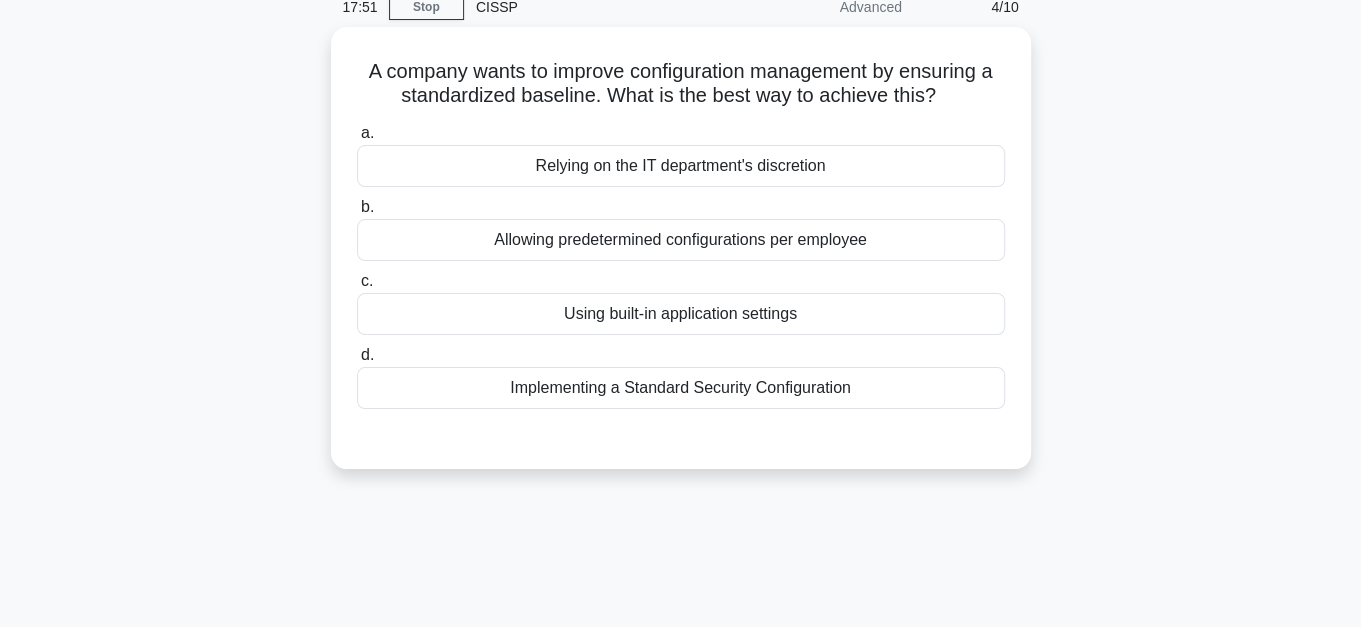 scroll, scrollTop: 0, scrollLeft: 0, axis: both 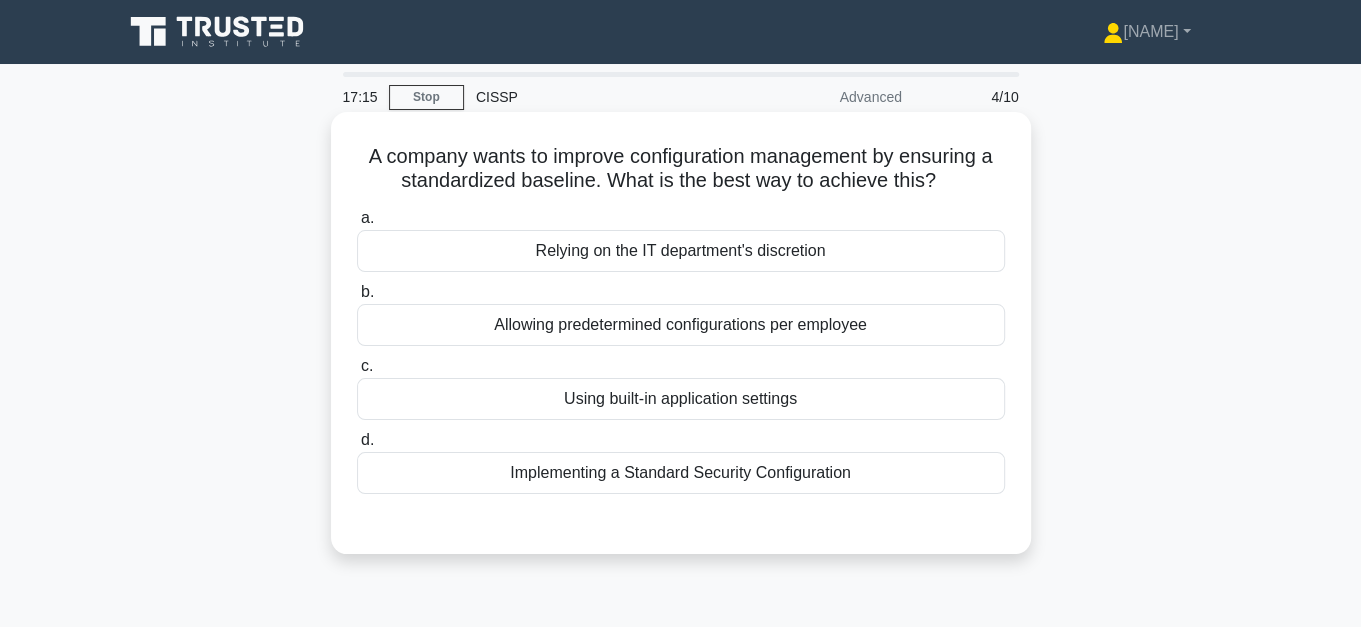 drag, startPoint x: 605, startPoint y: 176, endPoint x: 966, endPoint y: 176, distance: 361 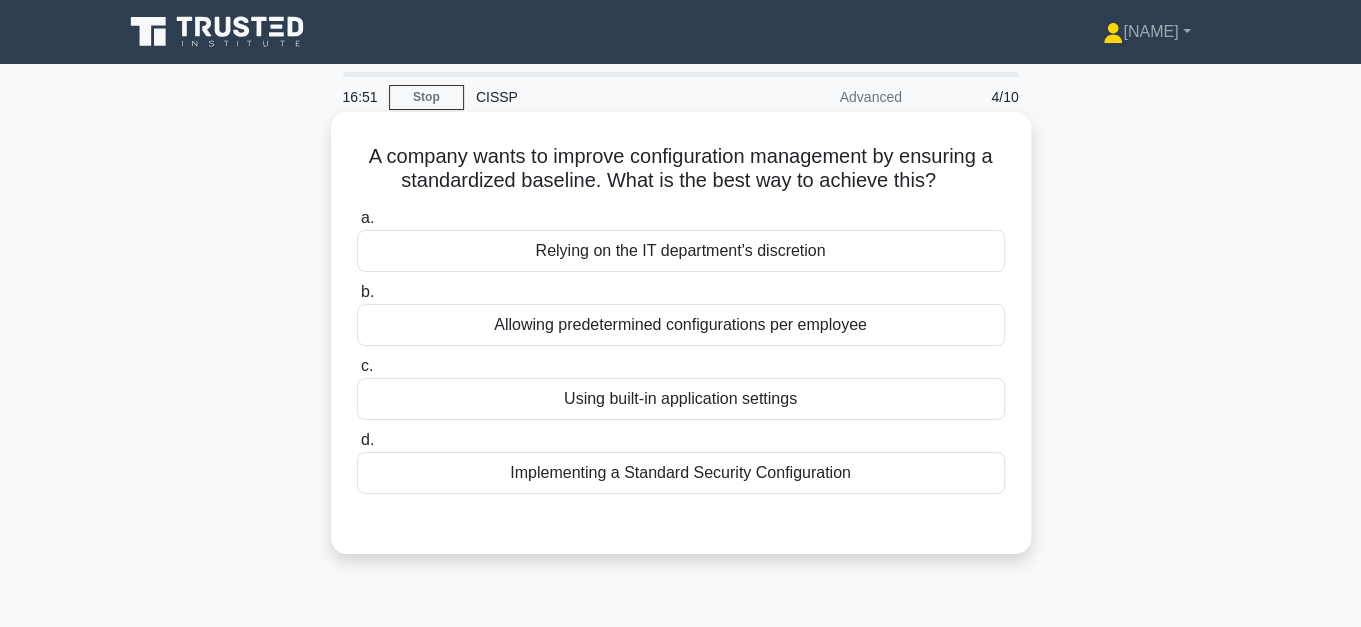 click on "Implementing a Standard Security Configuration" at bounding box center (681, 473) 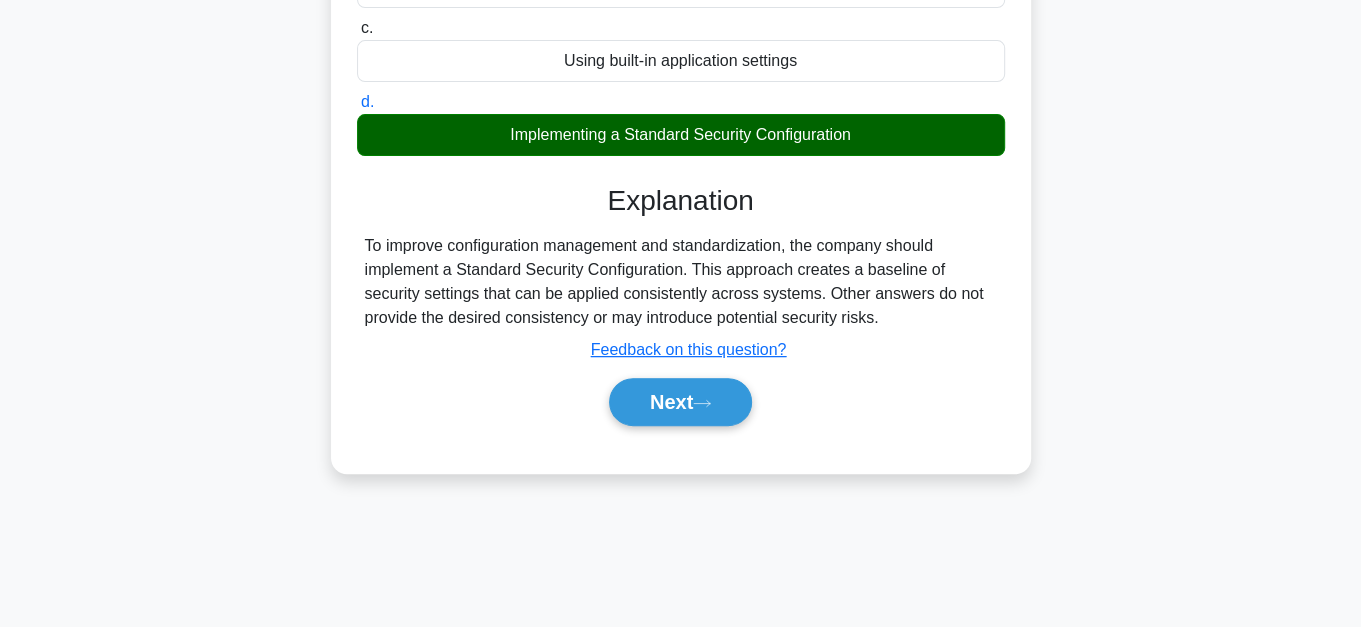 scroll, scrollTop: 363, scrollLeft: 0, axis: vertical 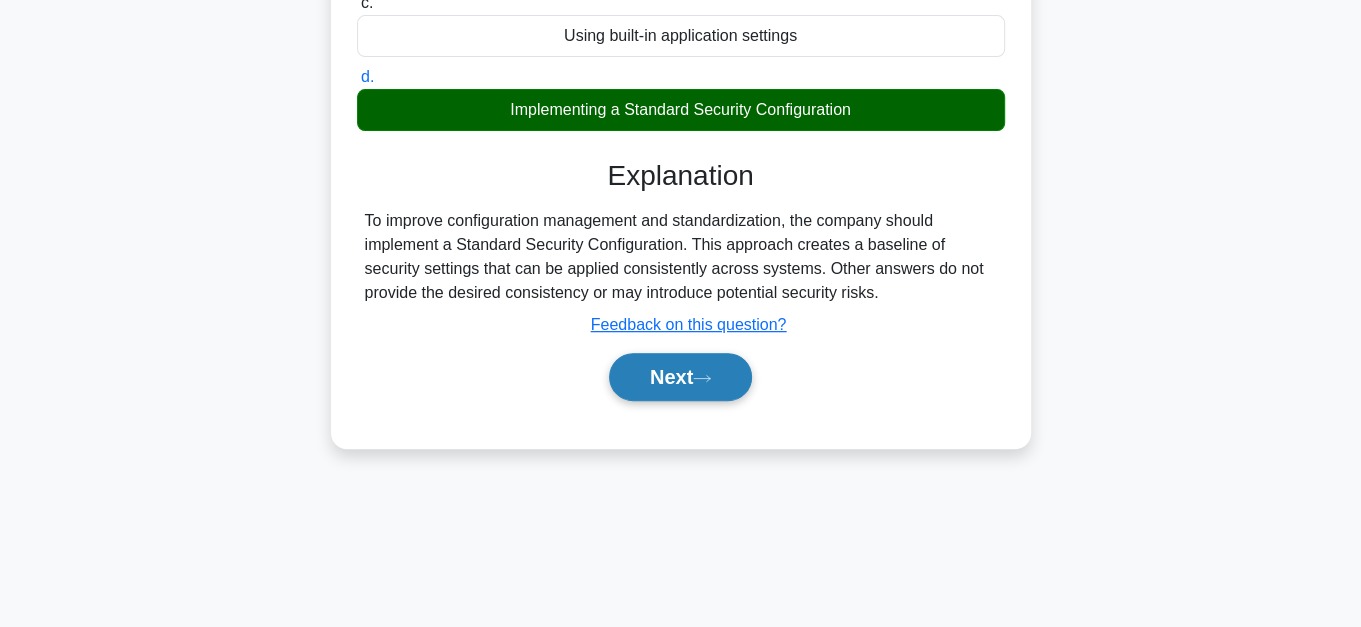 click 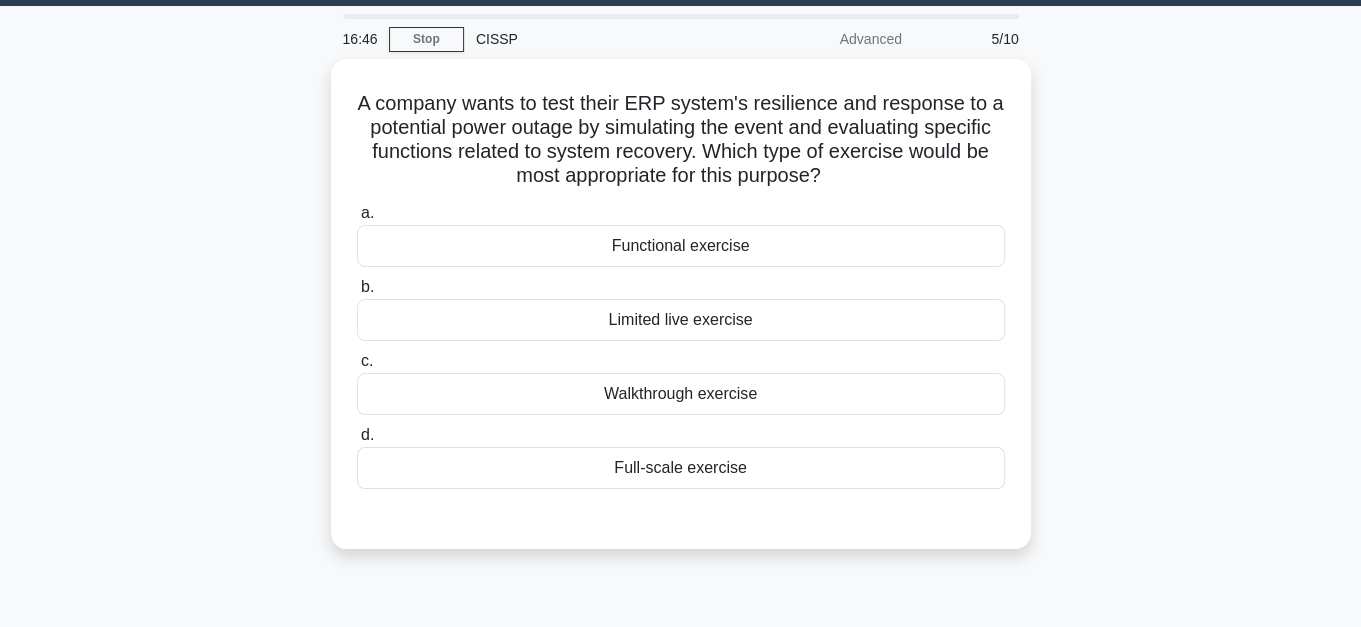 scroll, scrollTop: 90, scrollLeft: 0, axis: vertical 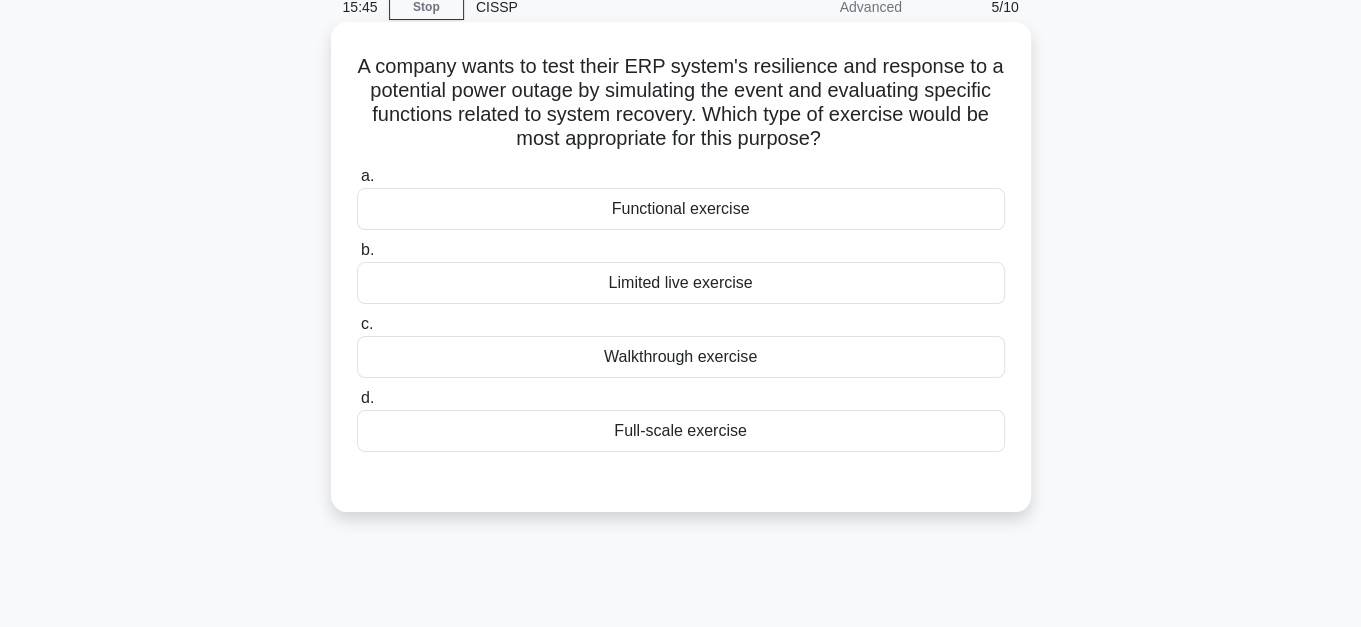 drag, startPoint x: 731, startPoint y: 212, endPoint x: 745, endPoint y: 209, distance: 14.3178215 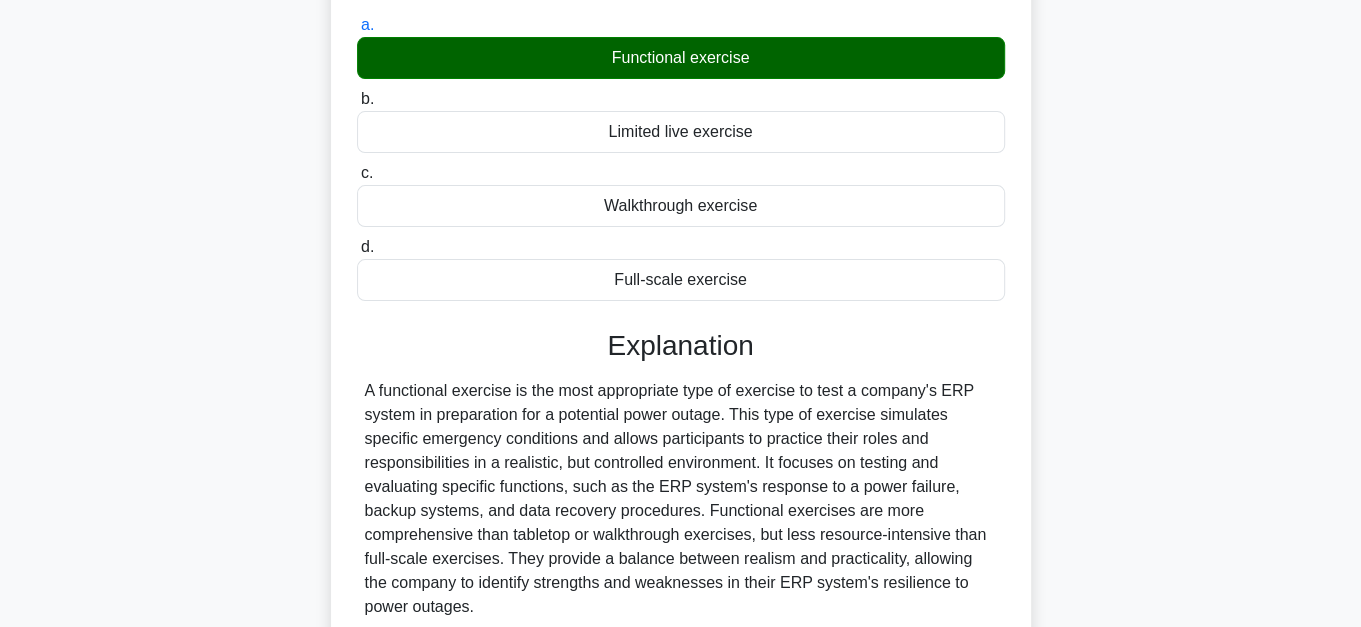 scroll, scrollTop: 272, scrollLeft: 0, axis: vertical 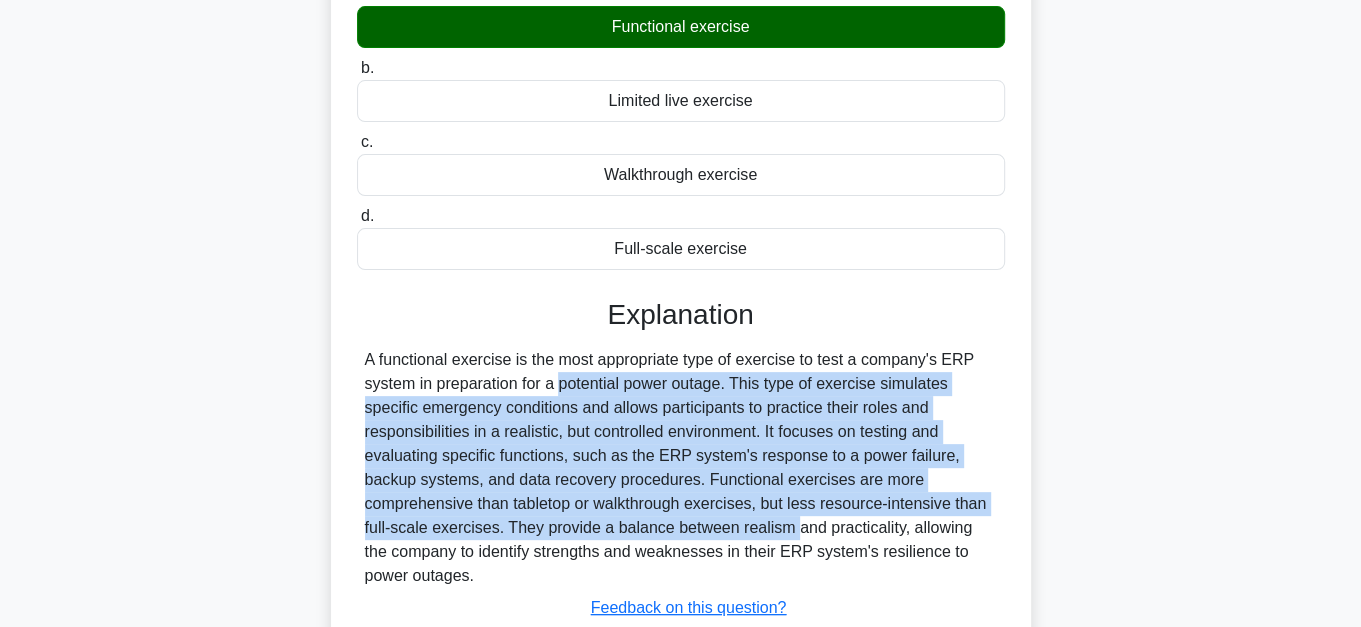 drag, startPoint x: 440, startPoint y: 386, endPoint x: 661, endPoint y: 522, distance: 259.49374 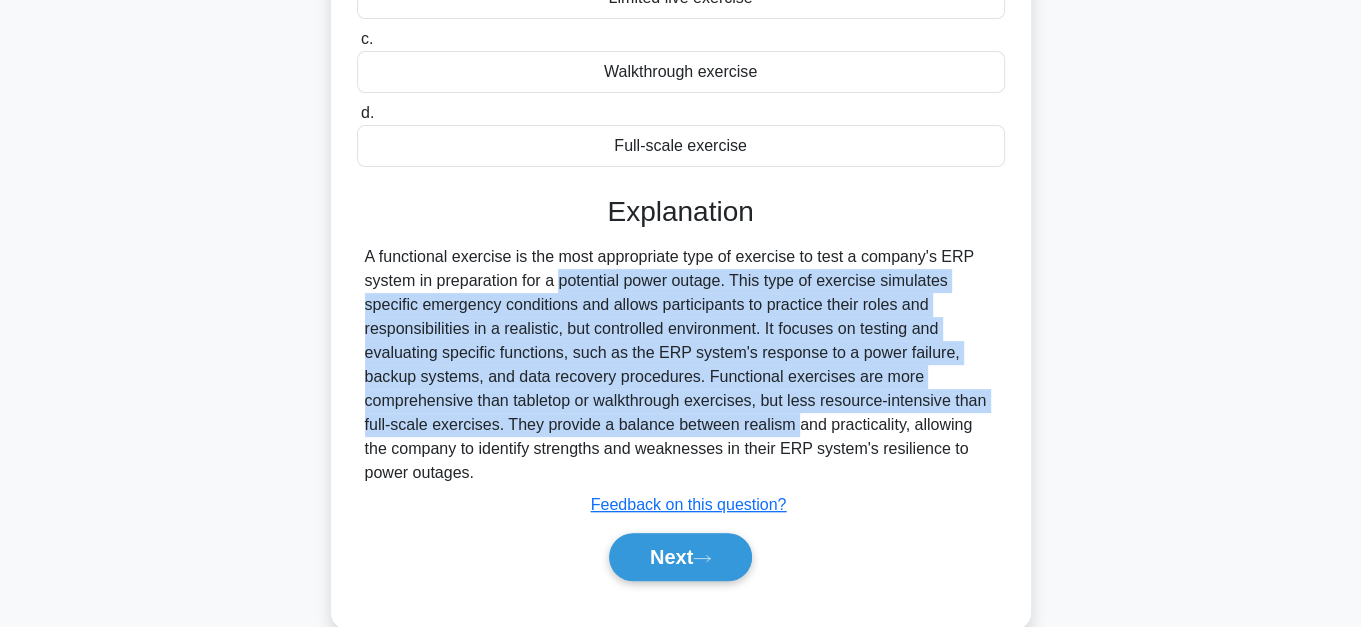 scroll, scrollTop: 453, scrollLeft: 0, axis: vertical 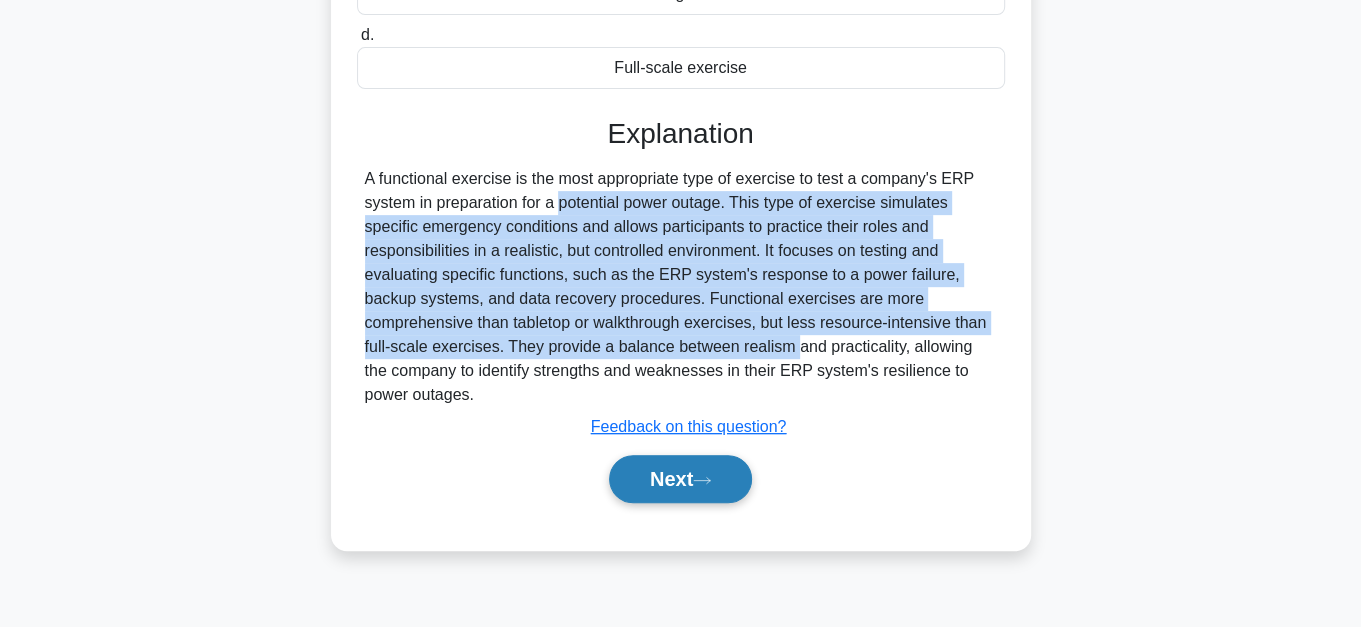 click on "Next" at bounding box center (680, 479) 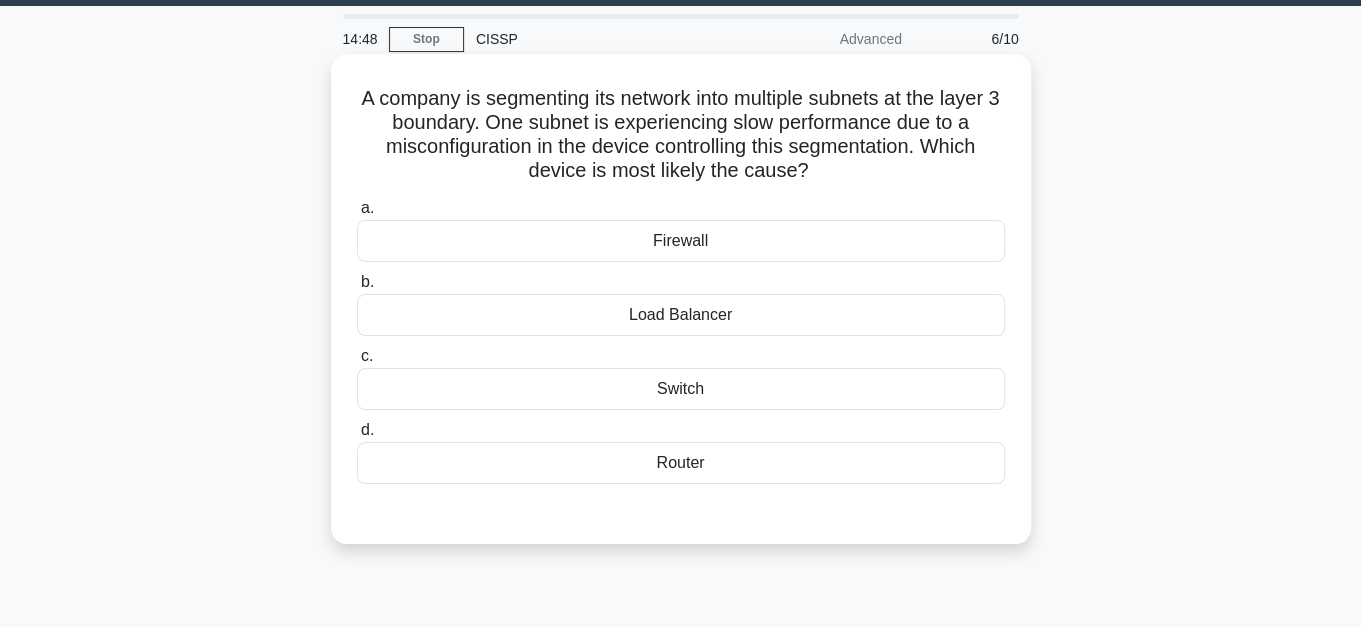 scroll, scrollTop: 90, scrollLeft: 0, axis: vertical 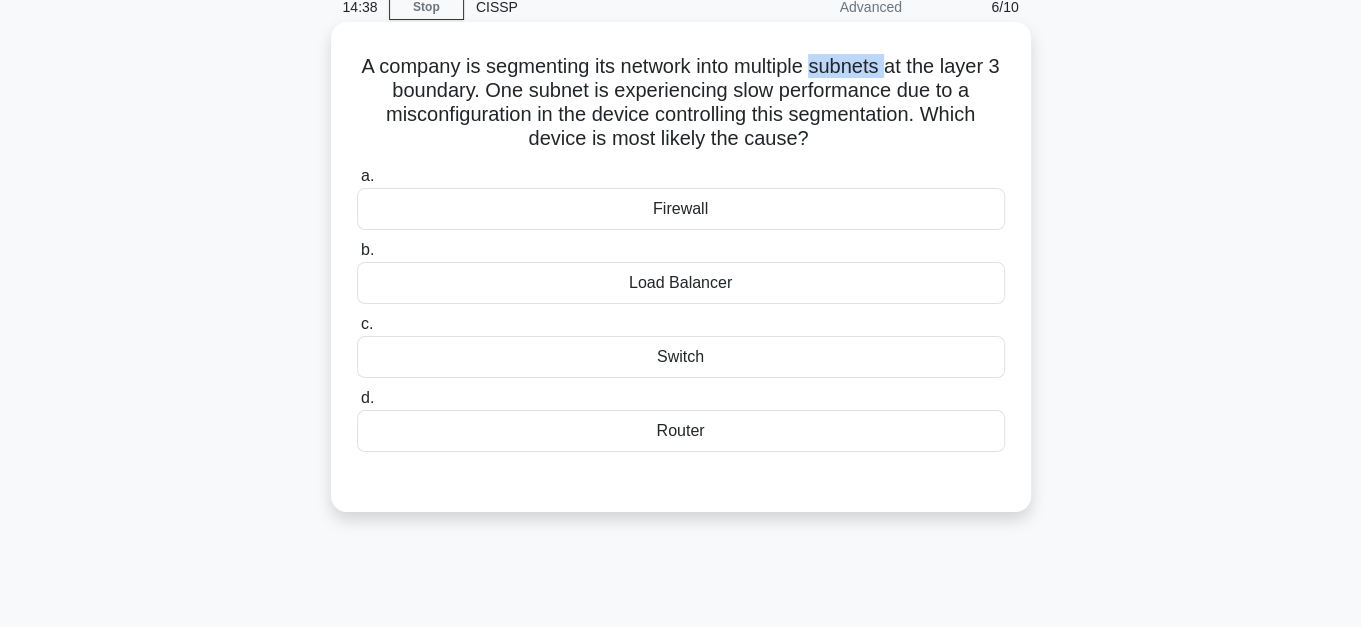 drag, startPoint x: 826, startPoint y: 65, endPoint x: 903, endPoint y: 62, distance: 77.05842 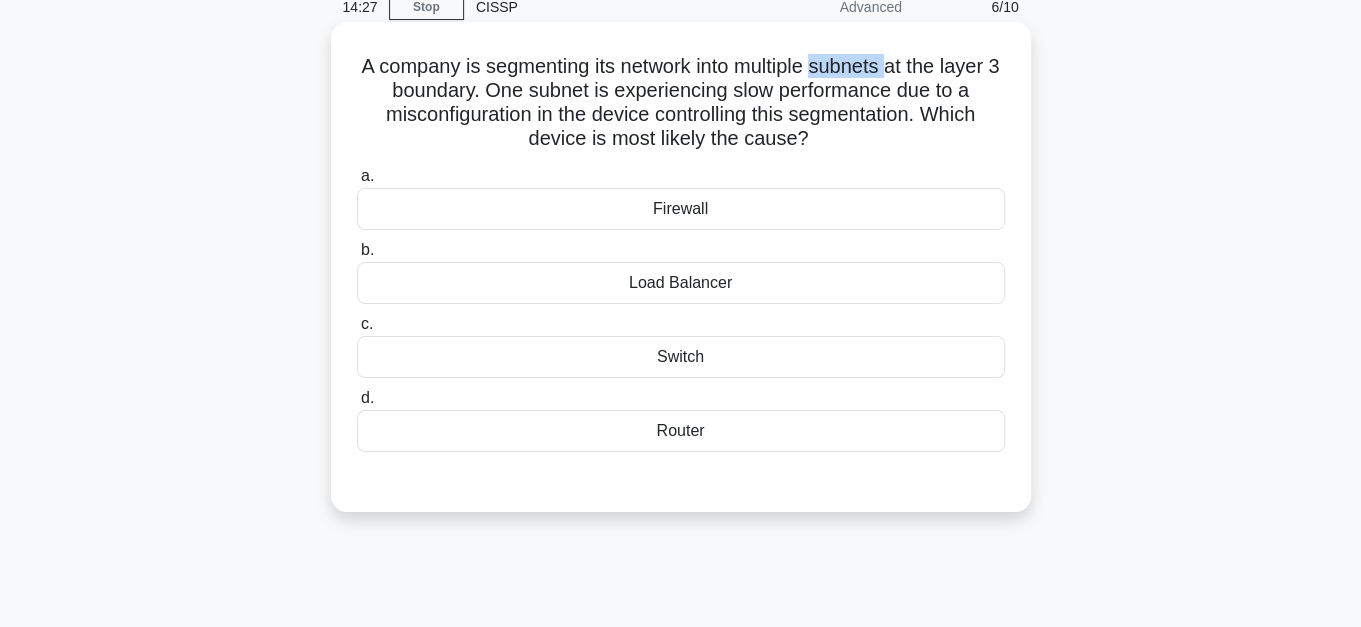 drag, startPoint x: 501, startPoint y: 91, endPoint x: 813, endPoint y: 137, distance: 315.3728 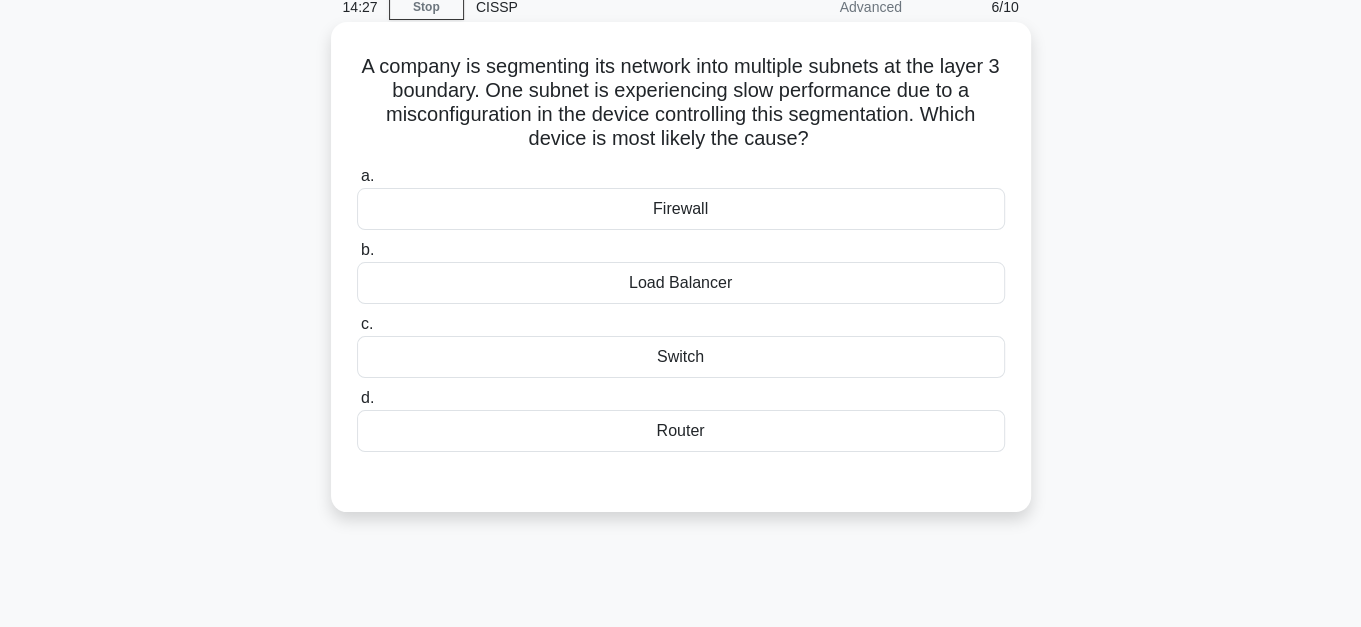 drag, startPoint x: 813, startPoint y: 137, endPoint x: 839, endPoint y: 139, distance: 26.076809 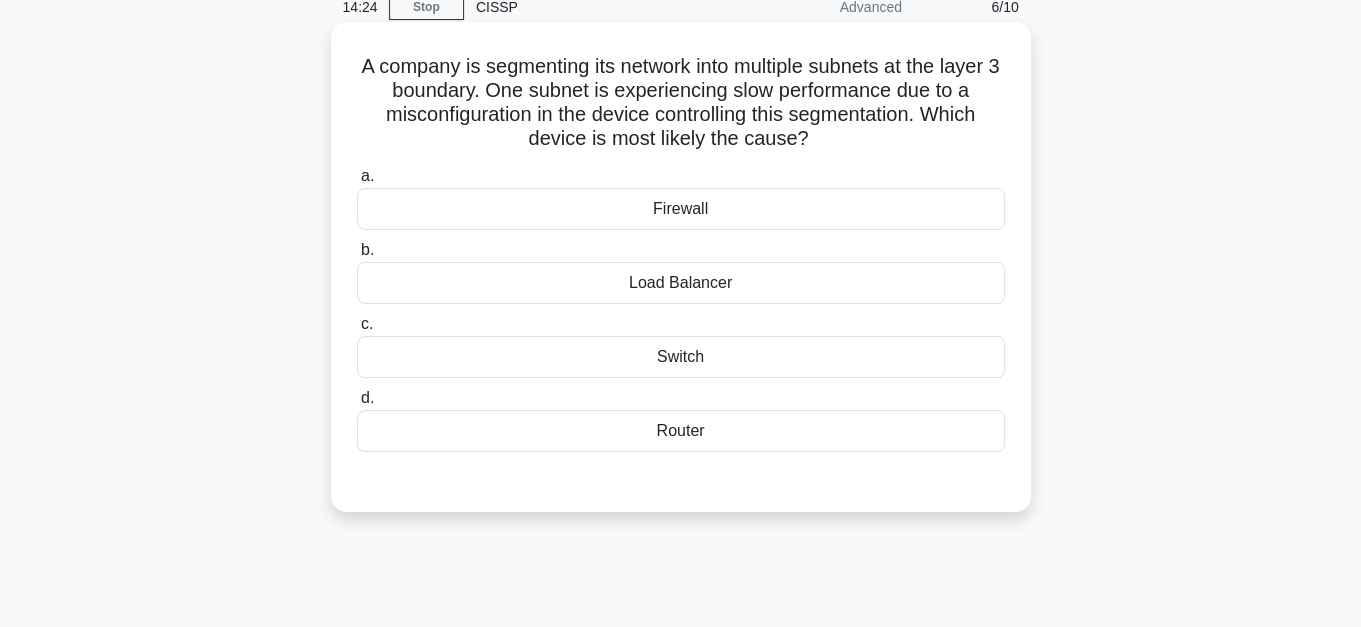 click on "Firewall" at bounding box center (681, 209) 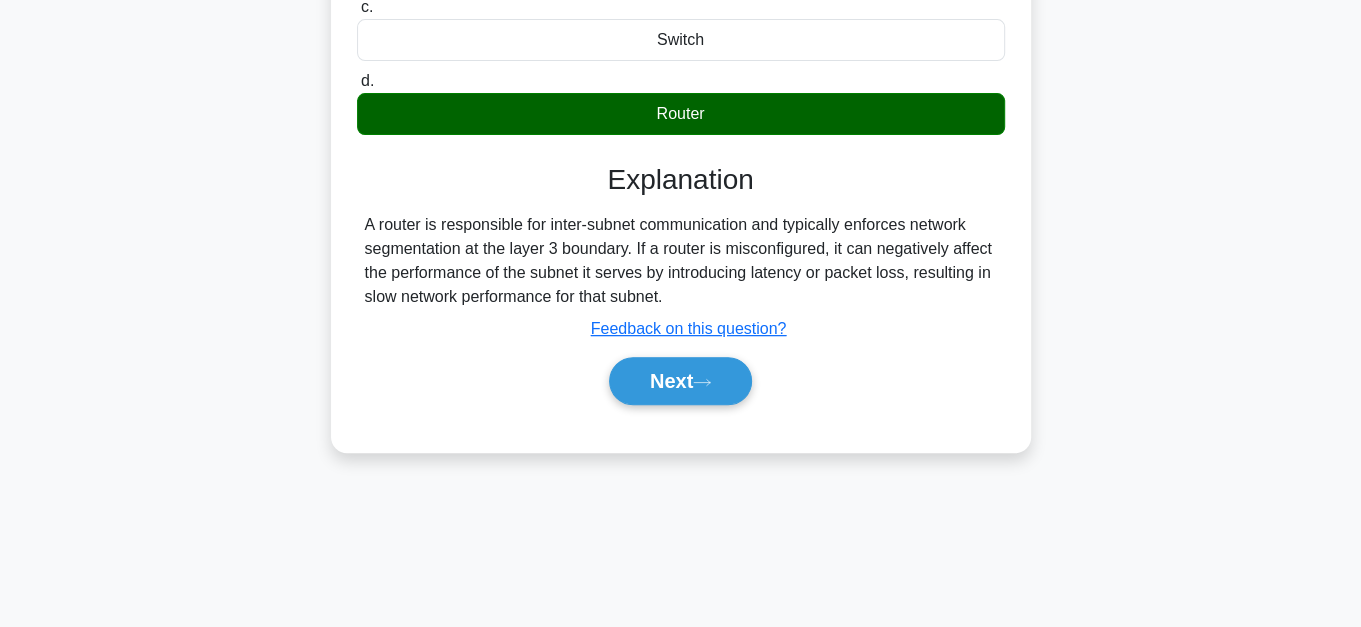 scroll, scrollTop: 453, scrollLeft: 0, axis: vertical 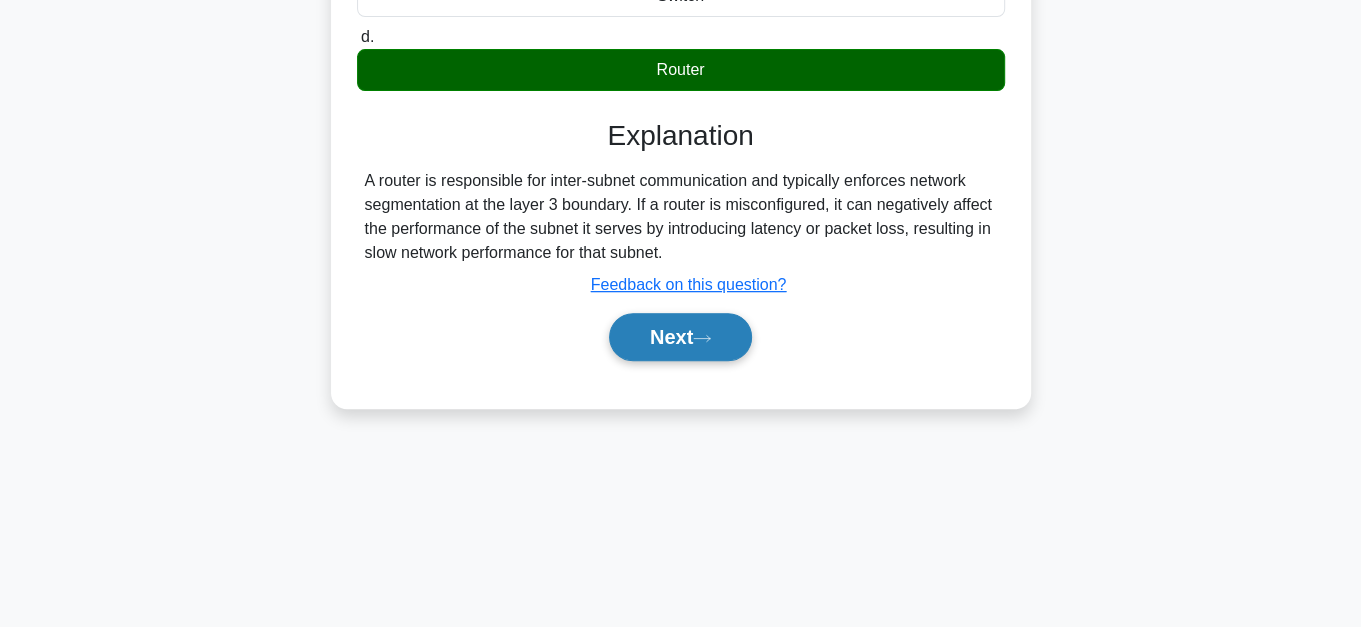 click on "Next" at bounding box center (680, 337) 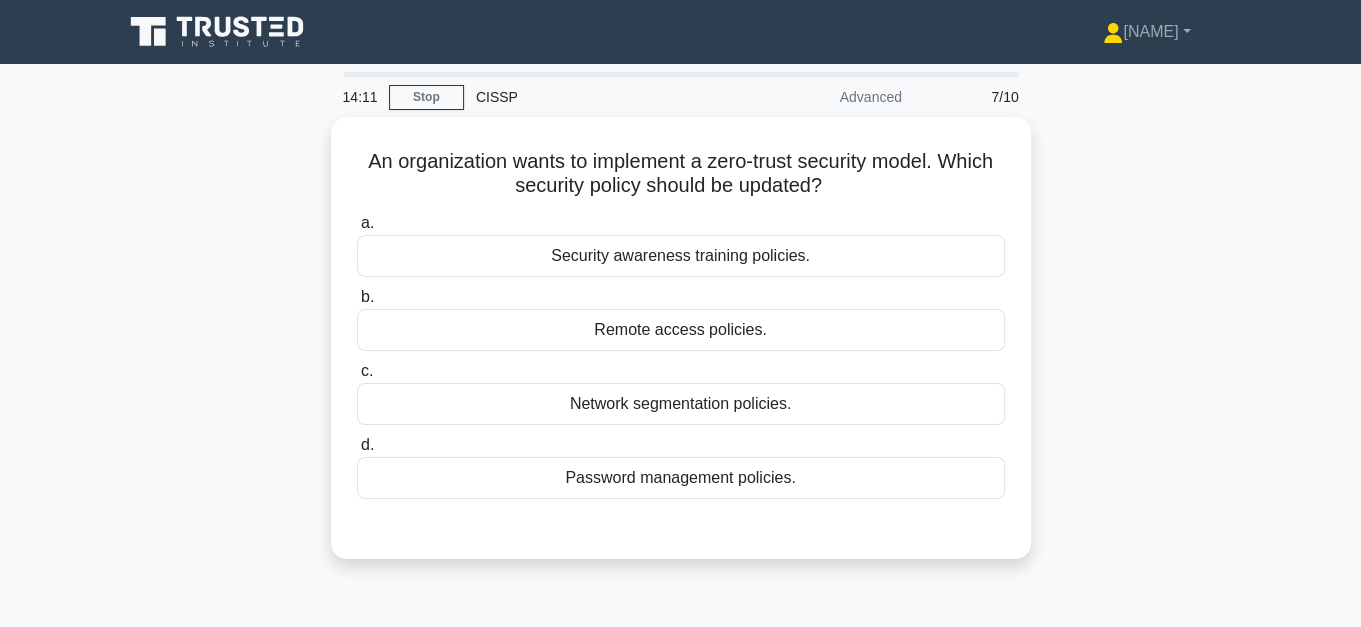 scroll, scrollTop: 90, scrollLeft: 0, axis: vertical 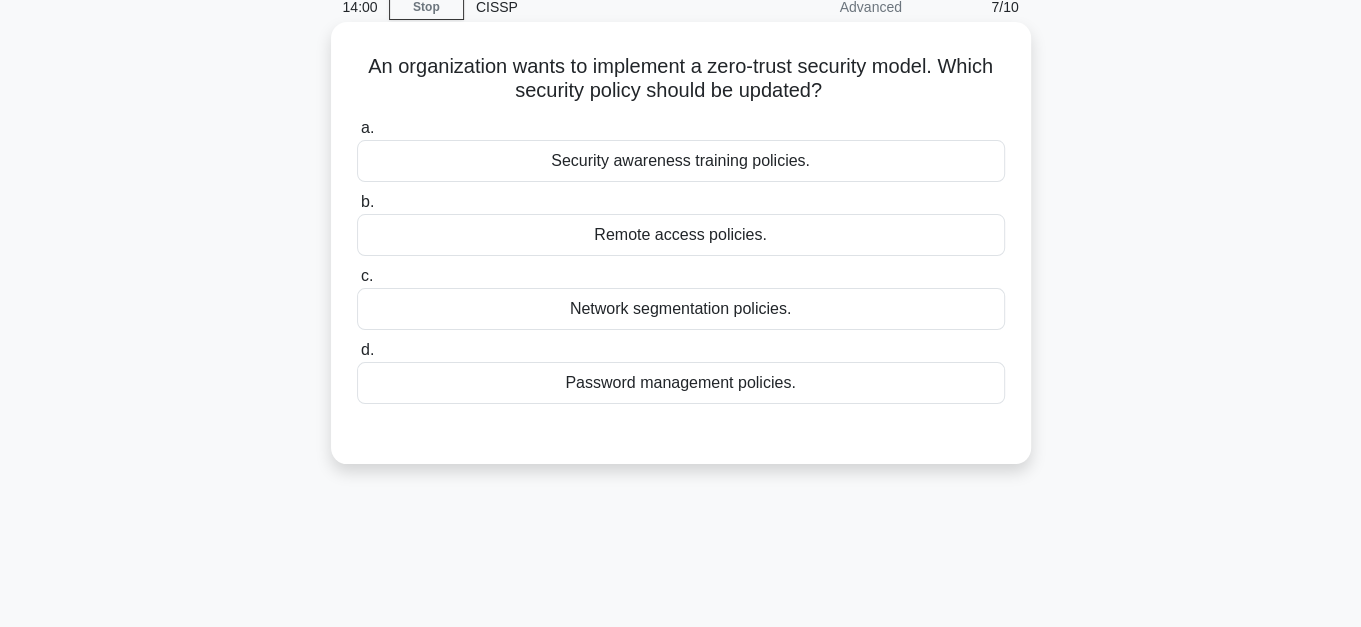 click on "Network segmentation policies." at bounding box center [681, 309] 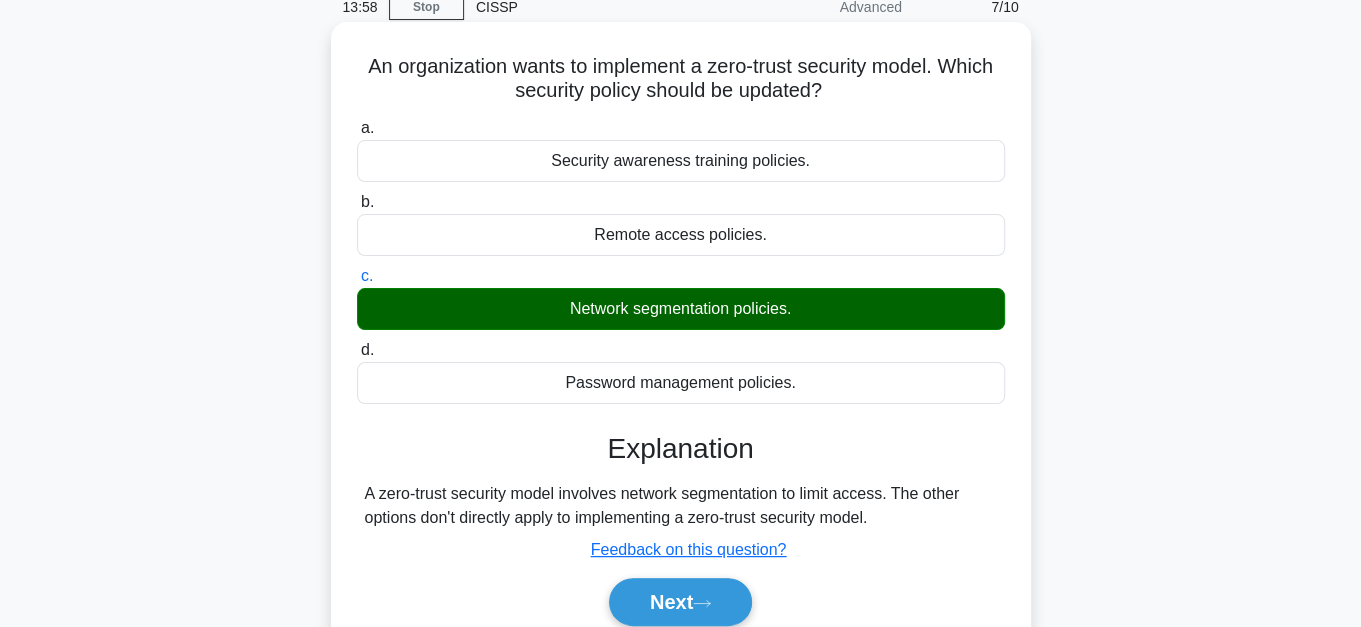 scroll, scrollTop: 181, scrollLeft: 0, axis: vertical 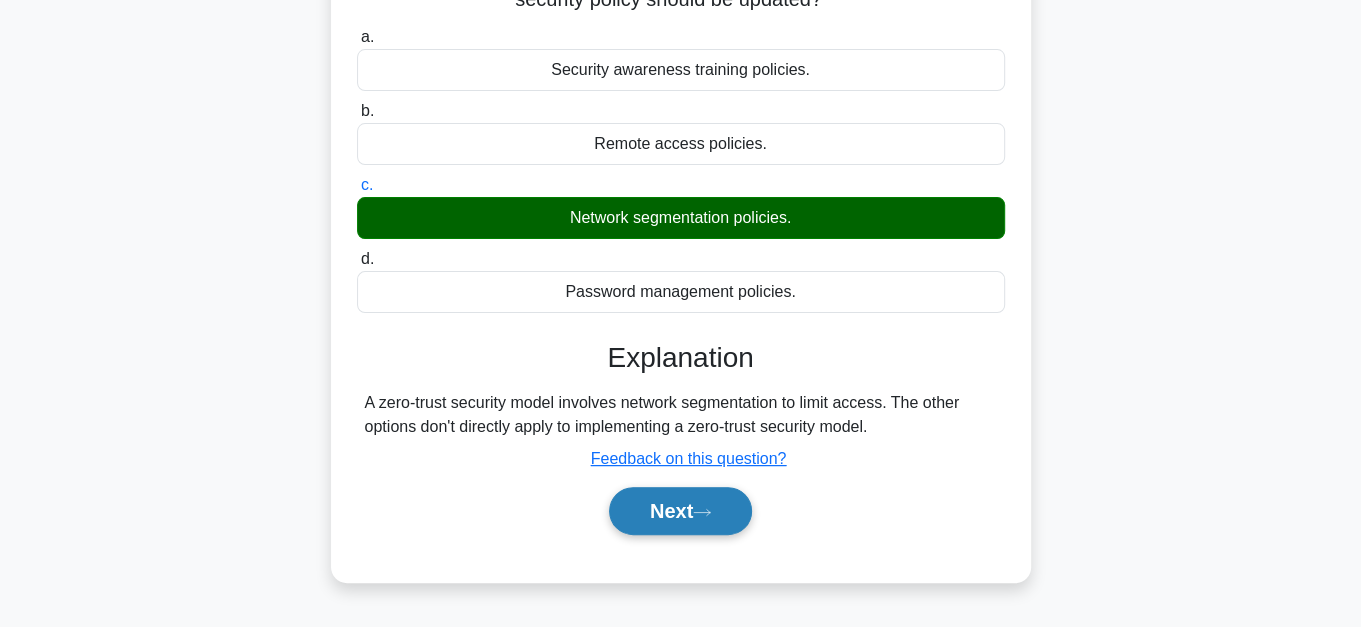 click on "Next" at bounding box center [680, 511] 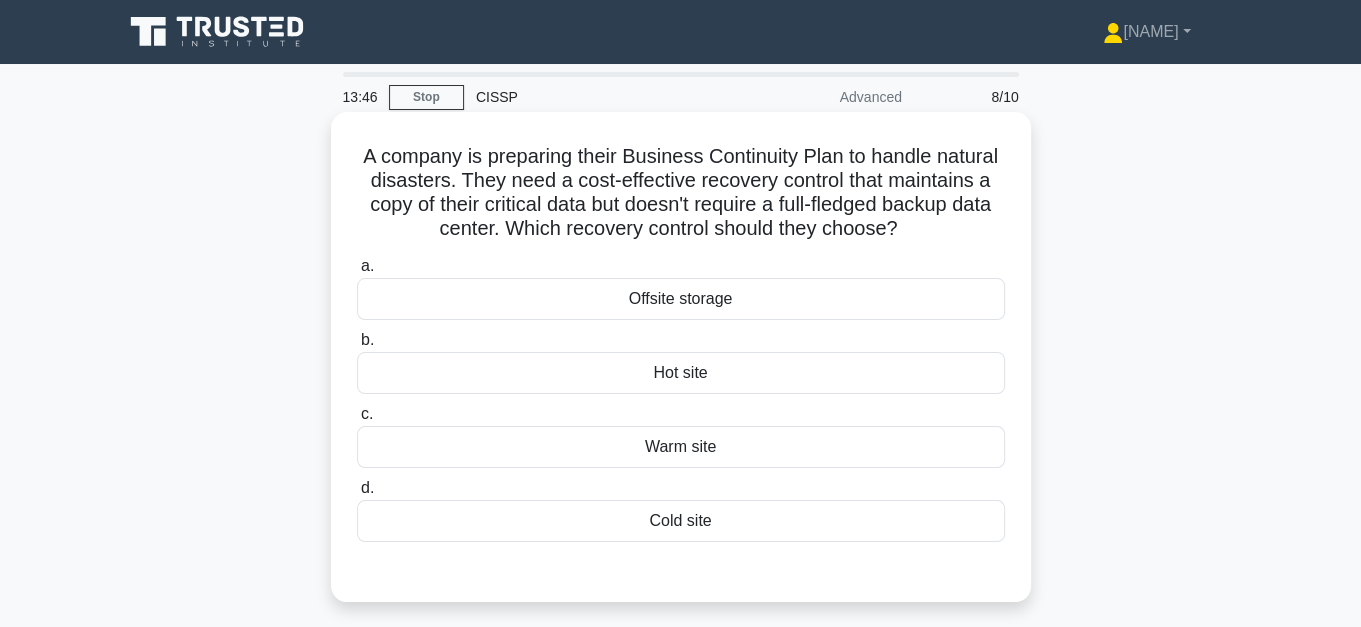 scroll, scrollTop: 90, scrollLeft: 0, axis: vertical 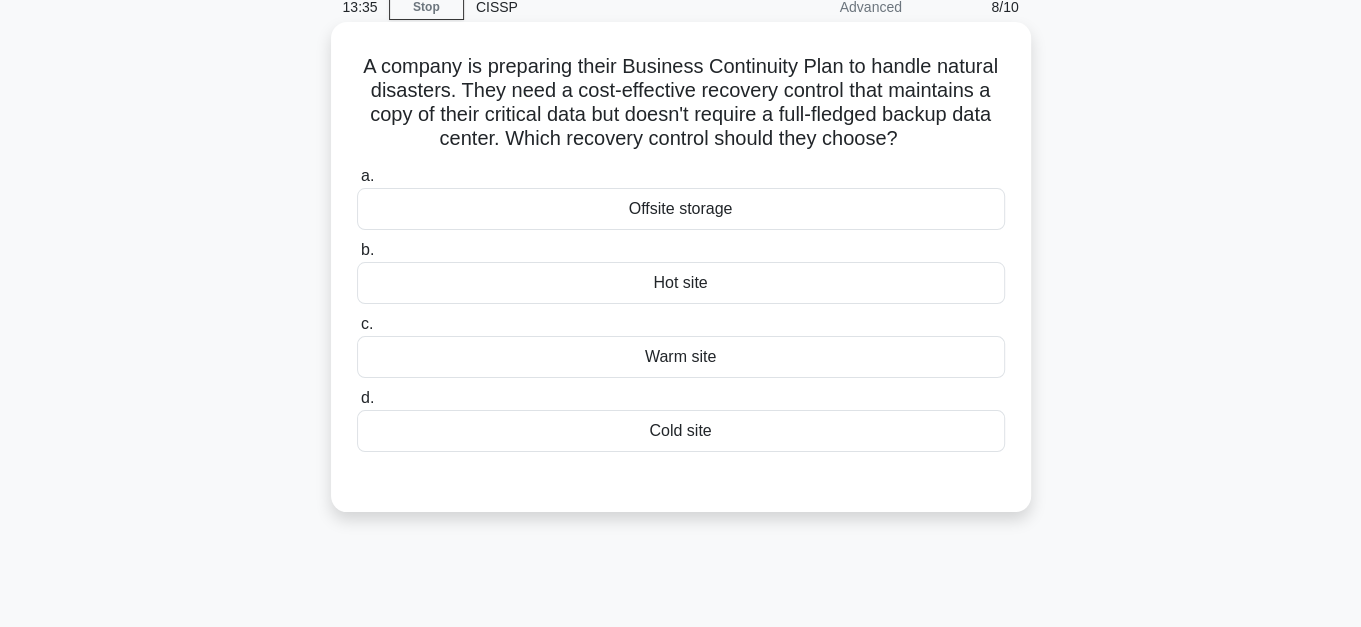 drag, startPoint x: 424, startPoint y: 115, endPoint x: 909, endPoint y: 137, distance: 485.49872 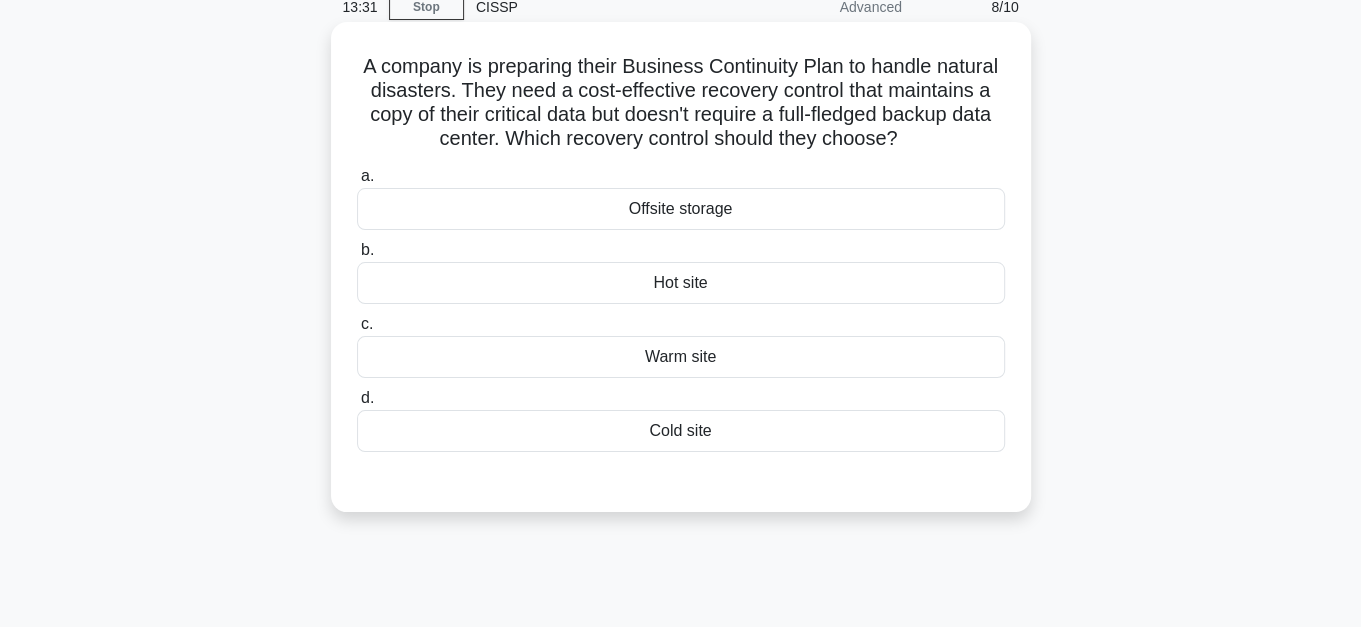 click on "Hot site" at bounding box center [681, 283] 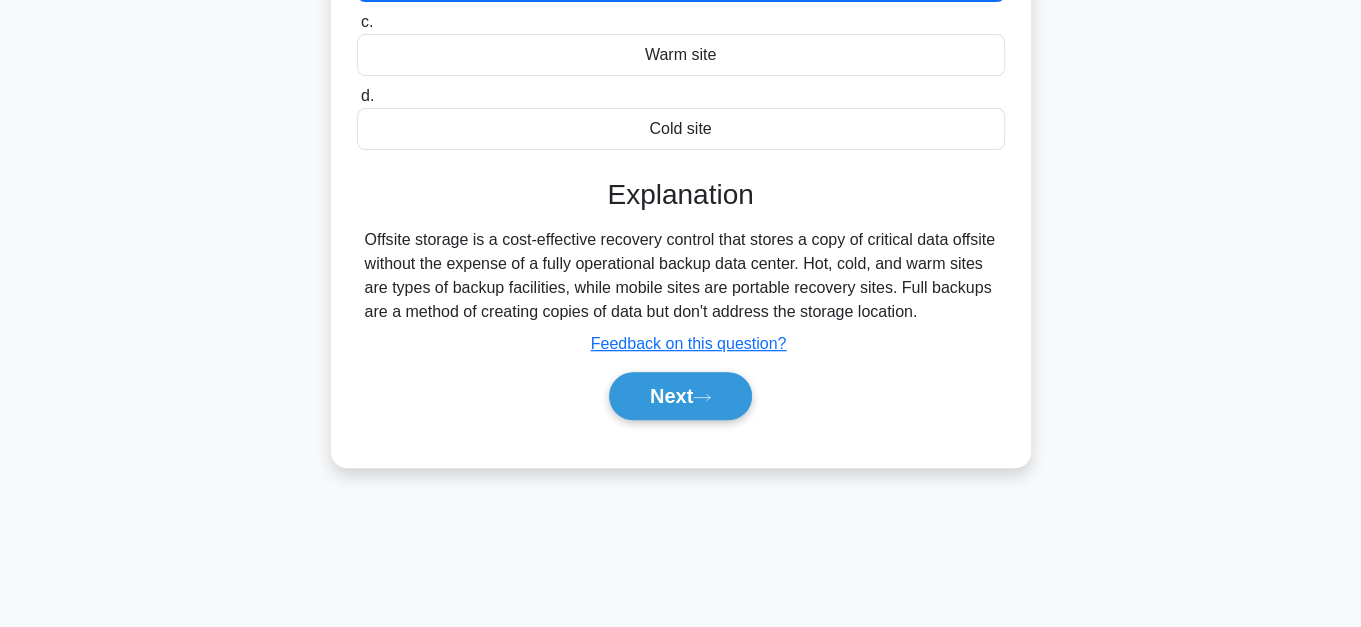 scroll, scrollTop: 453, scrollLeft: 0, axis: vertical 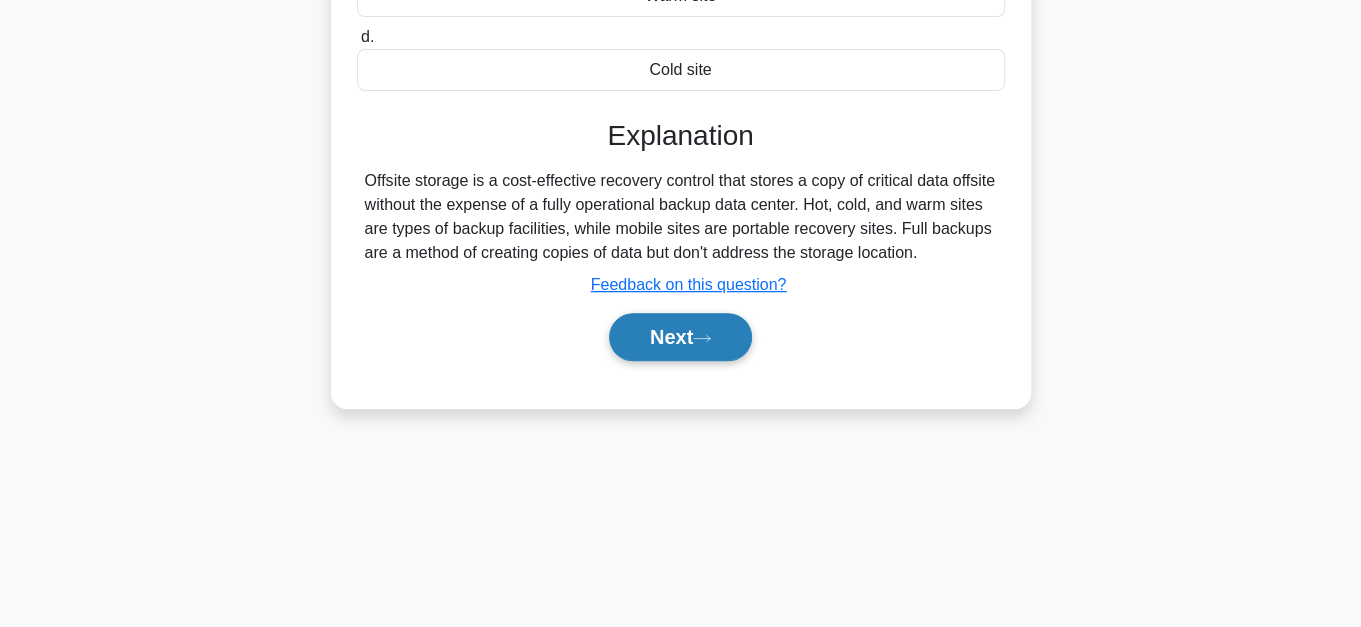 click on "Next" at bounding box center (680, 337) 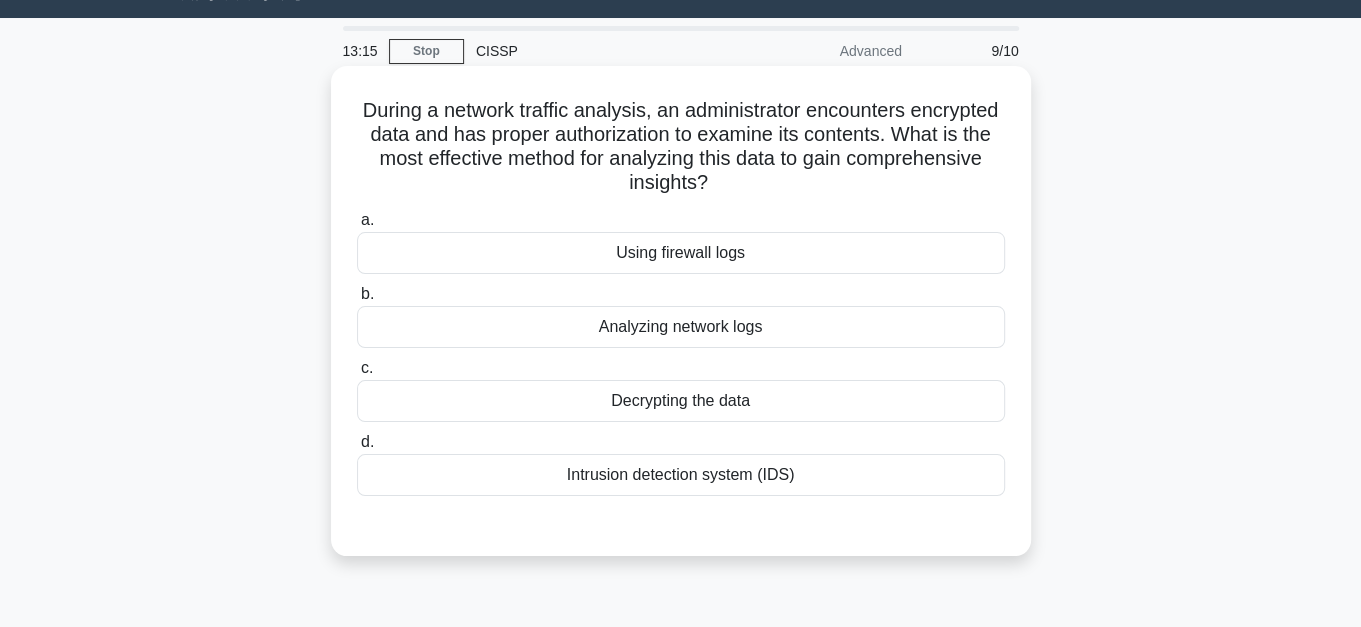 scroll, scrollTop: 90, scrollLeft: 0, axis: vertical 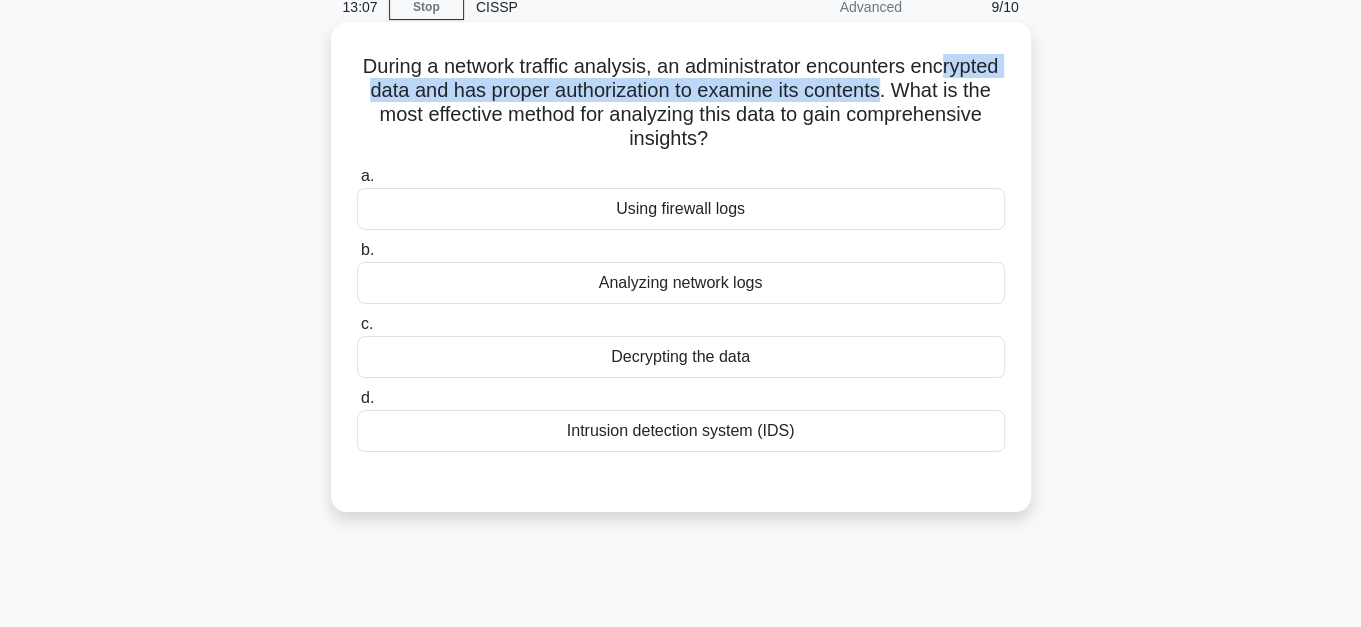 drag, startPoint x: 398, startPoint y: 90, endPoint x: 986, endPoint y: 87, distance: 588.0076 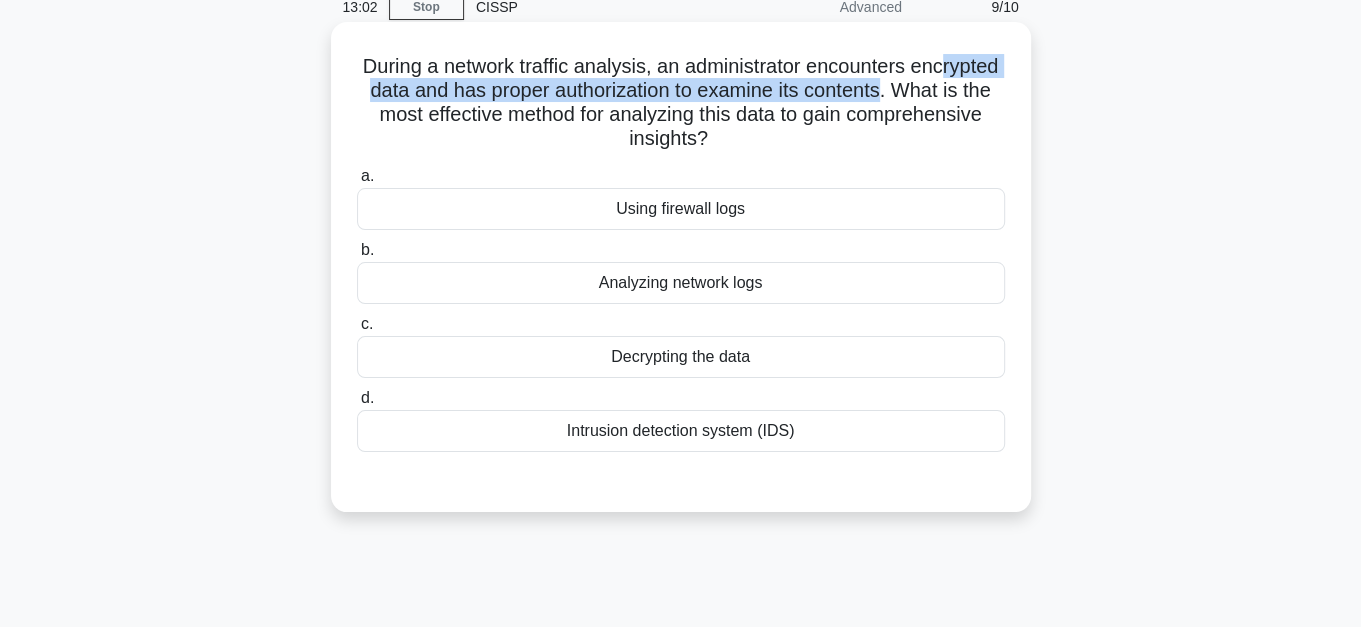 drag, startPoint x: 397, startPoint y: 112, endPoint x: 919, endPoint y: 130, distance: 522.31024 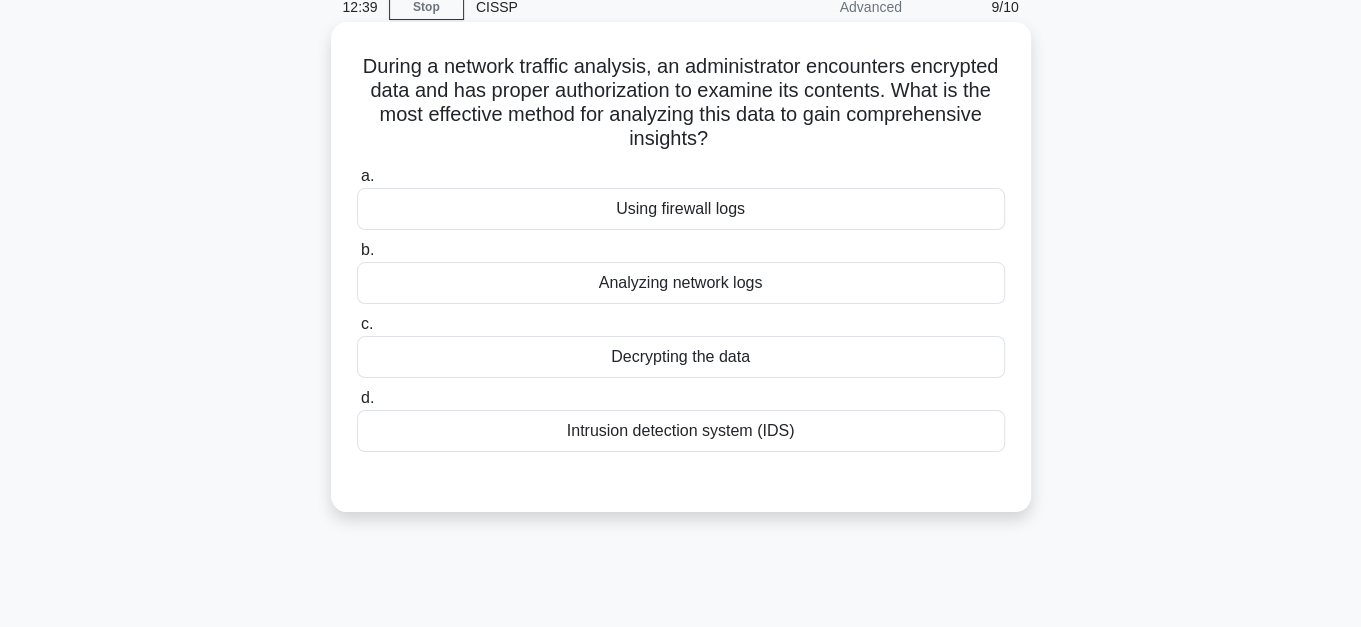 click on "Intrusion detection system (IDS)" at bounding box center (681, 431) 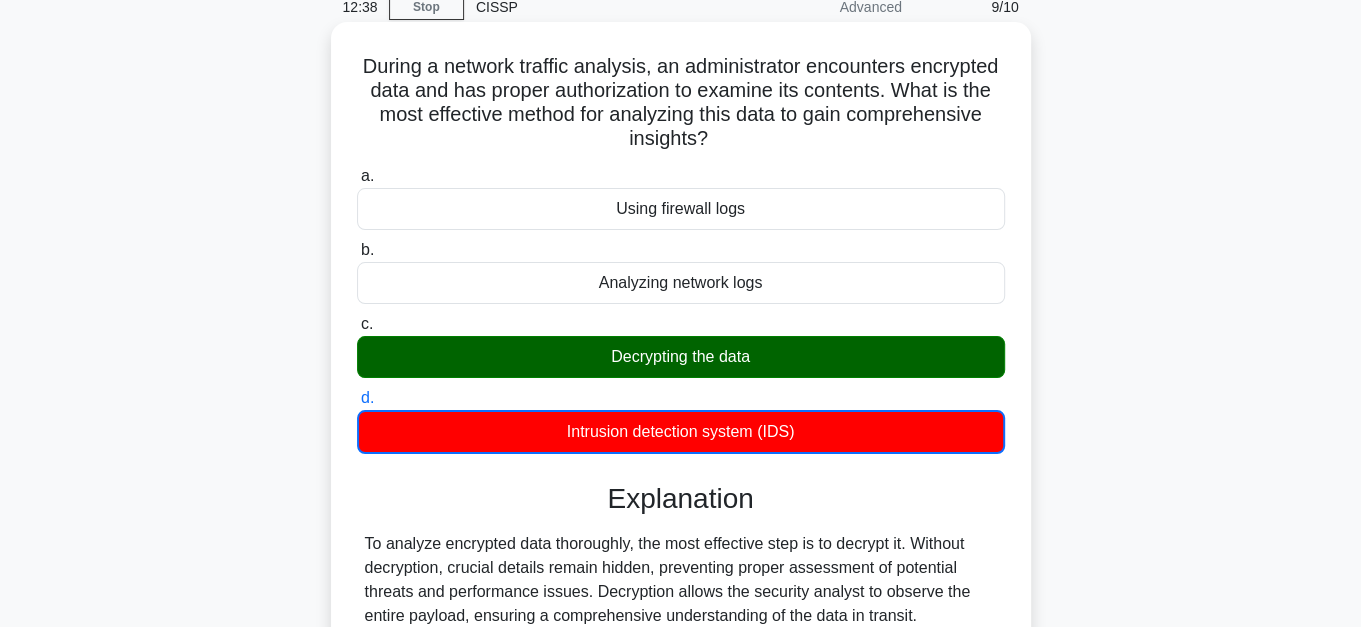 scroll, scrollTop: 453, scrollLeft: 0, axis: vertical 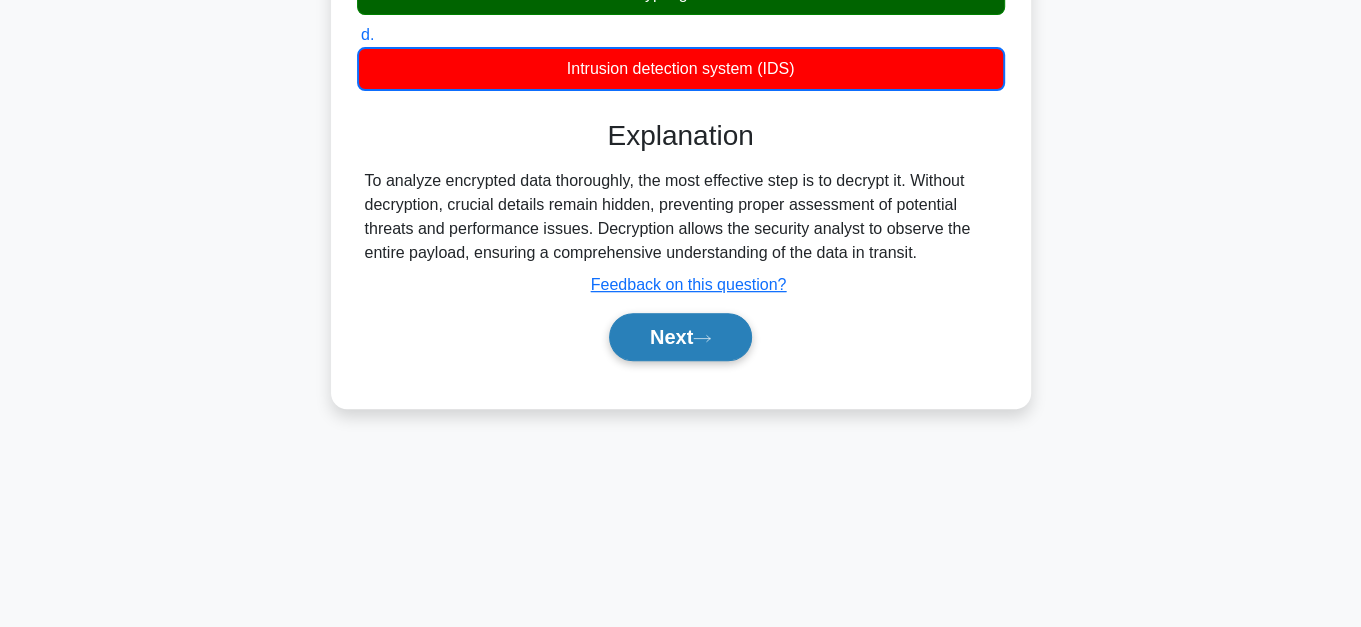 click on "Next" at bounding box center [680, 337] 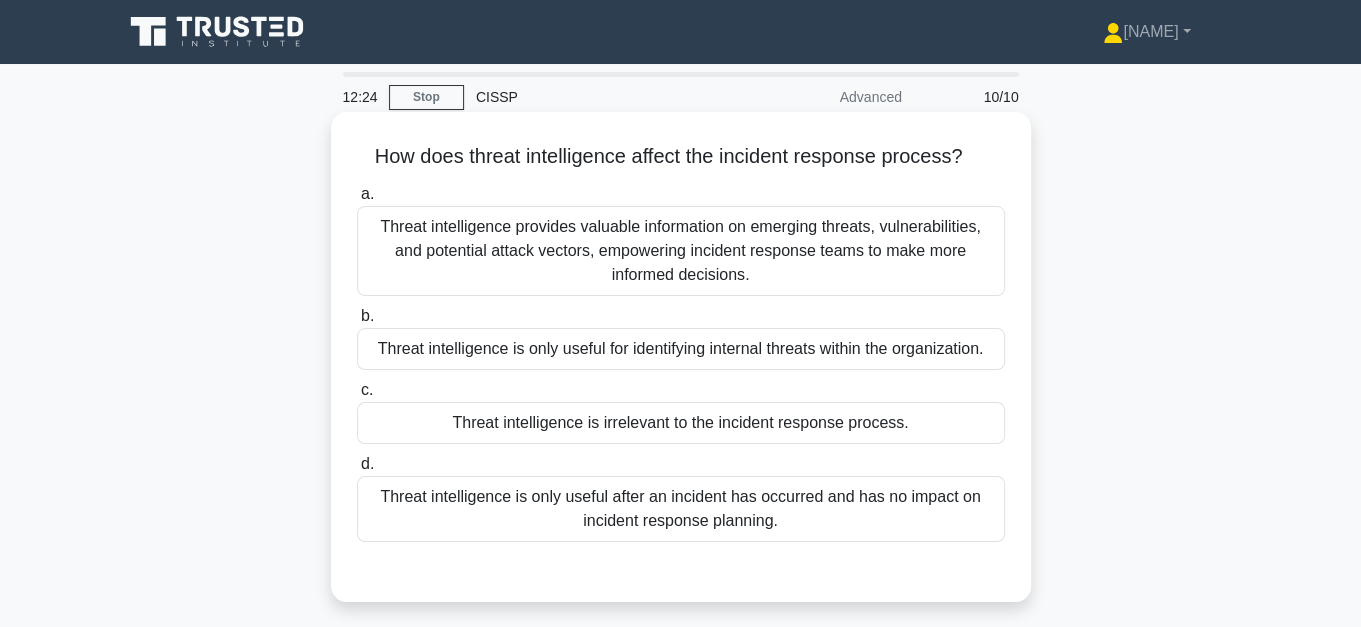 scroll, scrollTop: 90, scrollLeft: 0, axis: vertical 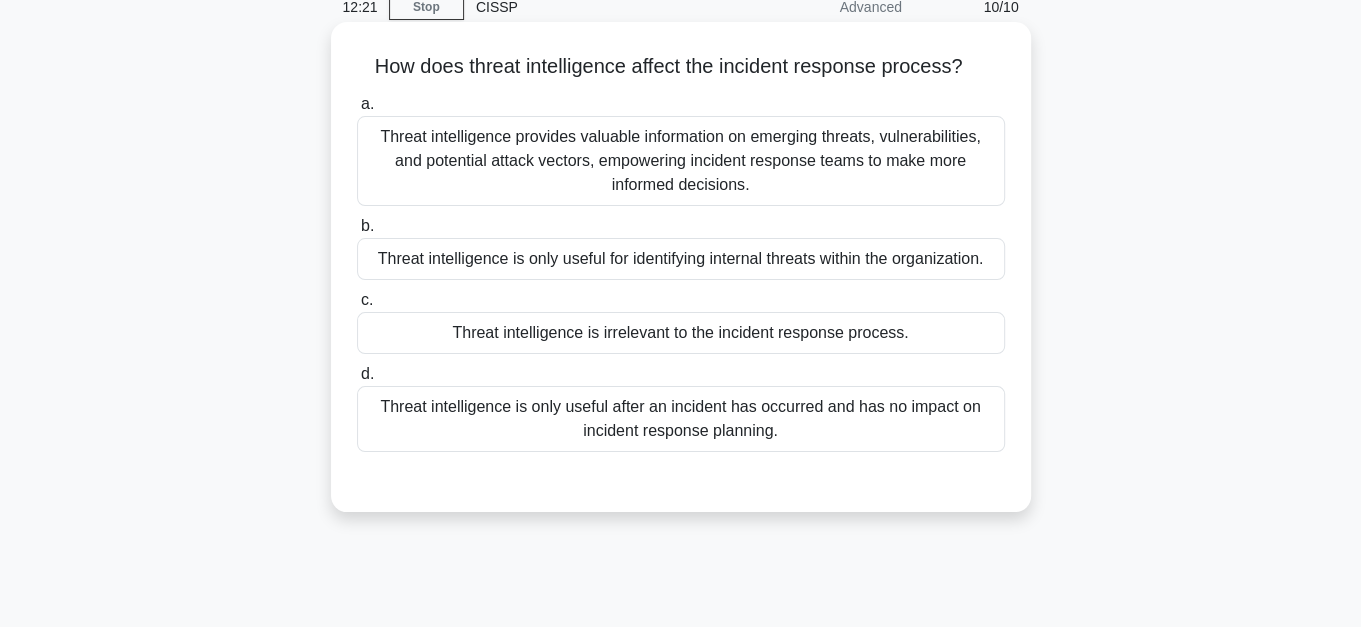 click on "Threat intelligence provides valuable information on emerging threats, vulnerabilities, and potential attack vectors, empowering incident response teams to make more informed decisions." at bounding box center [681, 161] 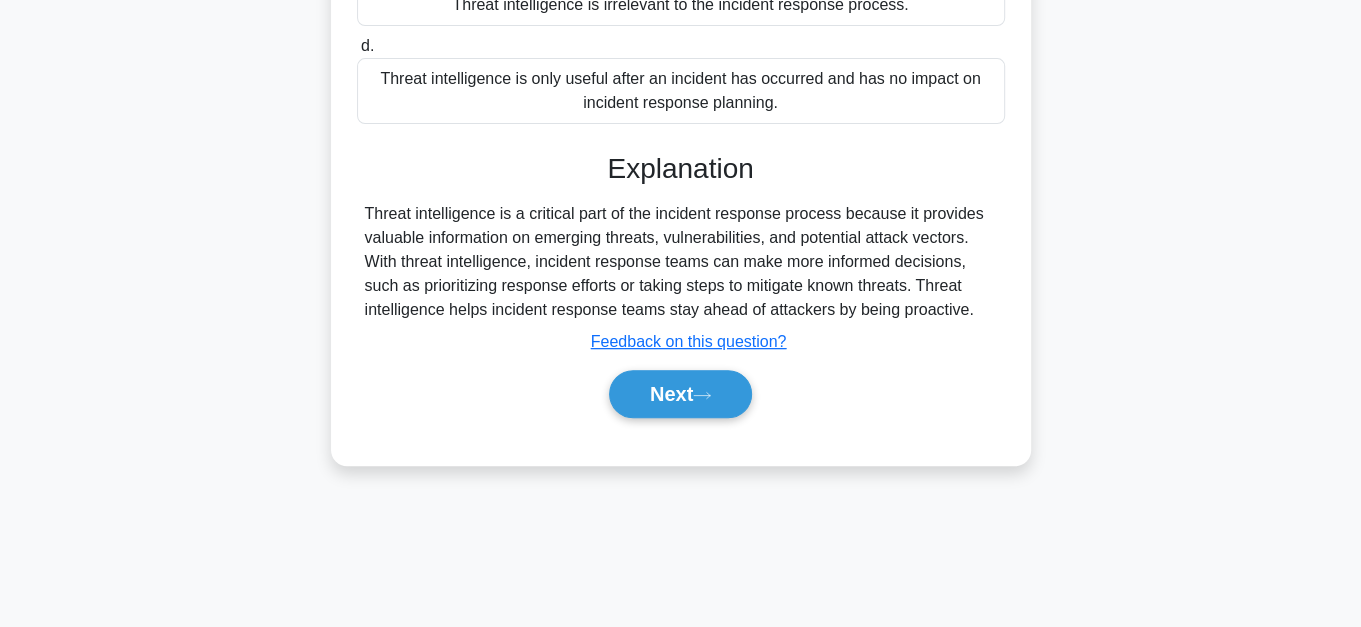 scroll, scrollTop: 453, scrollLeft: 0, axis: vertical 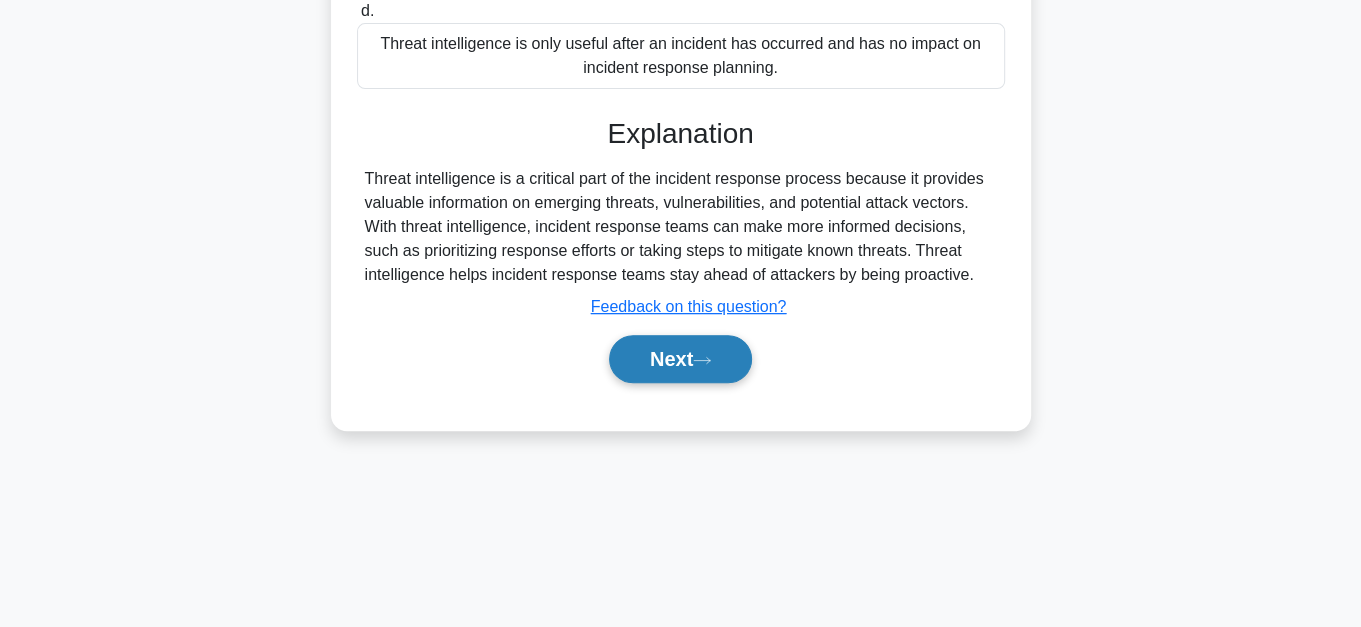 click on "Next" at bounding box center (680, 359) 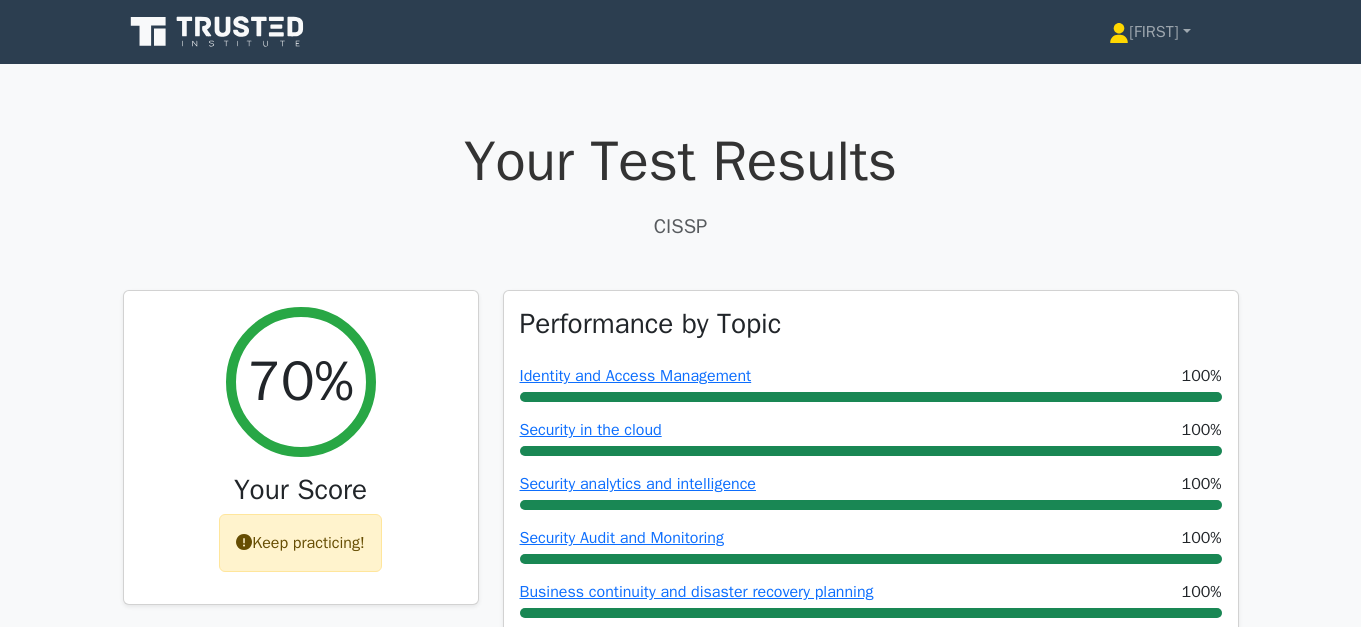 scroll, scrollTop: 0, scrollLeft: 0, axis: both 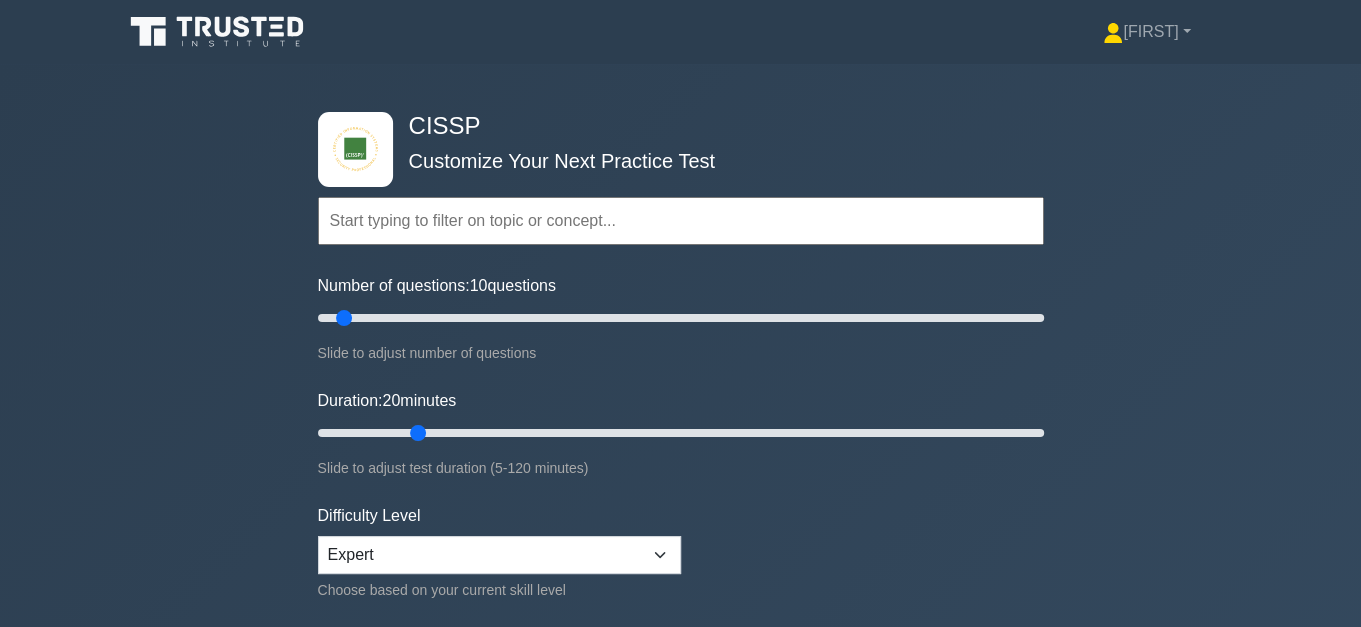 drag, startPoint x: 354, startPoint y: 430, endPoint x: 410, endPoint y: 424, distance: 56.32051 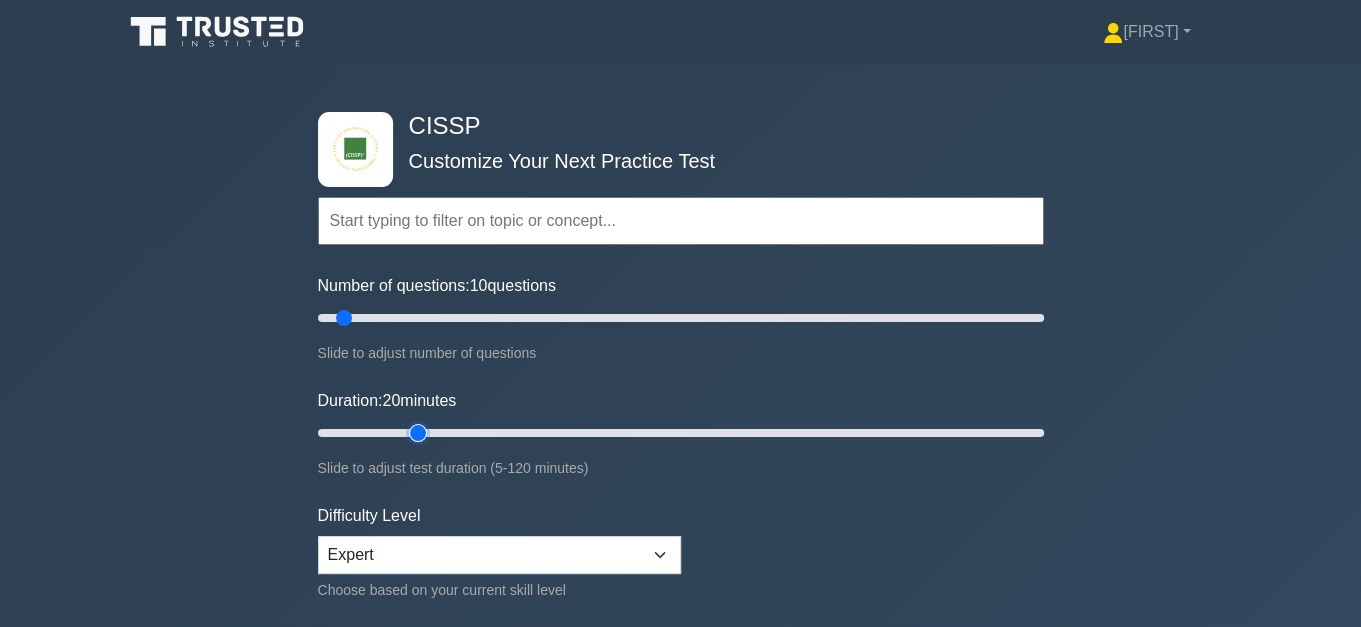 type on "20" 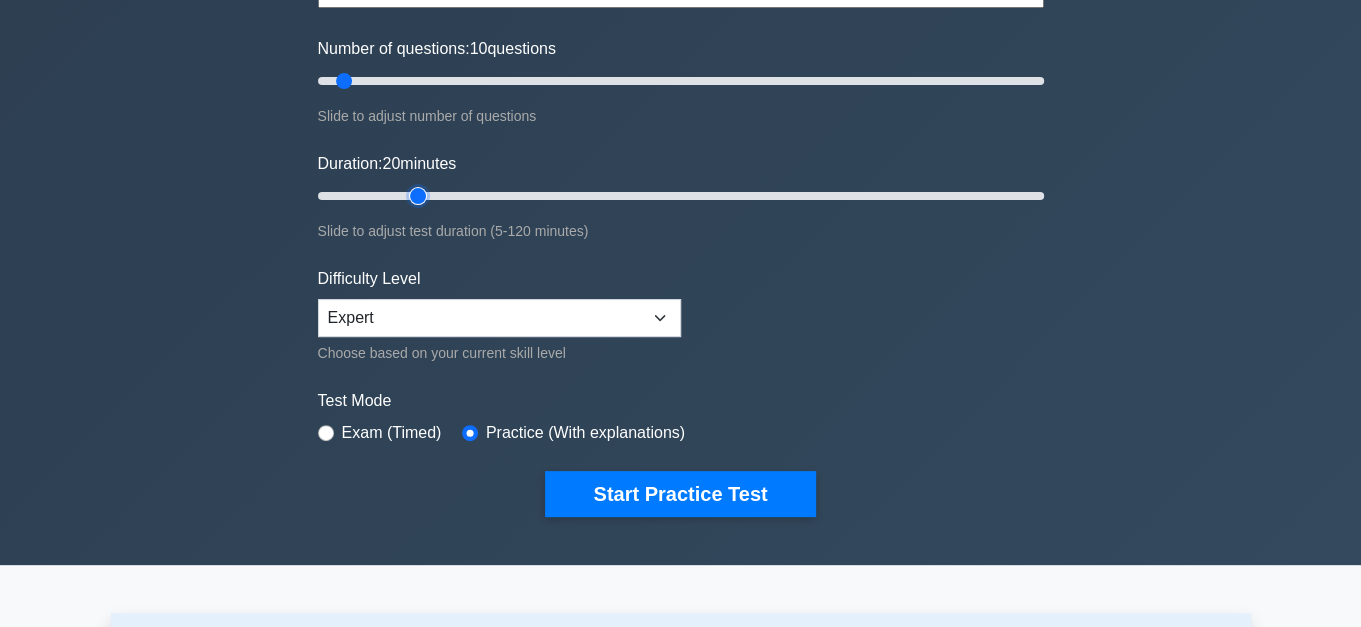 scroll, scrollTop: 272, scrollLeft: 0, axis: vertical 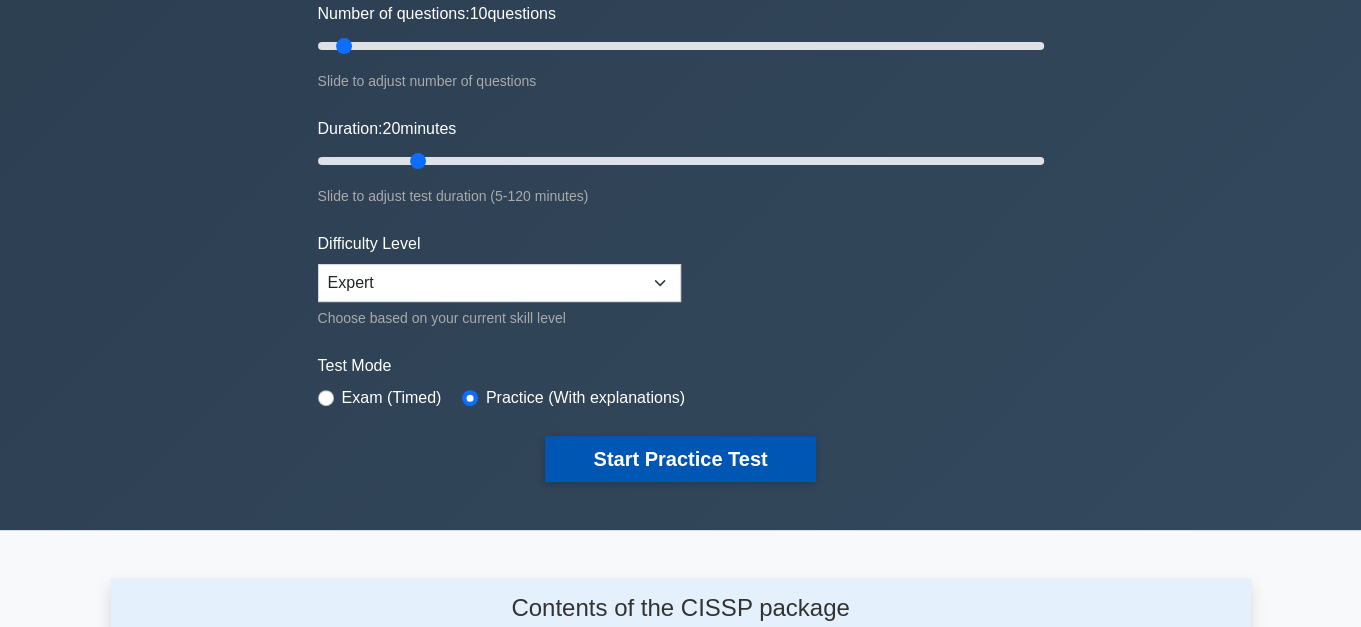 click on "Start Practice Test" at bounding box center (680, 459) 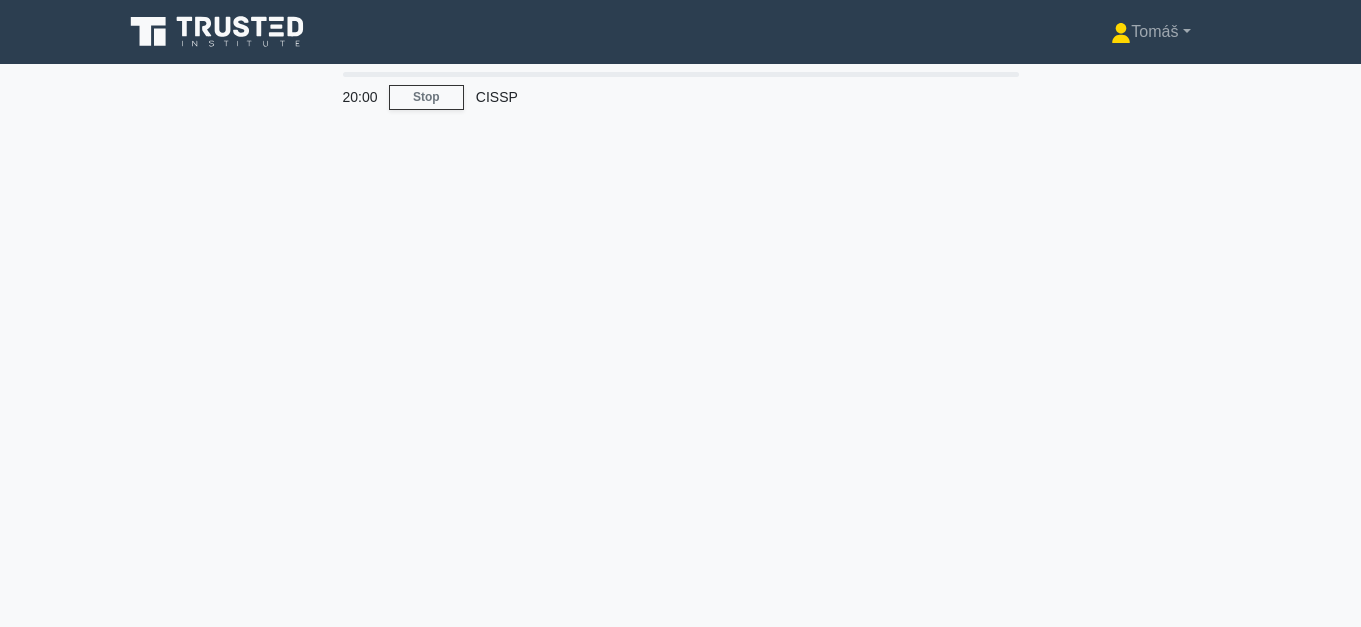 scroll, scrollTop: 0, scrollLeft: 0, axis: both 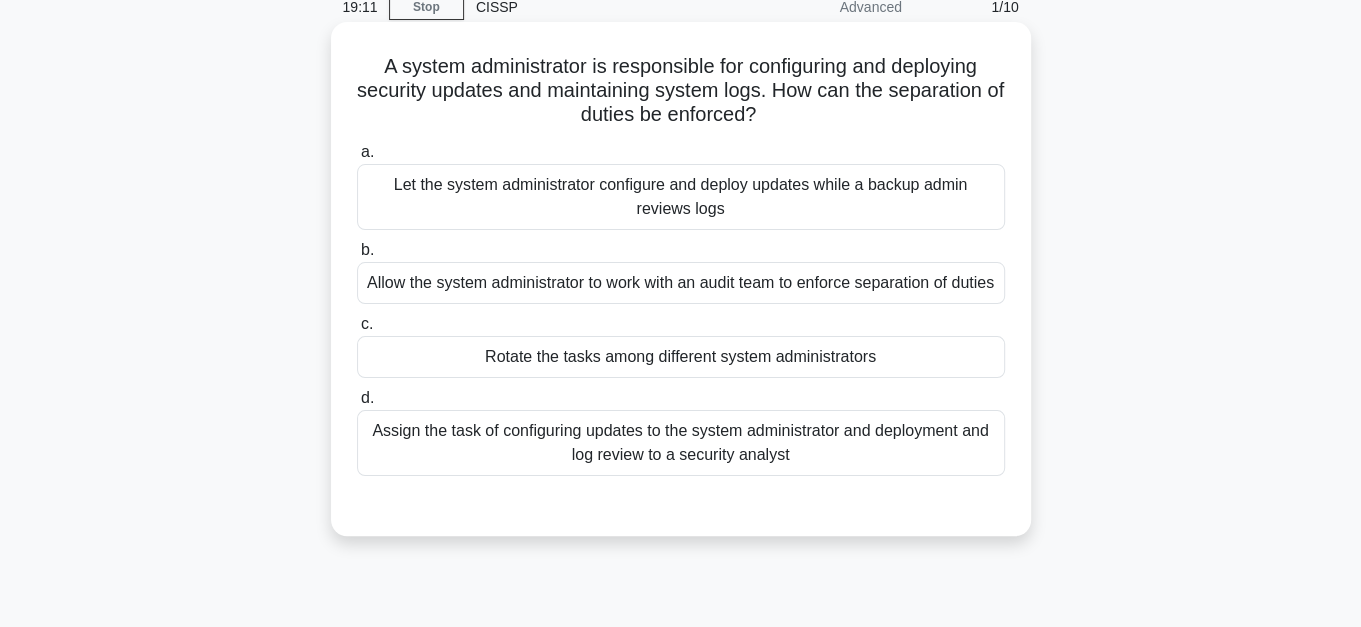 click on "Assign the task of configuring updates to the system administrator and deployment and log review to a security analyst" at bounding box center (681, 443) 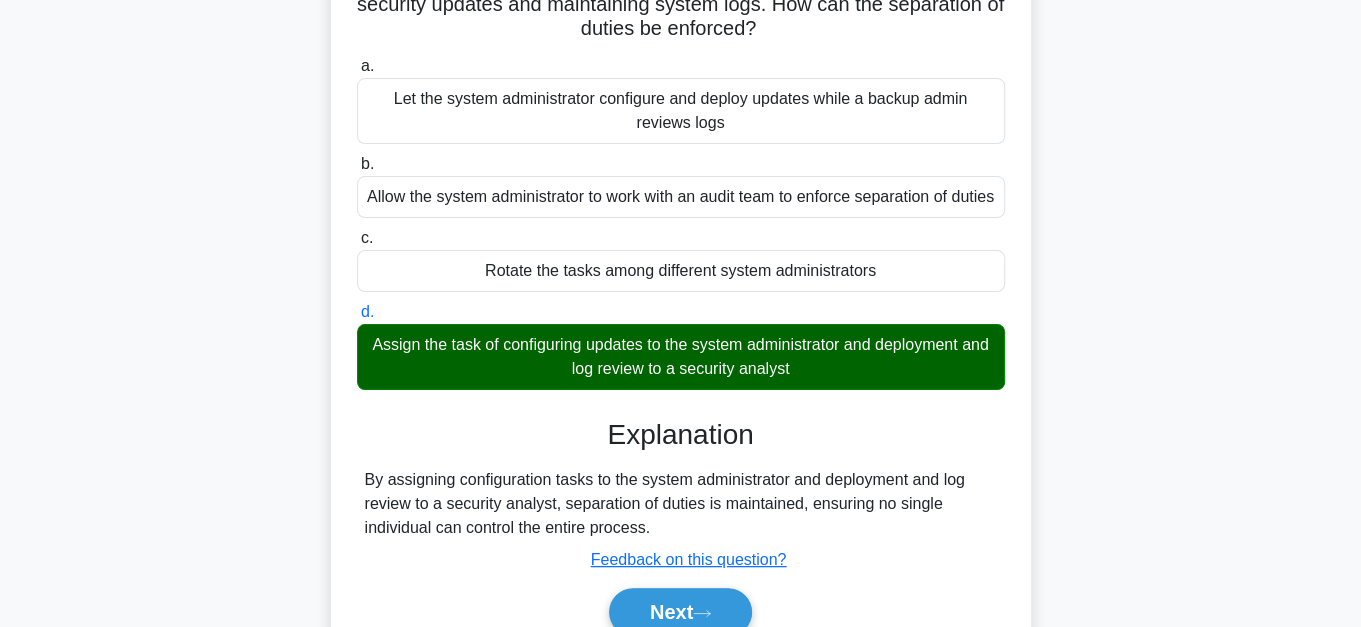 scroll, scrollTop: 272, scrollLeft: 0, axis: vertical 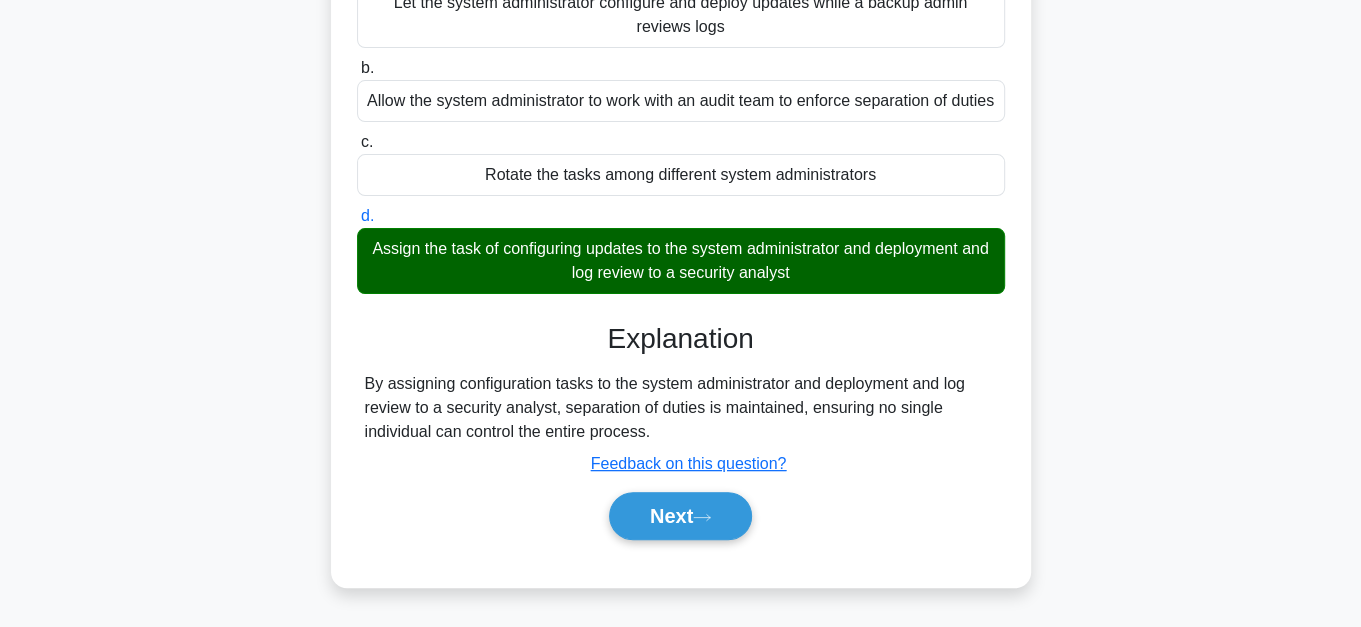 drag, startPoint x: 421, startPoint y: 457, endPoint x: 626, endPoint y: 444, distance: 205.41179 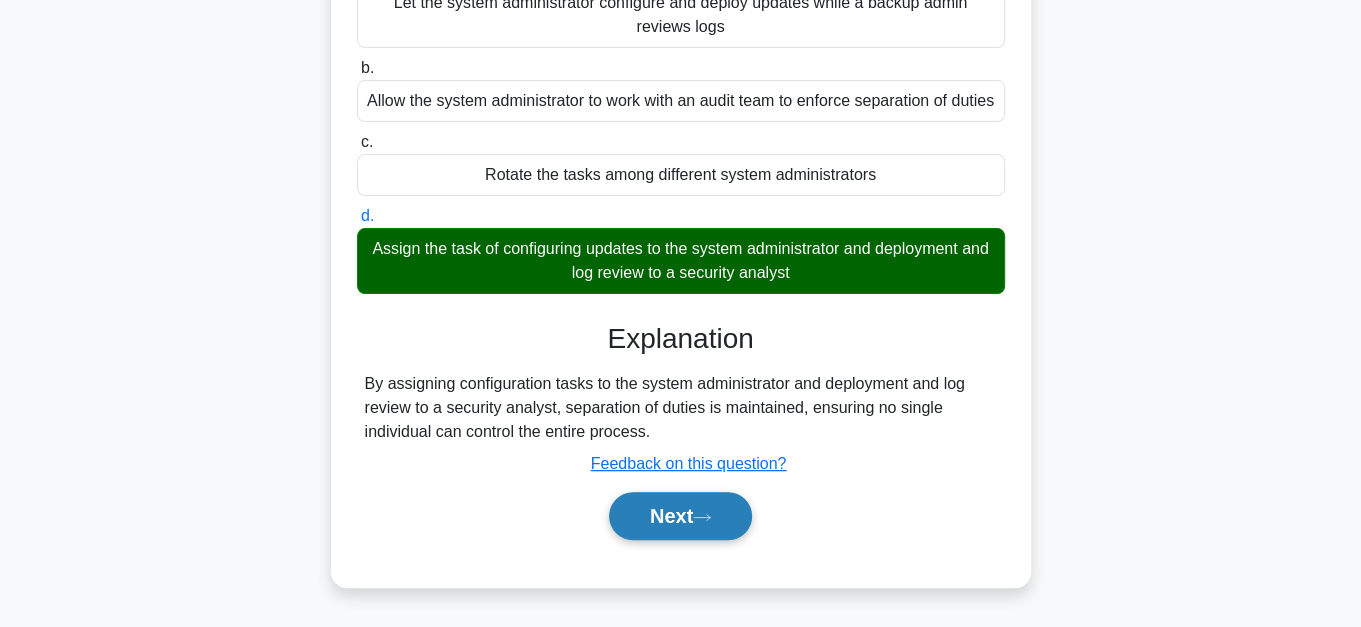 click on "Next" at bounding box center [680, 516] 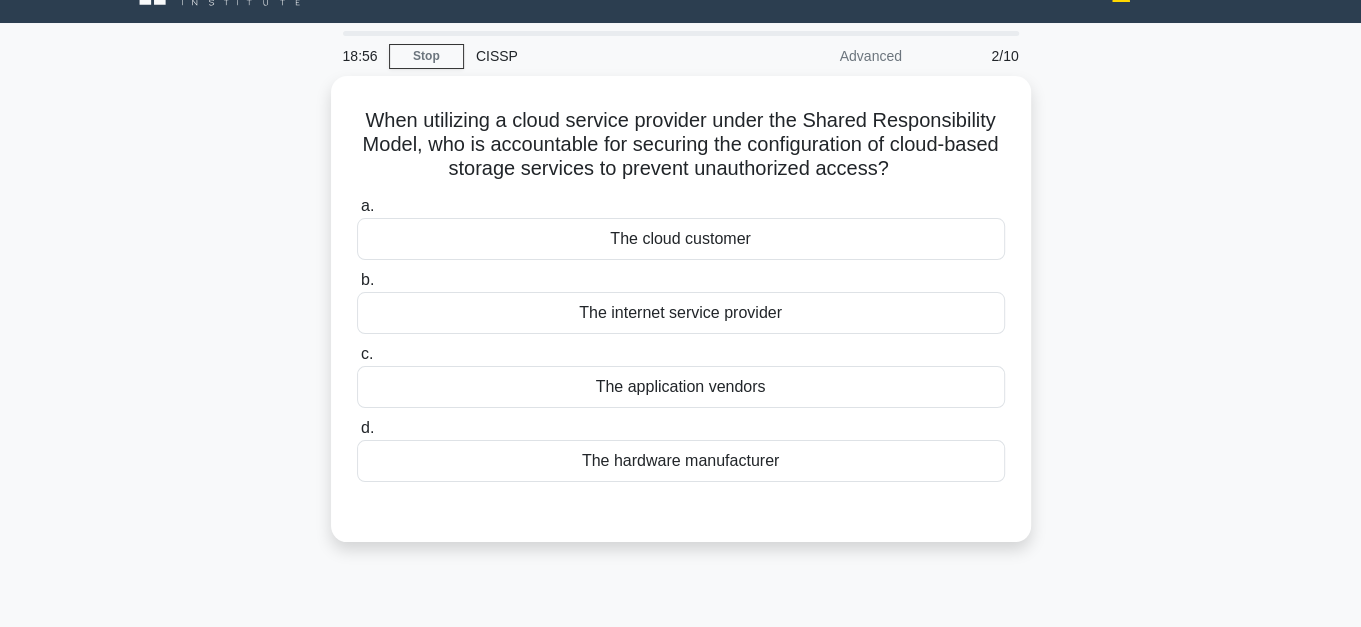 scroll, scrollTop: 0, scrollLeft: 0, axis: both 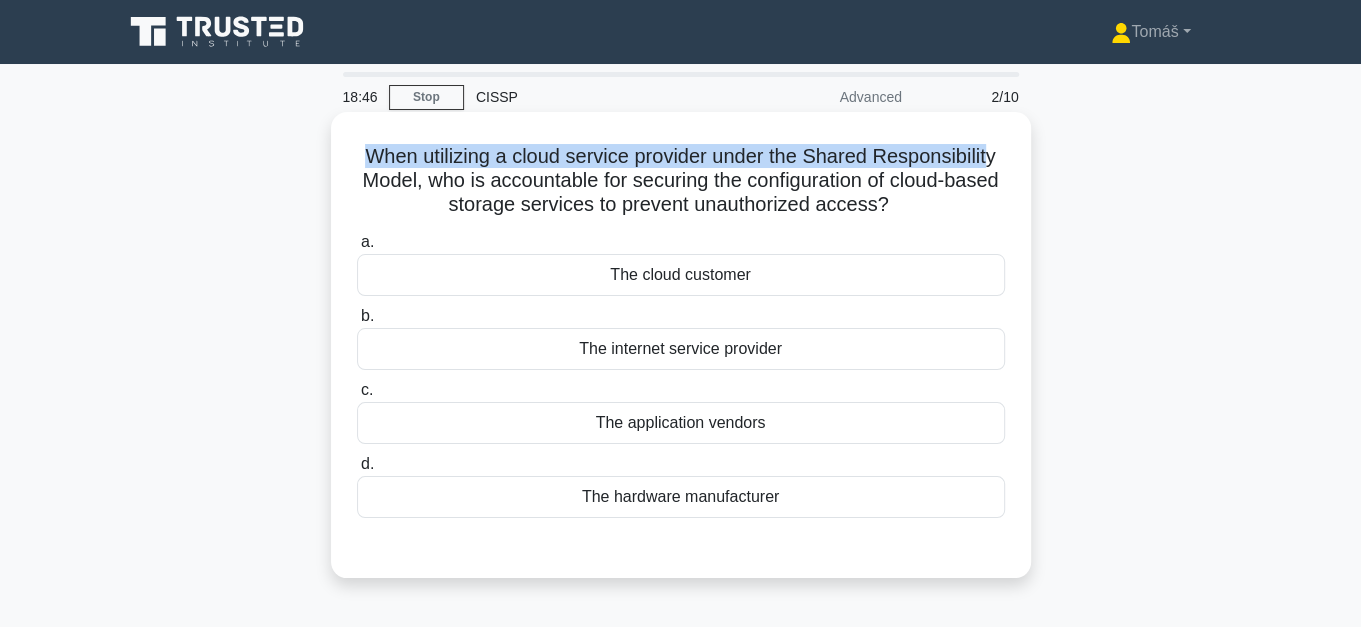 drag, startPoint x: 356, startPoint y: 155, endPoint x: 997, endPoint y: 150, distance: 641.0195 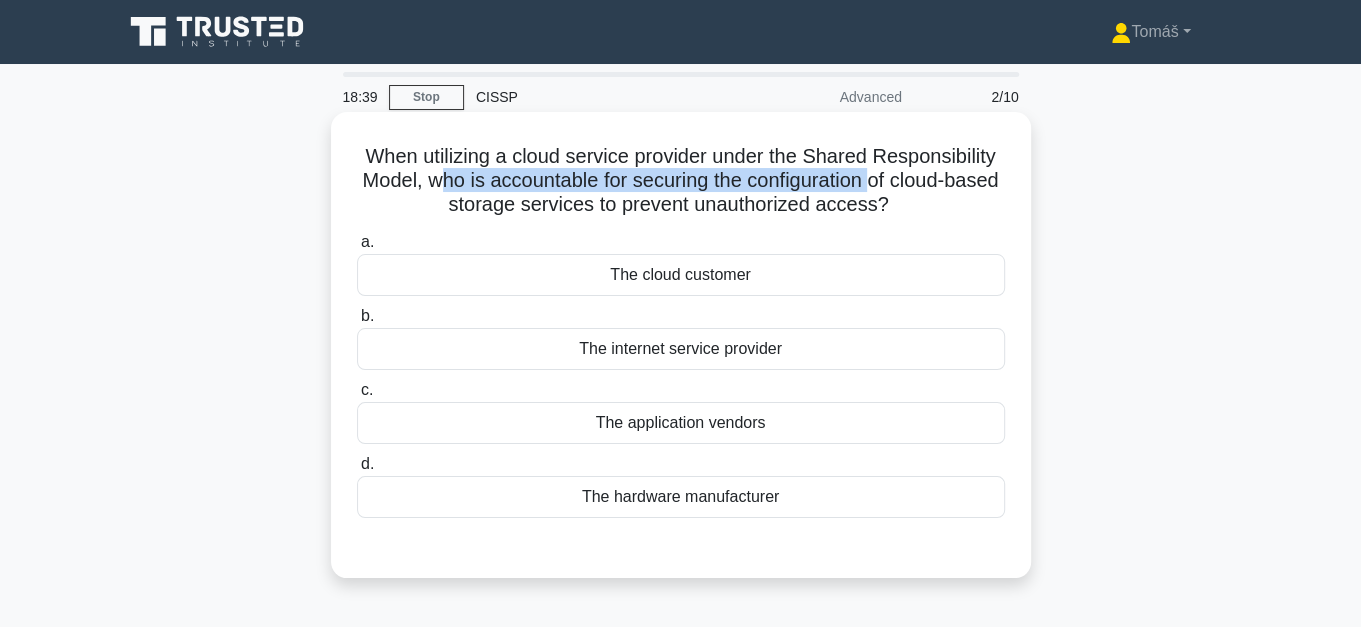 drag, startPoint x: 462, startPoint y: 182, endPoint x: 899, endPoint y: 174, distance: 437.0732 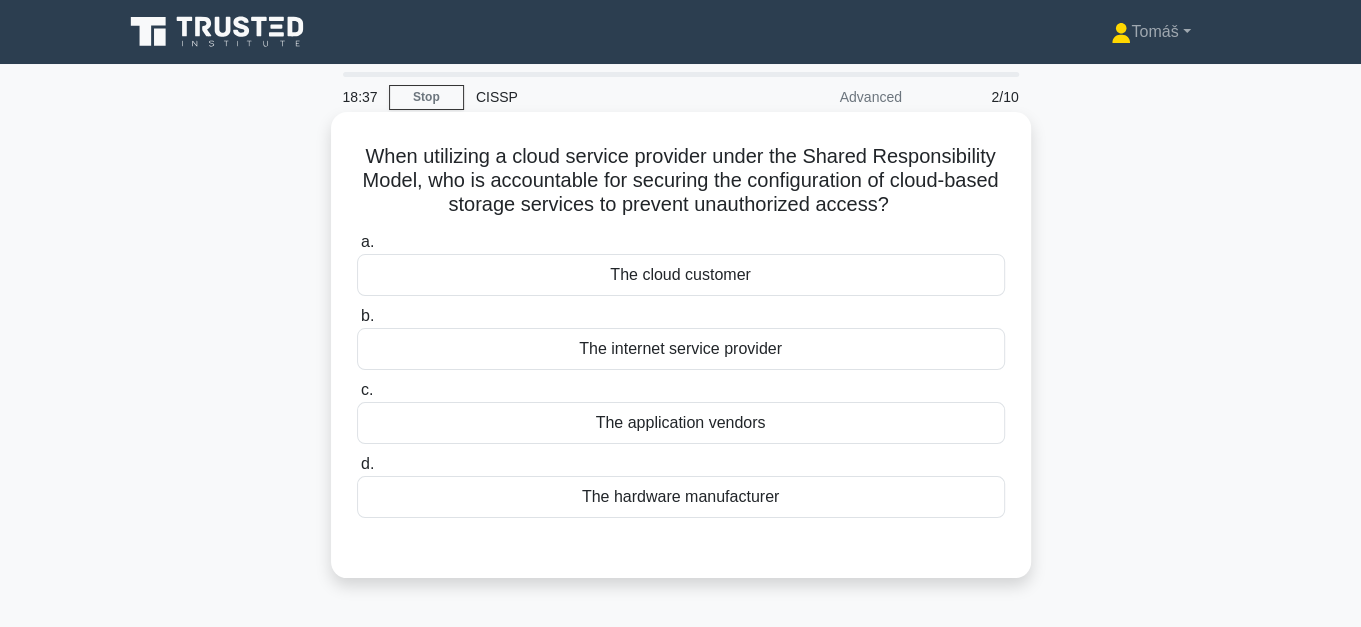 click on "When utilizing a cloud service provider under the Shared Responsibility Model, who is accountable for securing the configuration of cloud-based storage services to prevent unauthorized access?
.spinner_0XTQ{transform-origin:center;animation:spinner_y6GP .75s linear infinite}@keyframes spinner_y6GP{100%{transform:rotate(360deg)}}
a.
The cloud customer" at bounding box center [681, 345] 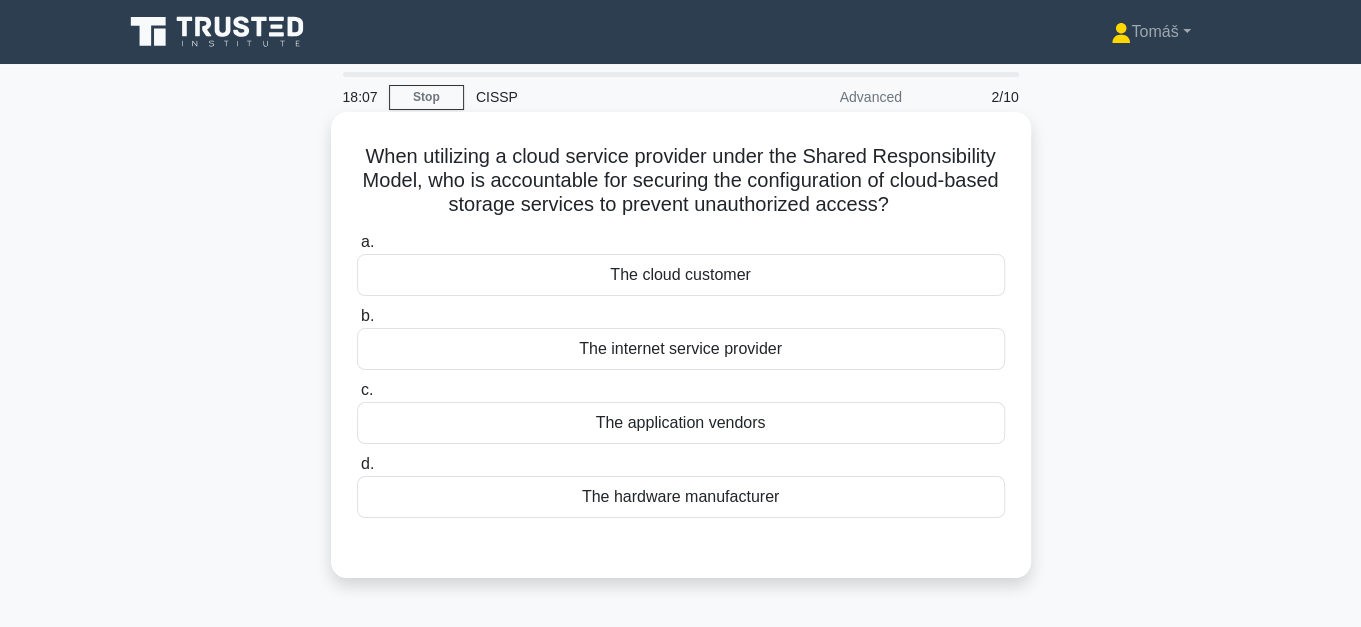 drag, startPoint x: 453, startPoint y: 179, endPoint x: 933, endPoint y: 208, distance: 480.87524 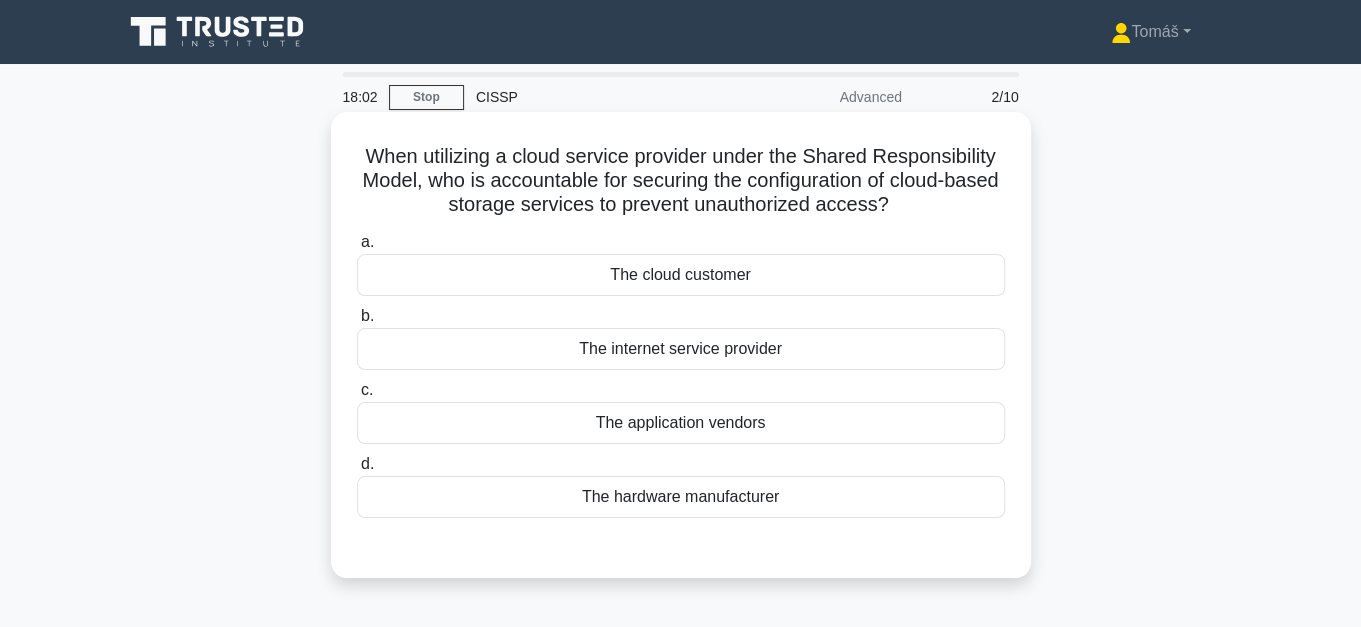 click on "The hardware manufacturer" at bounding box center [681, 497] 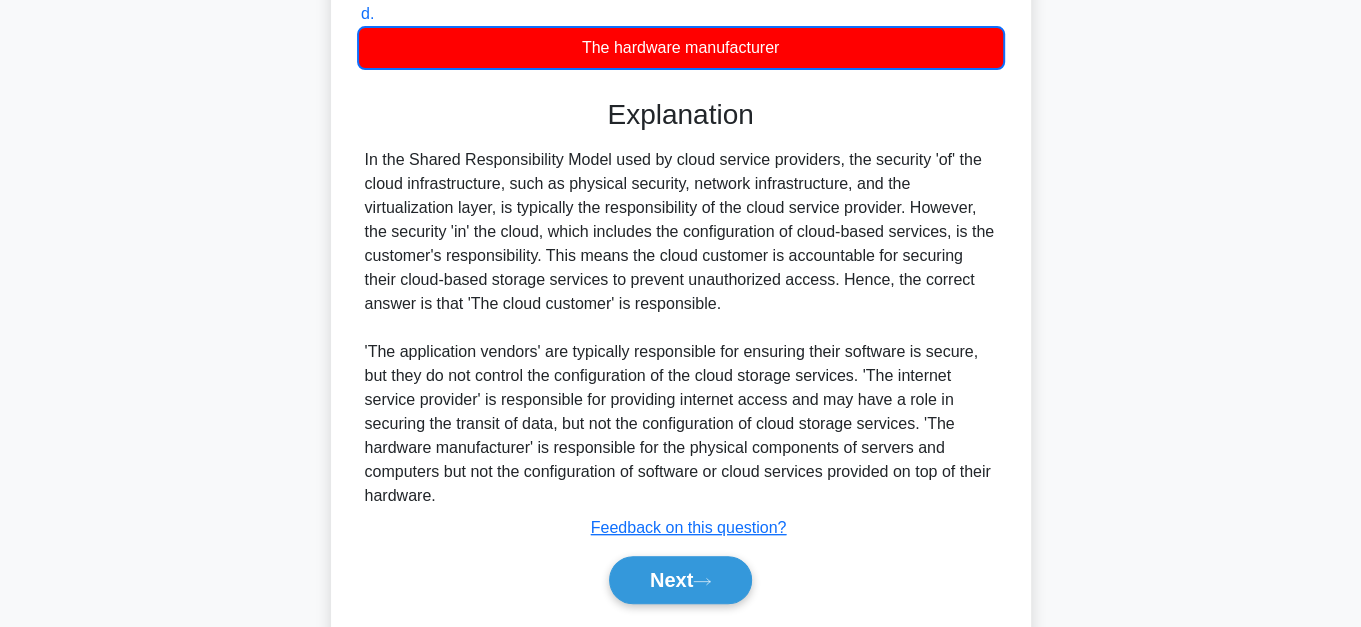 scroll, scrollTop: 510, scrollLeft: 0, axis: vertical 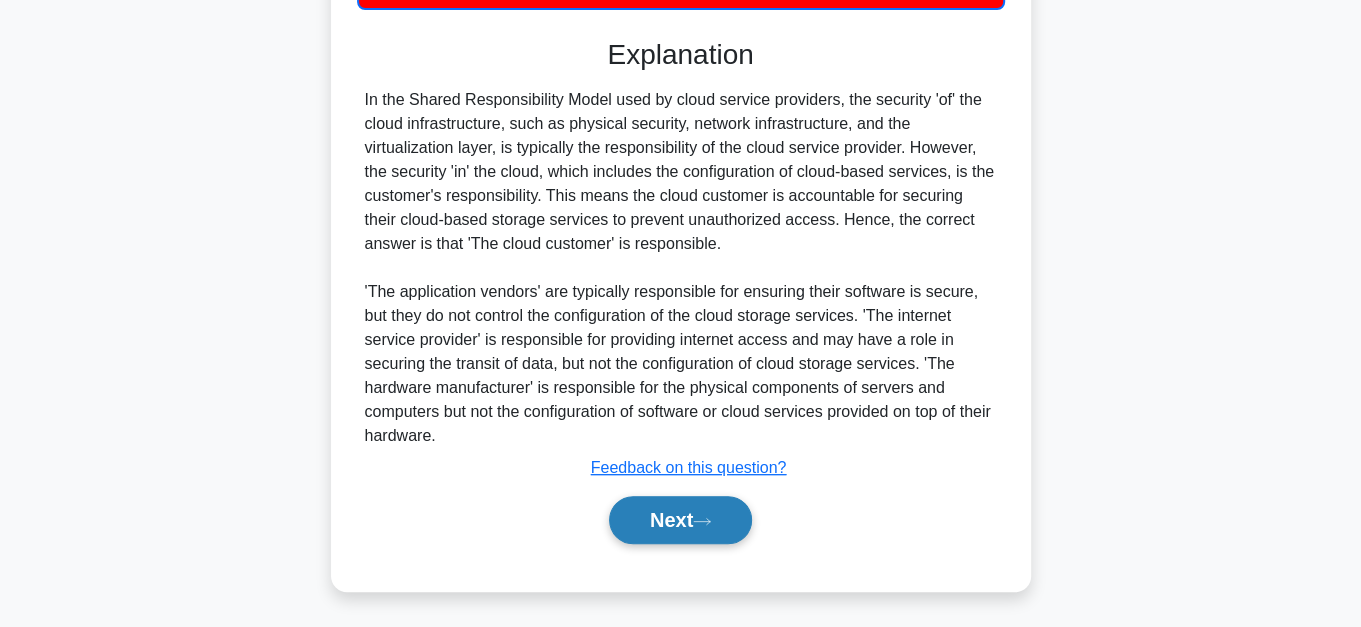 click on "Next" at bounding box center [680, 520] 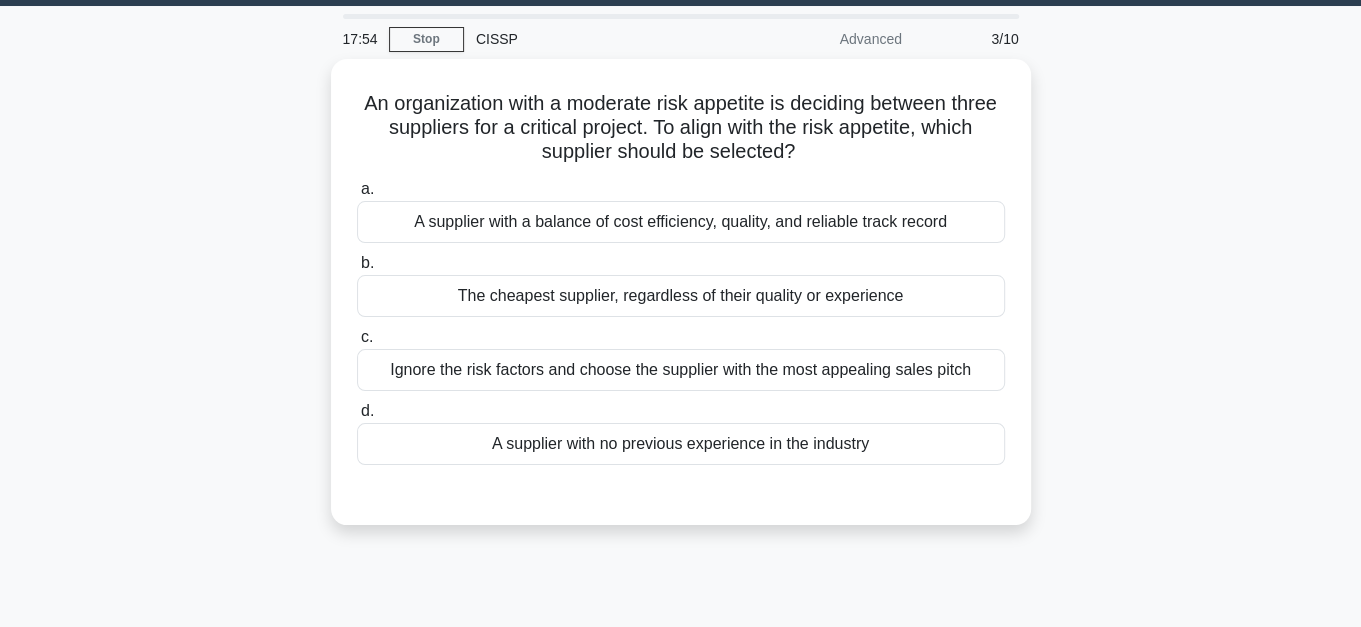 scroll, scrollTop: 90, scrollLeft: 0, axis: vertical 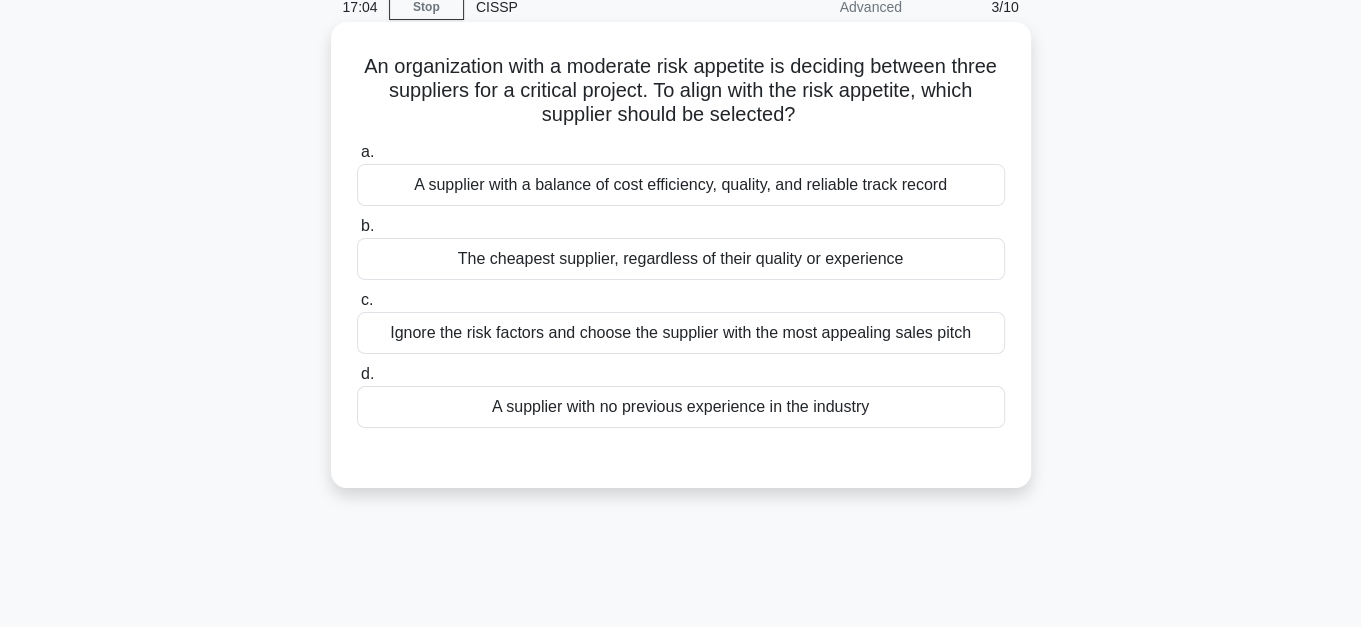 click on "A supplier with a balance of cost efficiency, quality, and reliable track record" at bounding box center [681, 185] 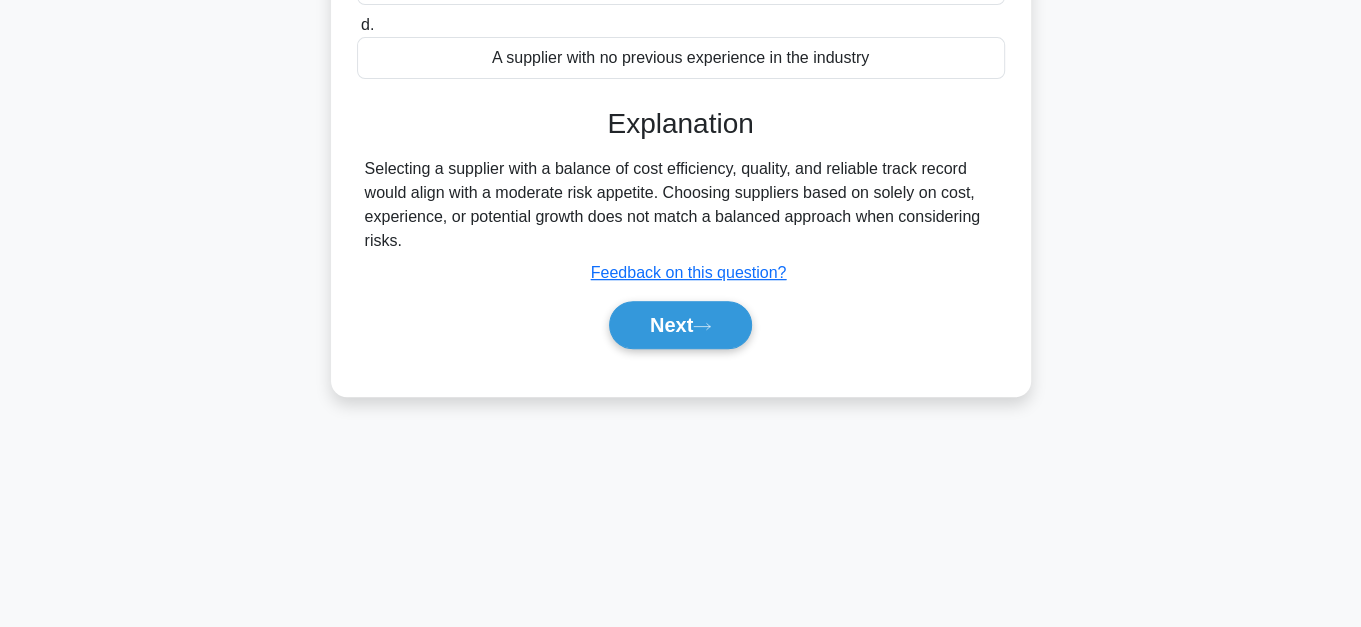 scroll, scrollTop: 453, scrollLeft: 0, axis: vertical 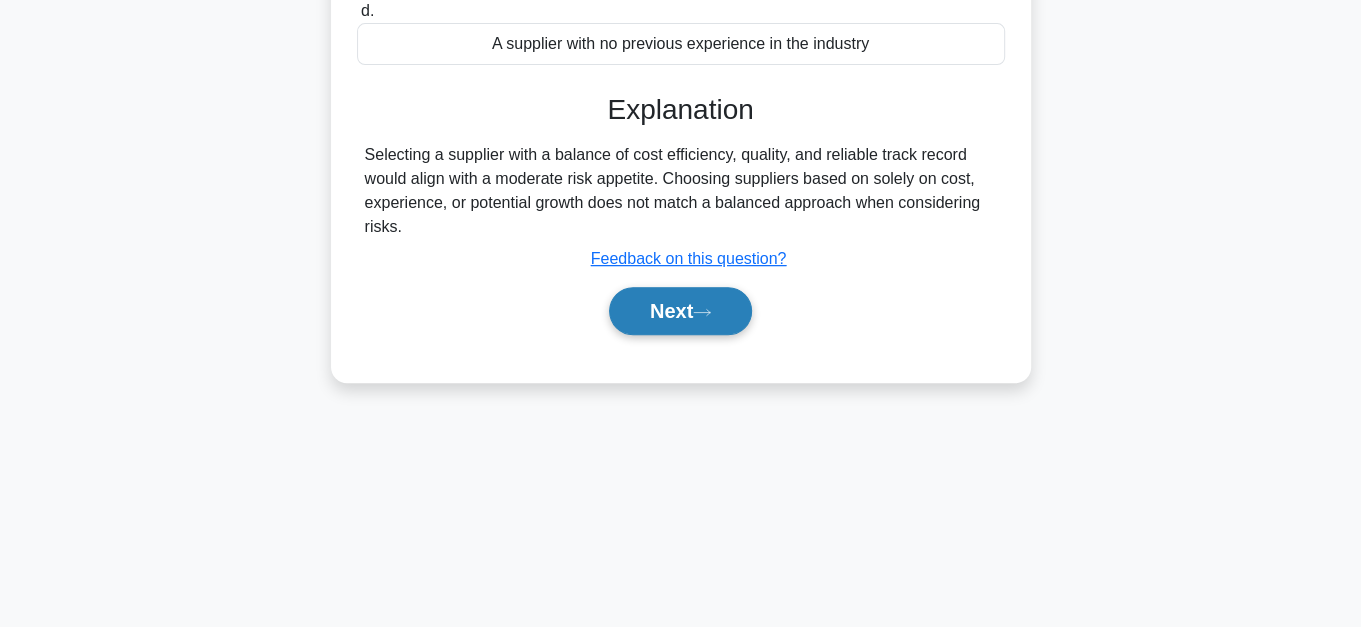 click on "Next" at bounding box center [680, 311] 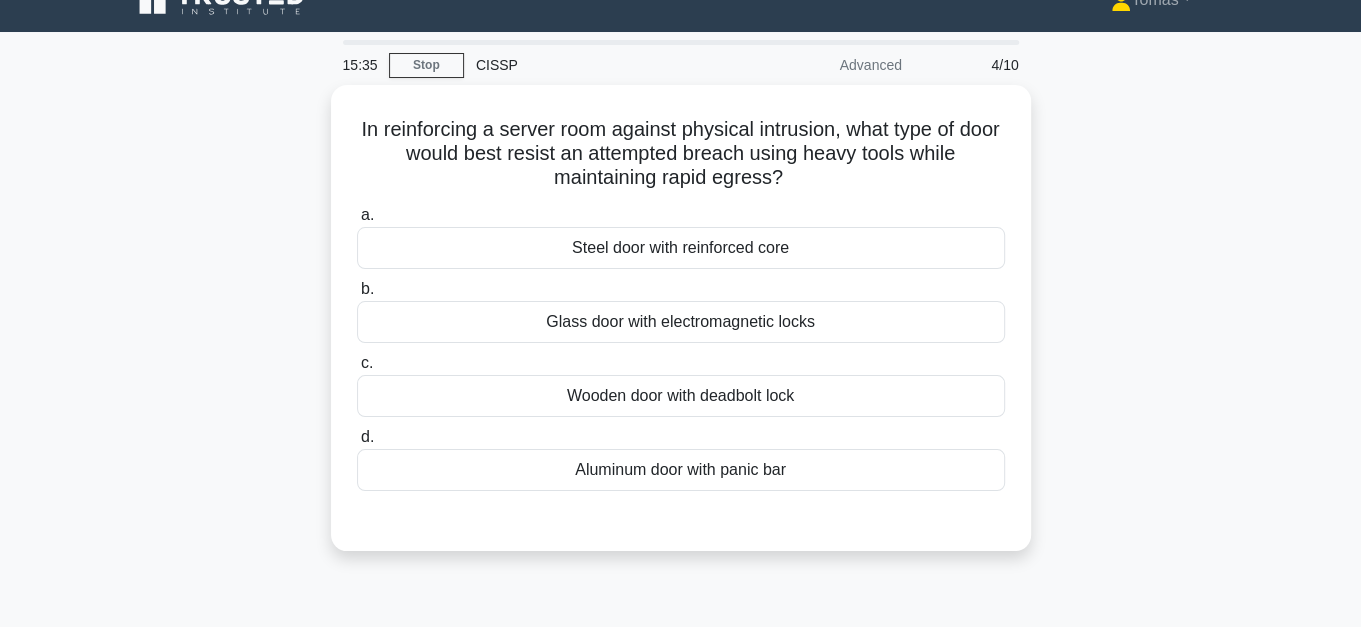 scroll, scrollTop: 0, scrollLeft: 0, axis: both 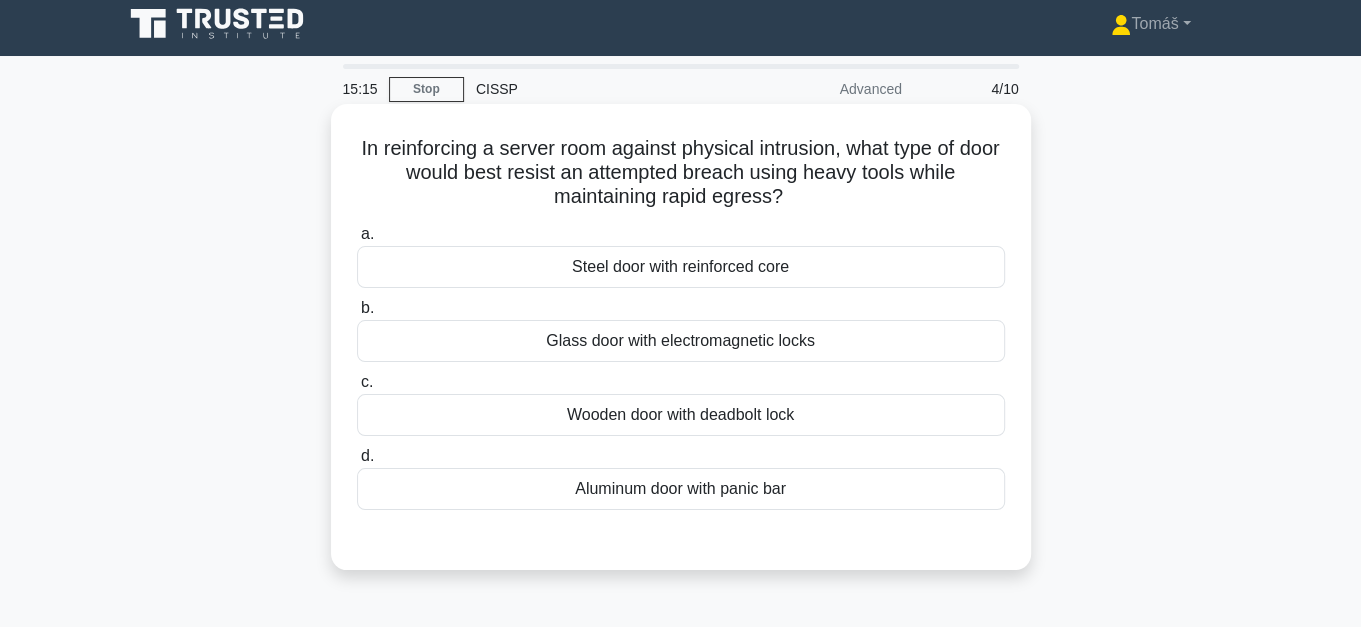 drag, startPoint x: 565, startPoint y: 199, endPoint x: 792, endPoint y: 199, distance: 227 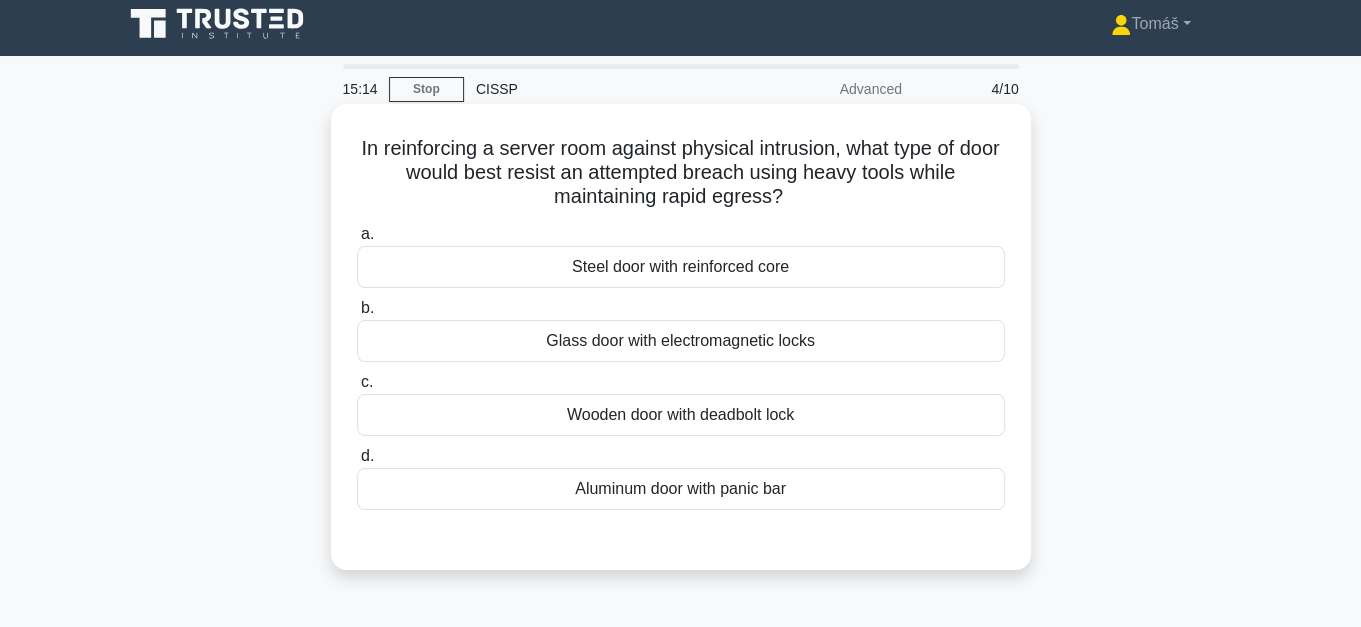 drag, startPoint x: 792, startPoint y: 199, endPoint x: 872, endPoint y: 202, distance: 80.05623 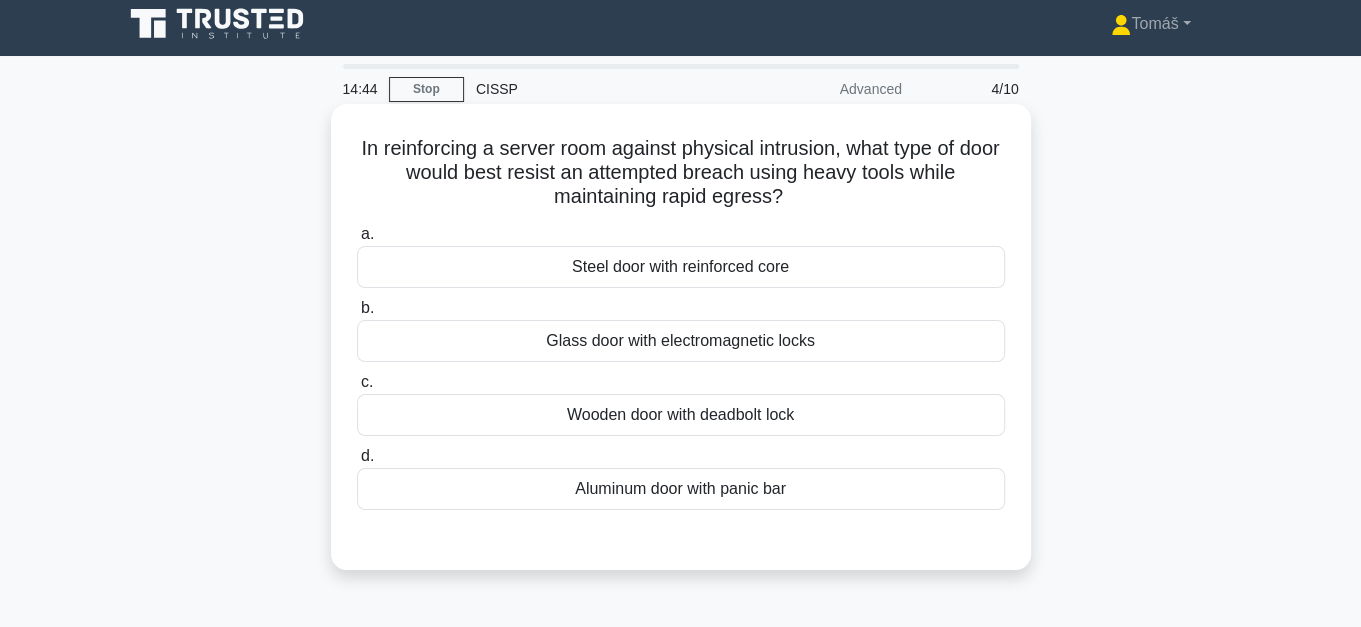 click on "Aluminum door with panic bar" at bounding box center [681, 489] 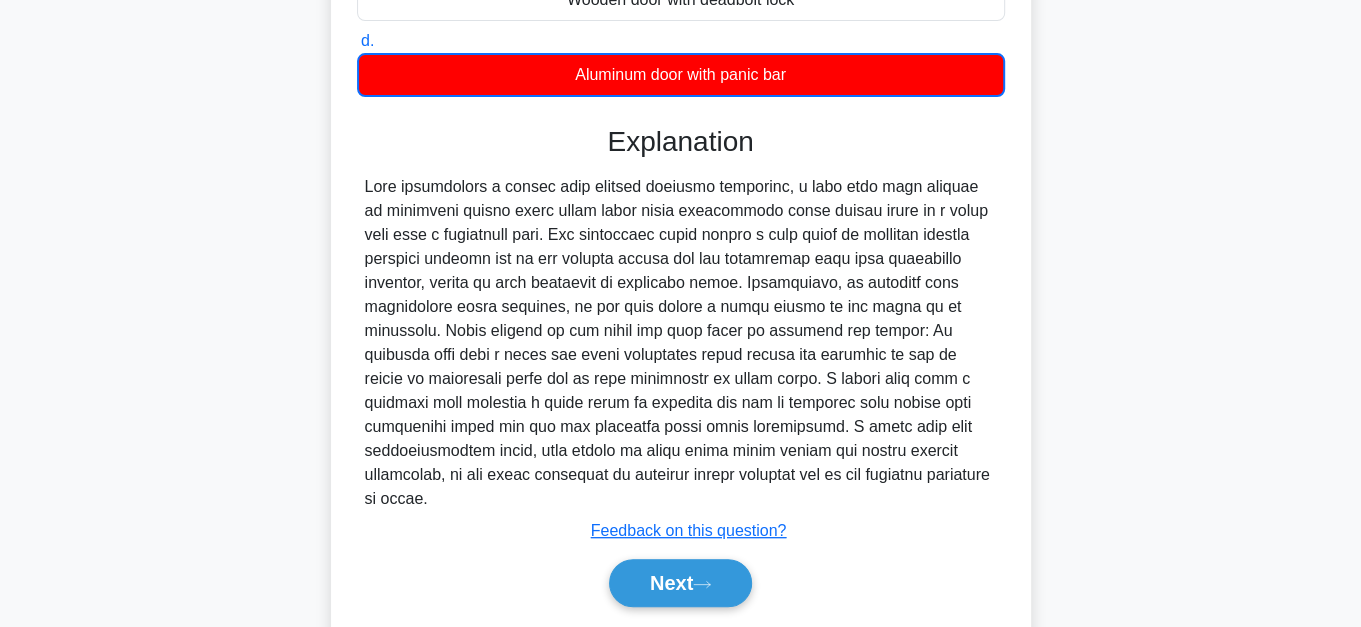 scroll, scrollTop: 462, scrollLeft: 0, axis: vertical 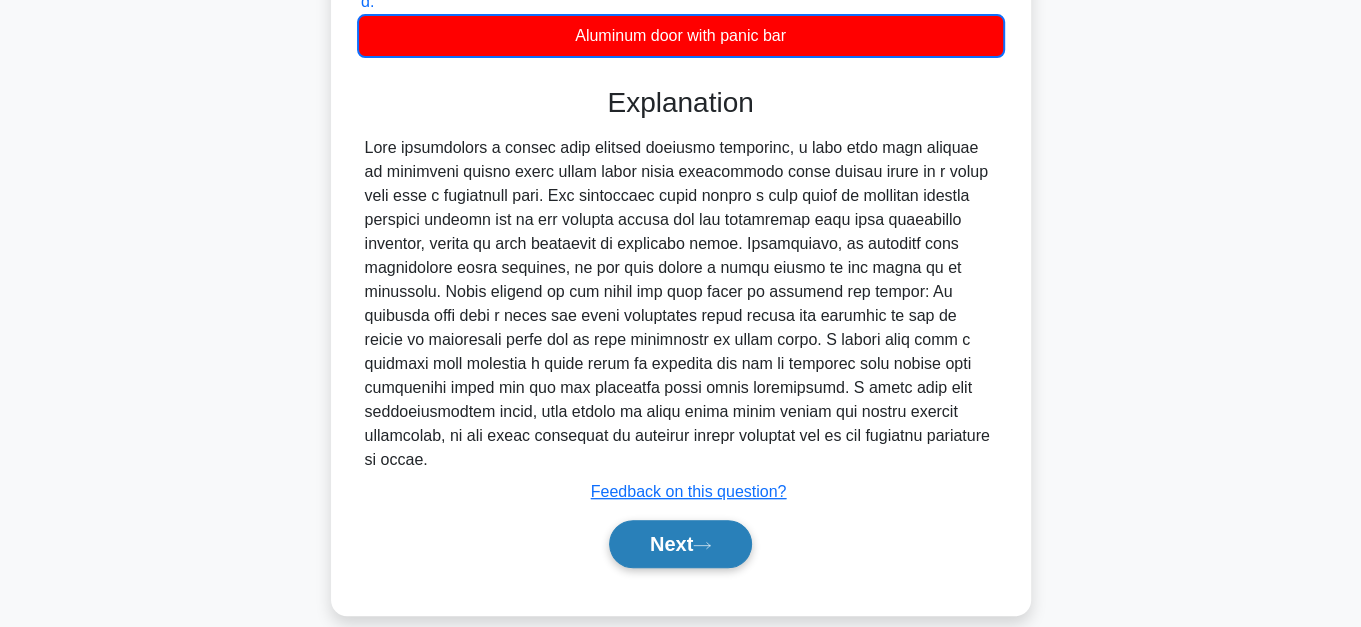 click on "Next" at bounding box center [680, 544] 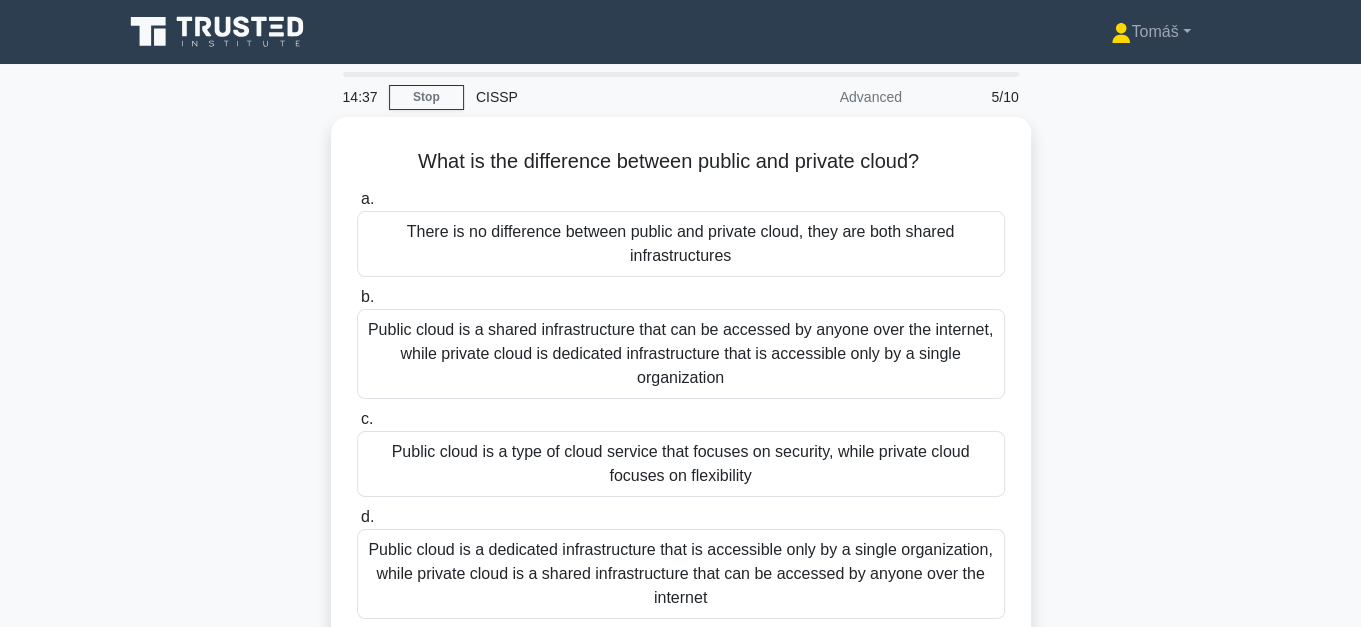 scroll, scrollTop: 90, scrollLeft: 0, axis: vertical 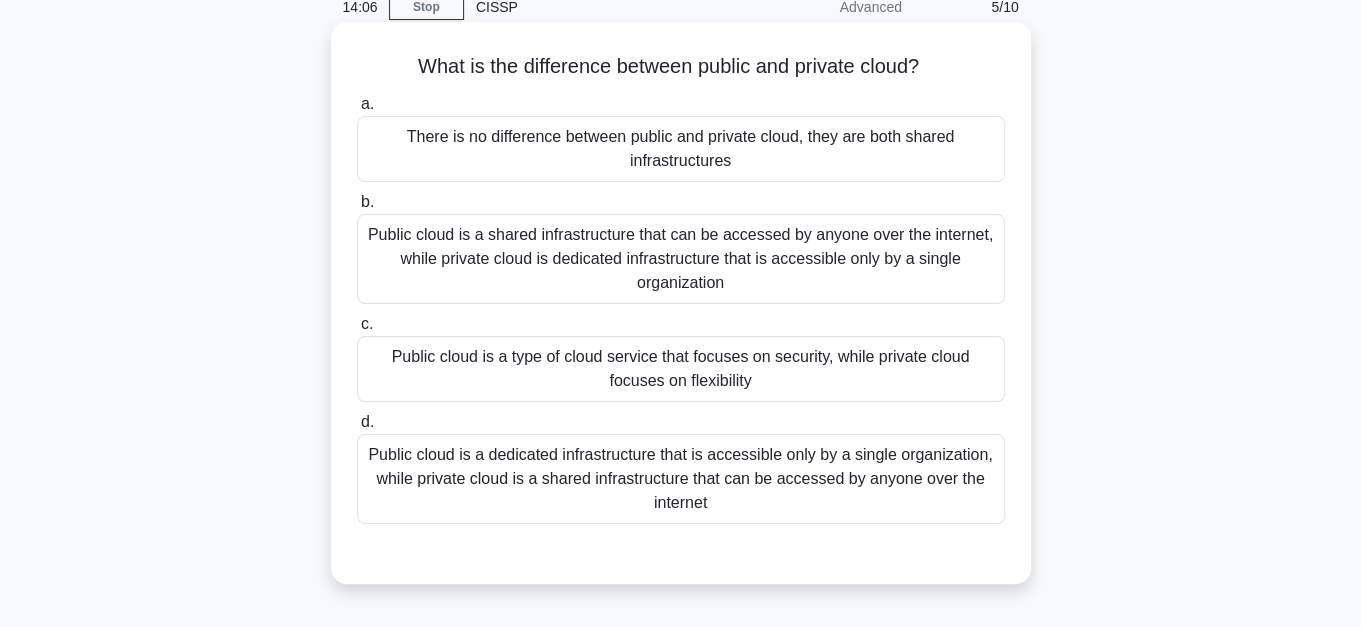 click on "Public cloud is a shared infrastructure that can be accessed by anyone over the internet, while private cloud is dedicated infrastructure that is accessible only by a single organization" at bounding box center [681, 259] 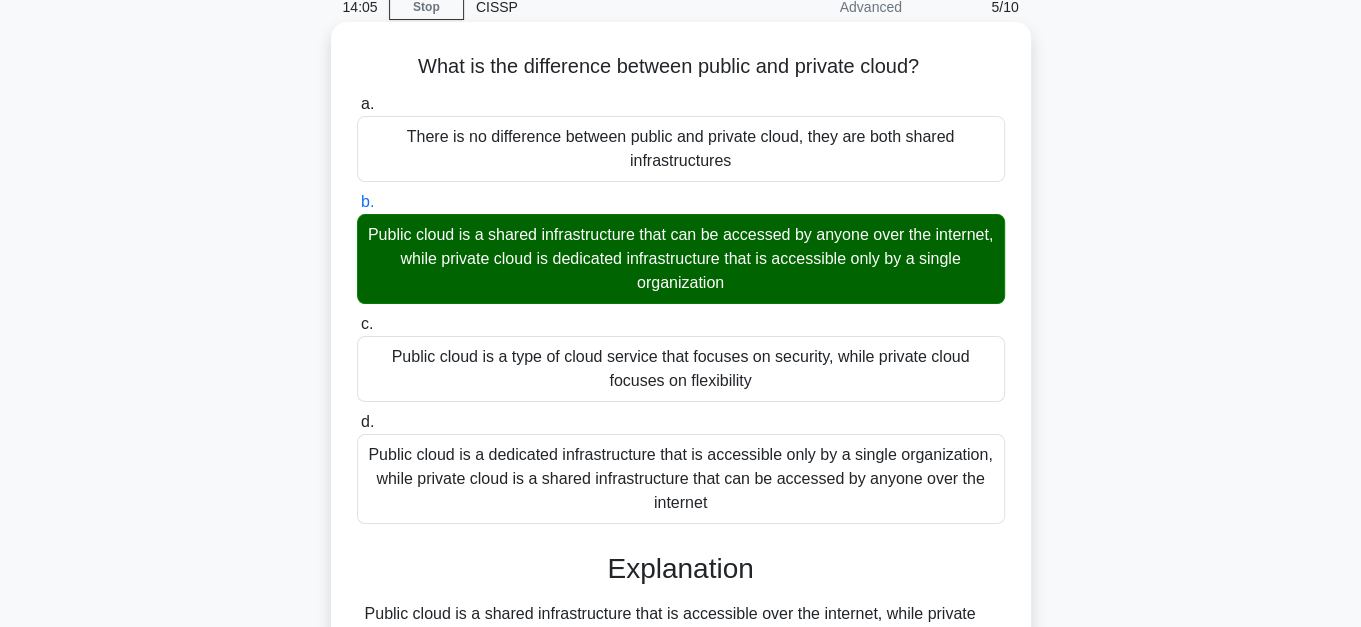 scroll, scrollTop: 453, scrollLeft: 0, axis: vertical 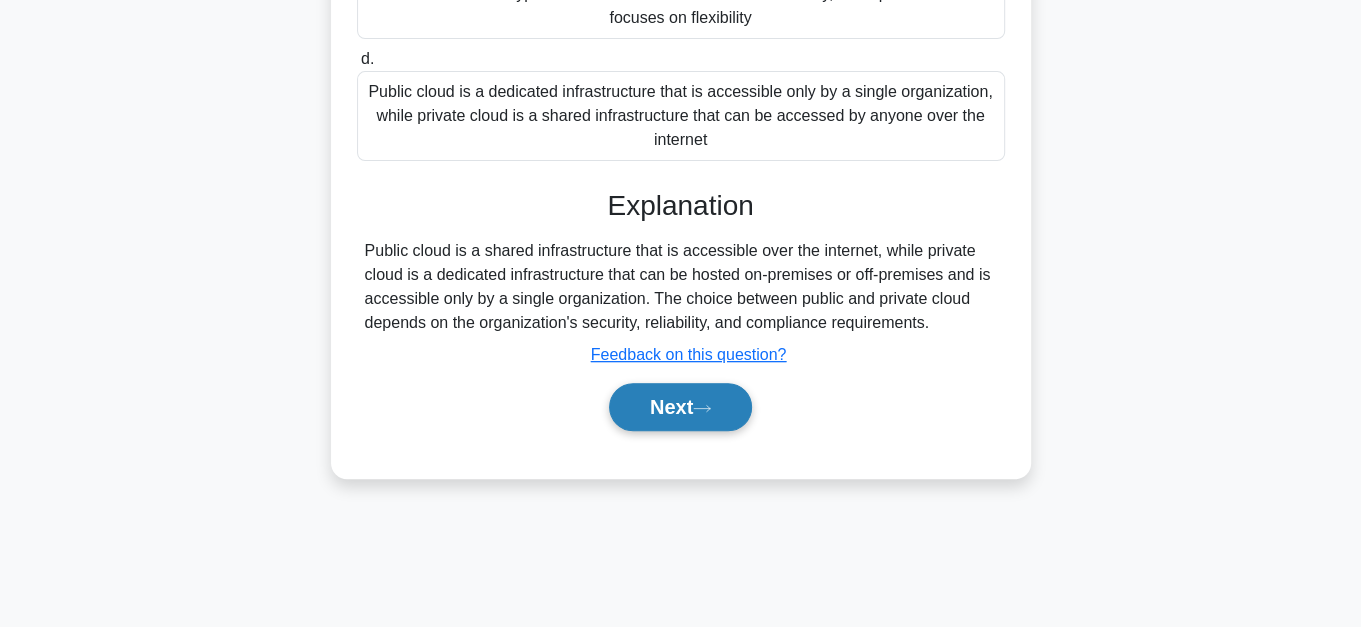click on "Next" at bounding box center [680, 407] 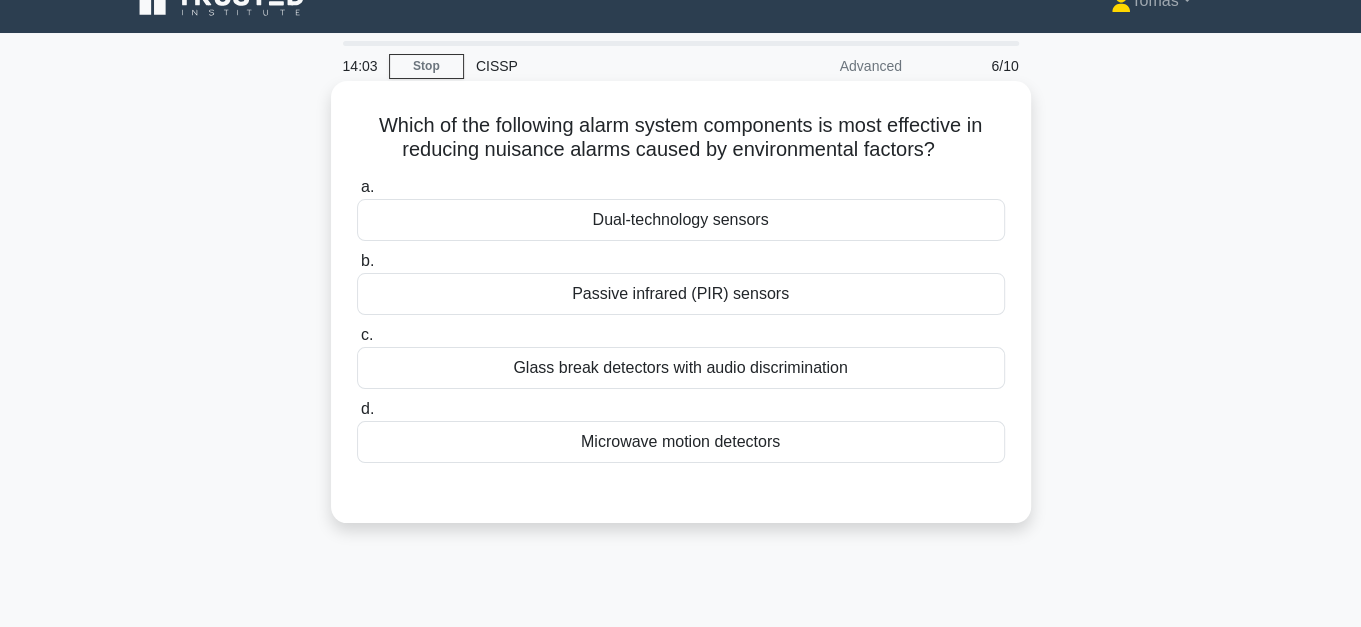 scroll, scrollTop: 0, scrollLeft: 0, axis: both 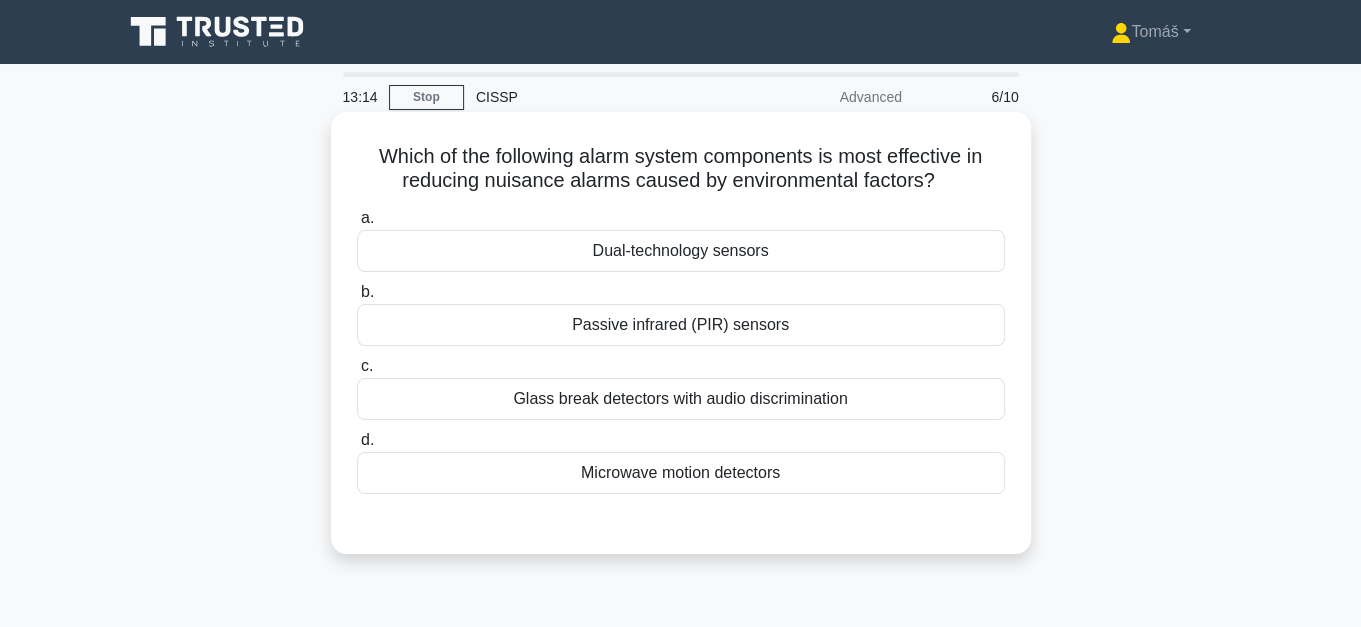 click on "Dual-technology sensors" at bounding box center [681, 251] 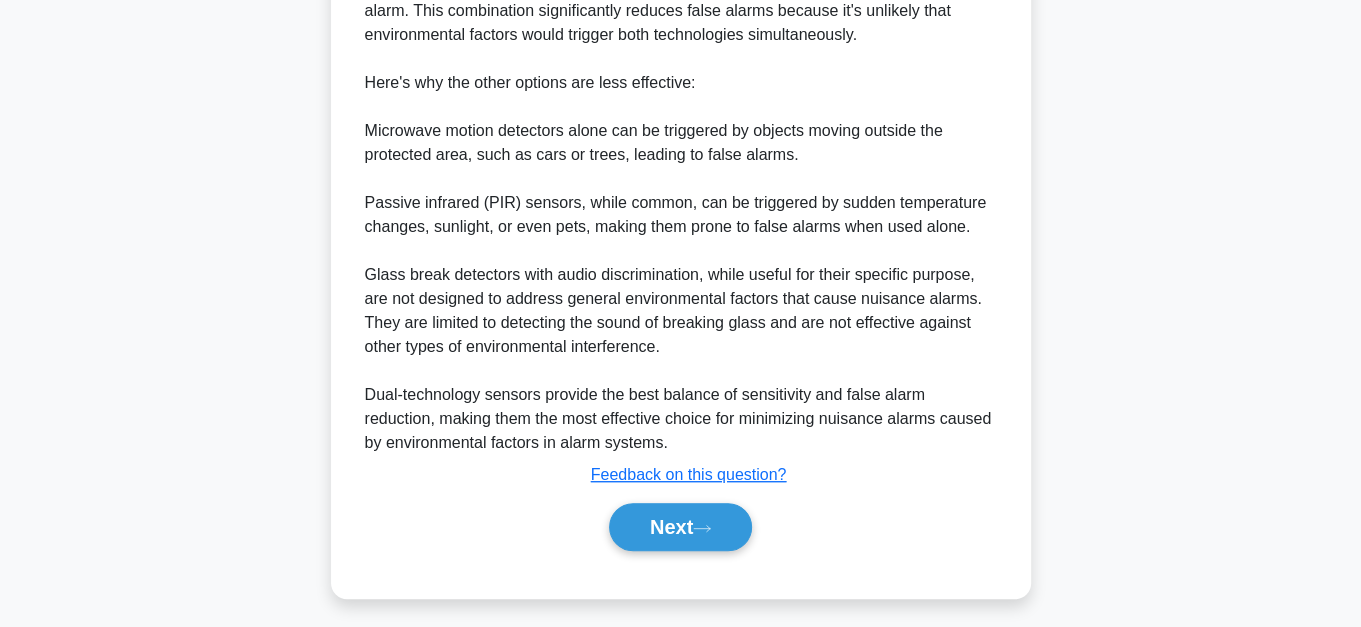 scroll, scrollTop: 653, scrollLeft: 0, axis: vertical 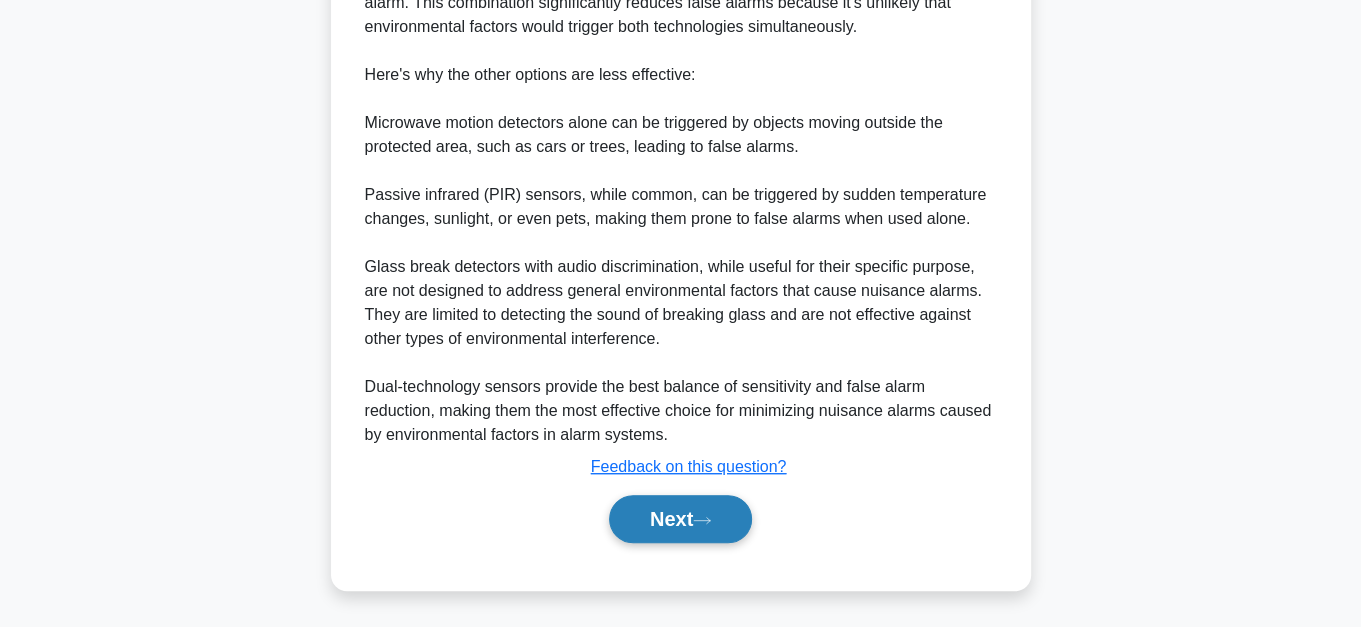 click on "Next" at bounding box center [680, 519] 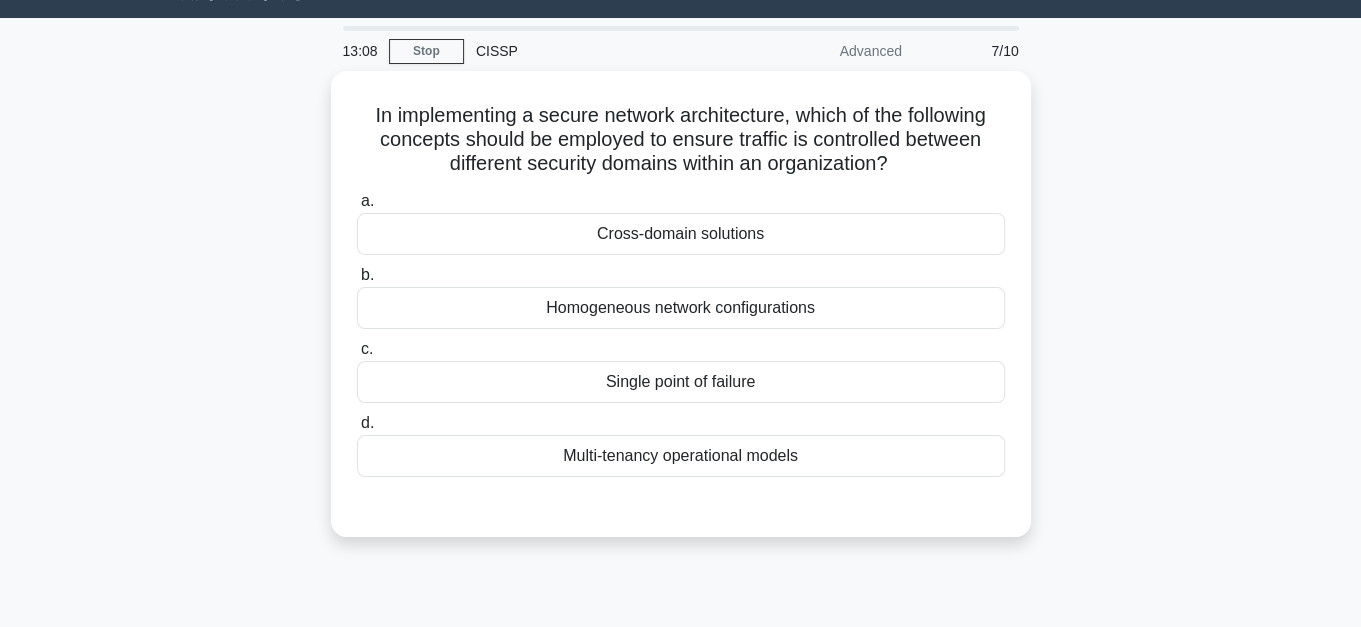 scroll, scrollTop: 90, scrollLeft: 0, axis: vertical 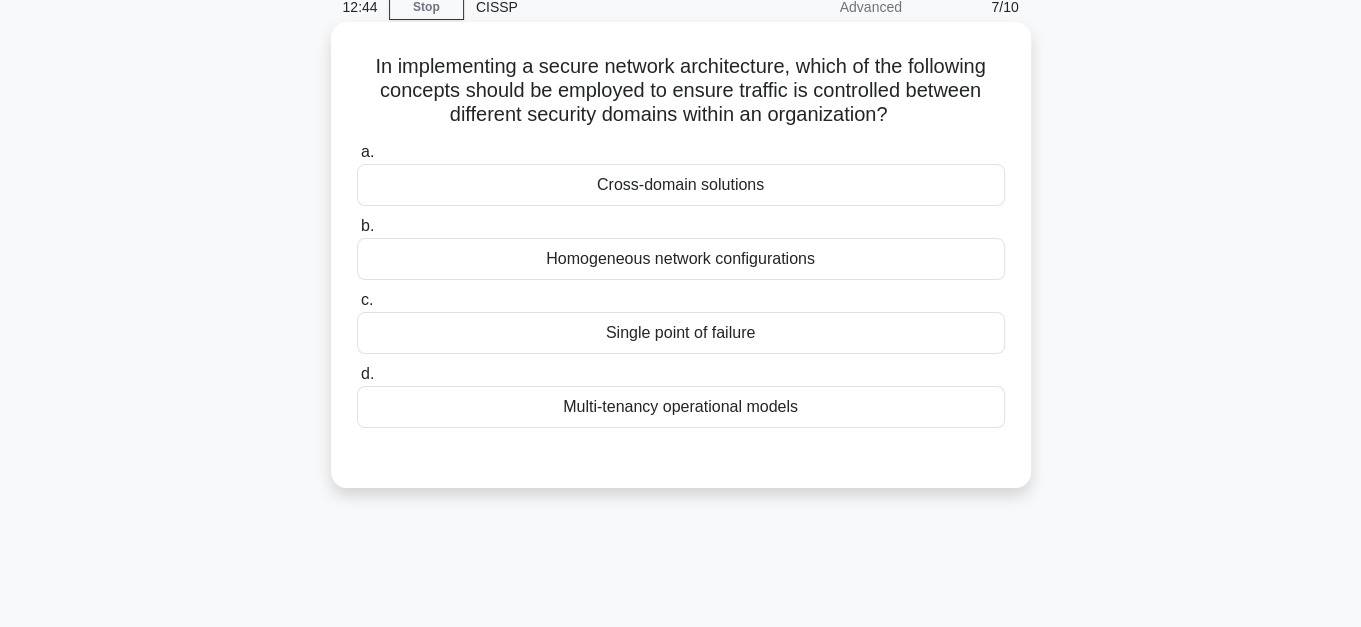 drag, startPoint x: 360, startPoint y: 67, endPoint x: 936, endPoint y: 115, distance: 577.9965 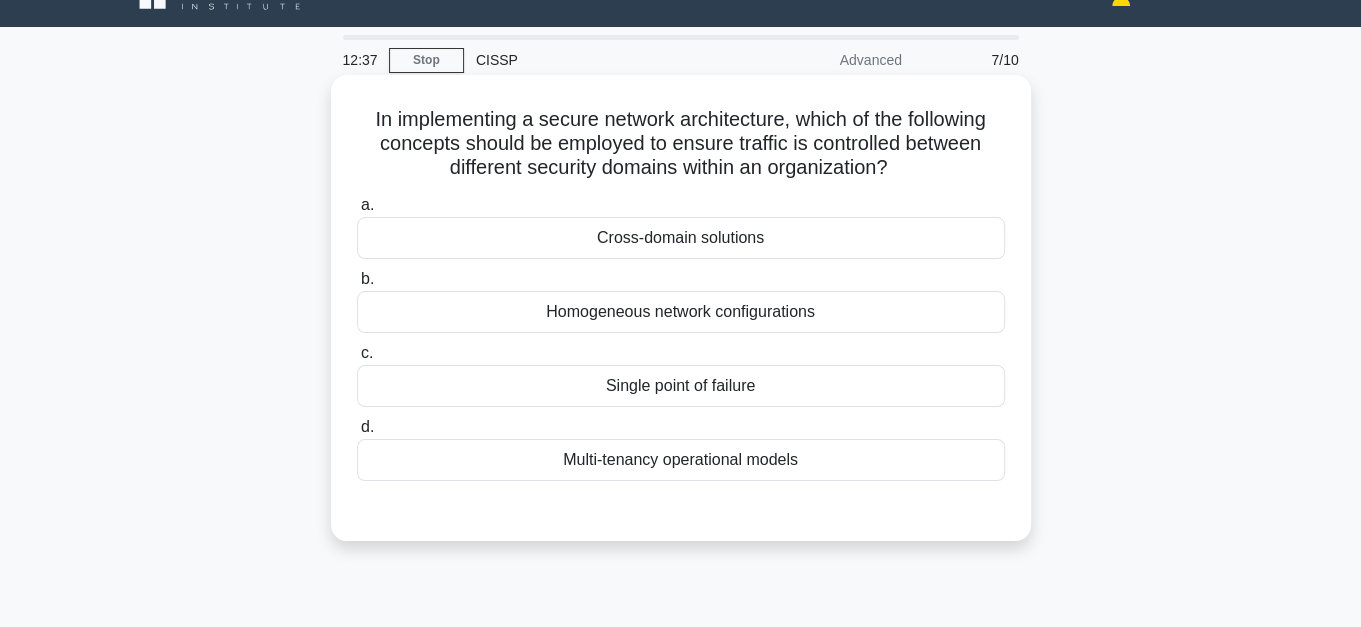 scroll, scrollTop: 0, scrollLeft: 0, axis: both 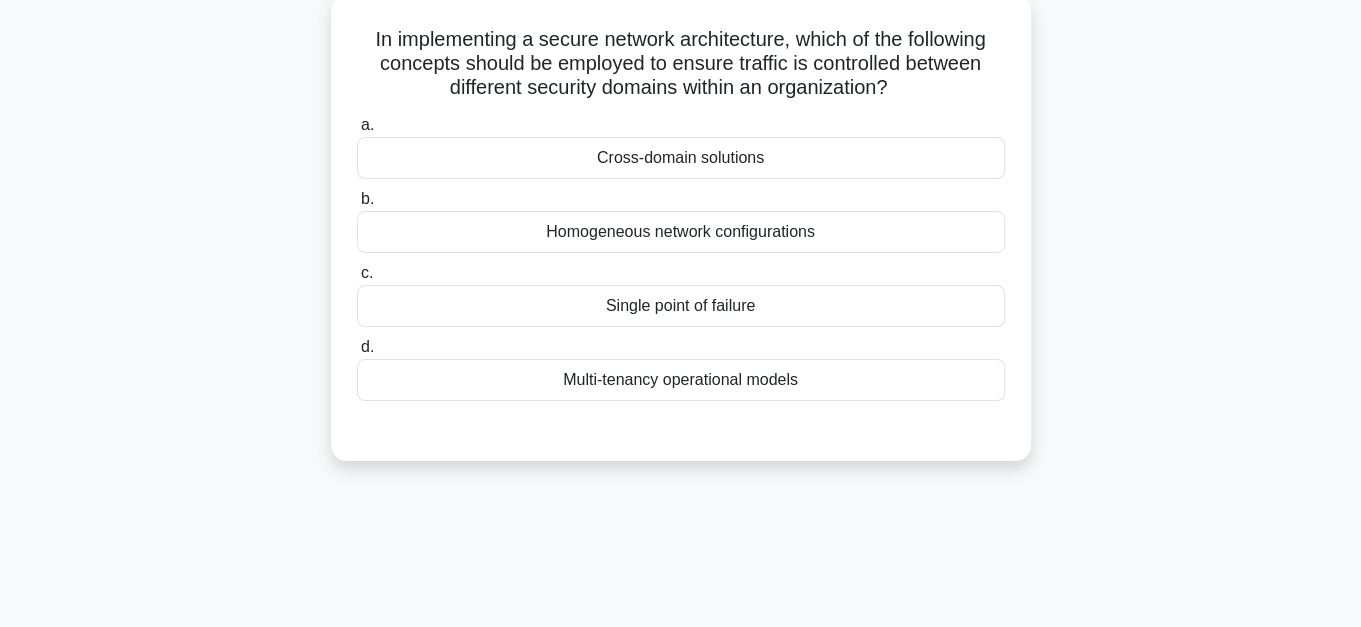 drag, startPoint x: 464, startPoint y: 86, endPoint x: 920, endPoint y: 89, distance: 456.00986 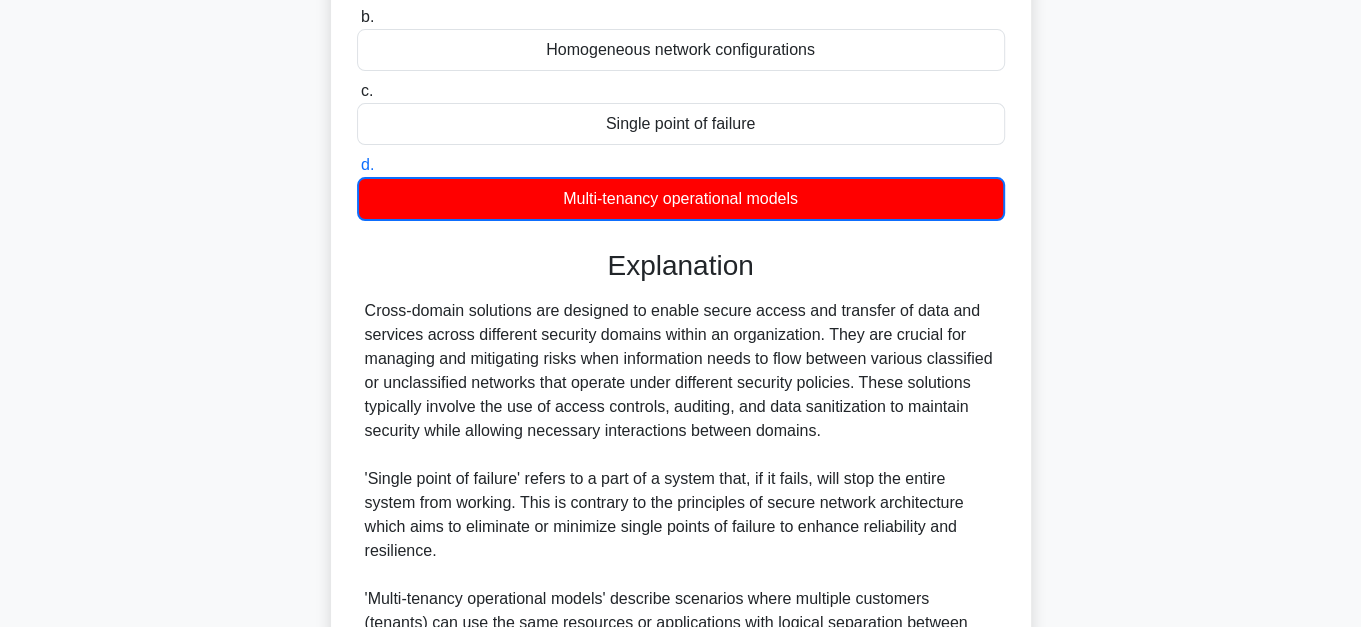scroll, scrollTop: 678, scrollLeft: 0, axis: vertical 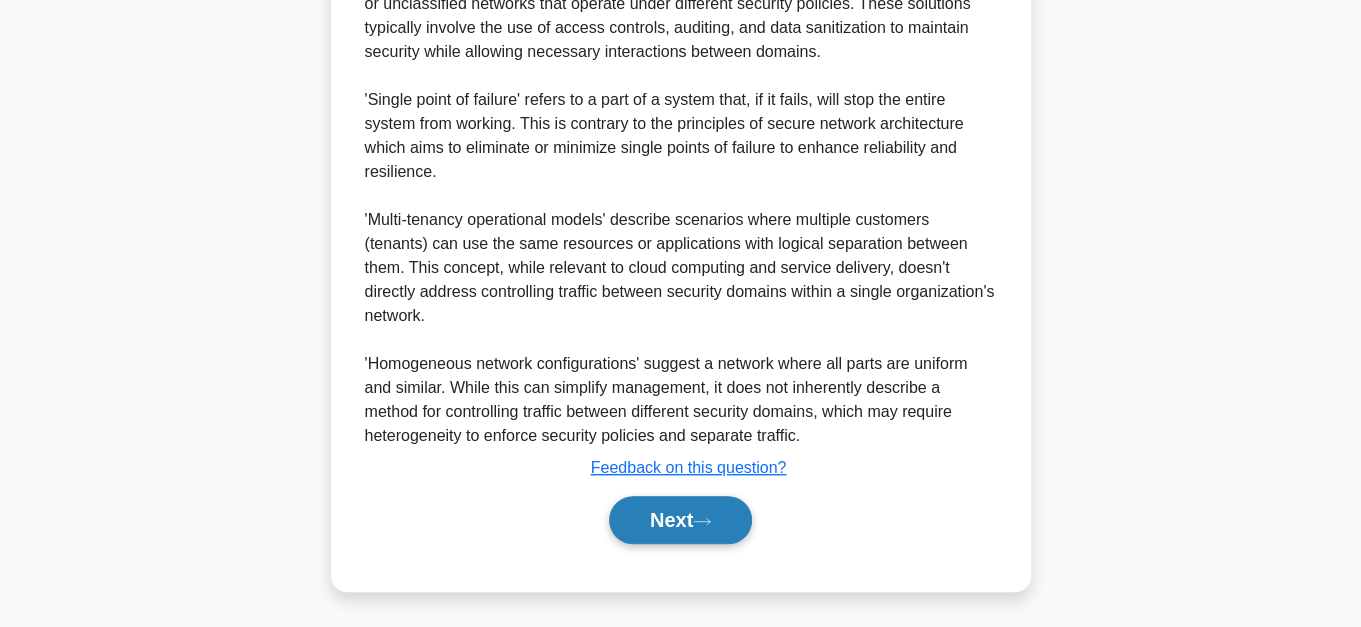 click on "Next" at bounding box center (680, 520) 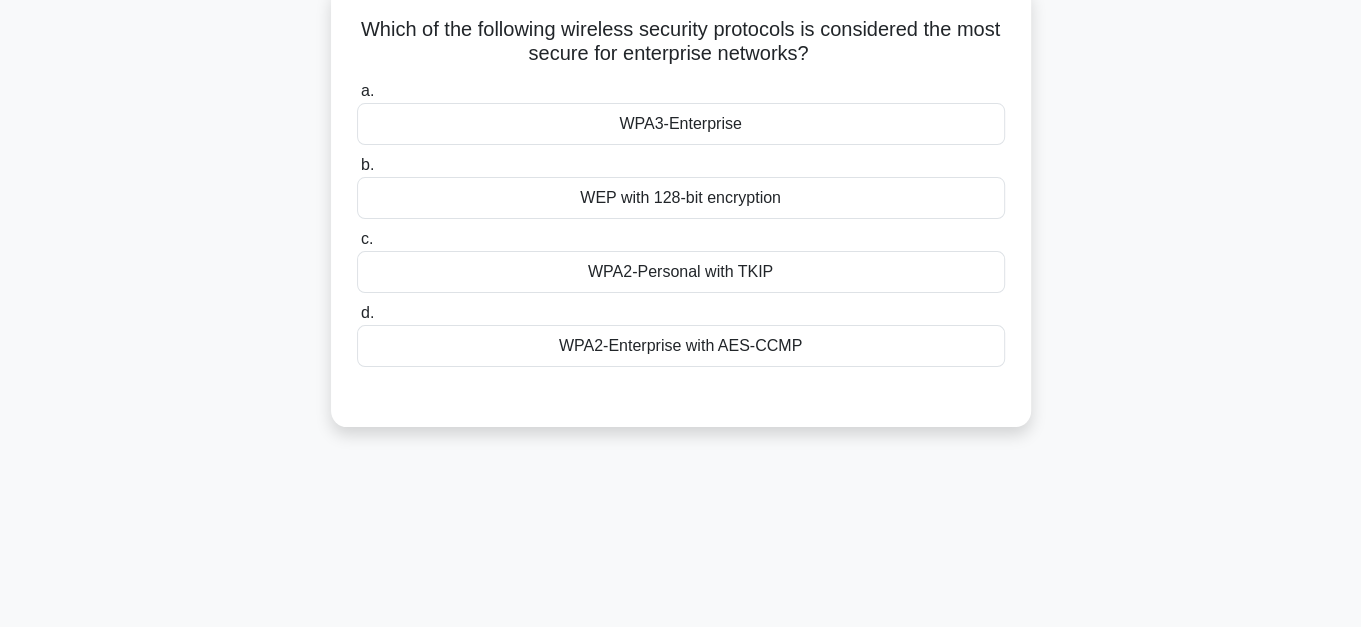 scroll, scrollTop: 90, scrollLeft: 0, axis: vertical 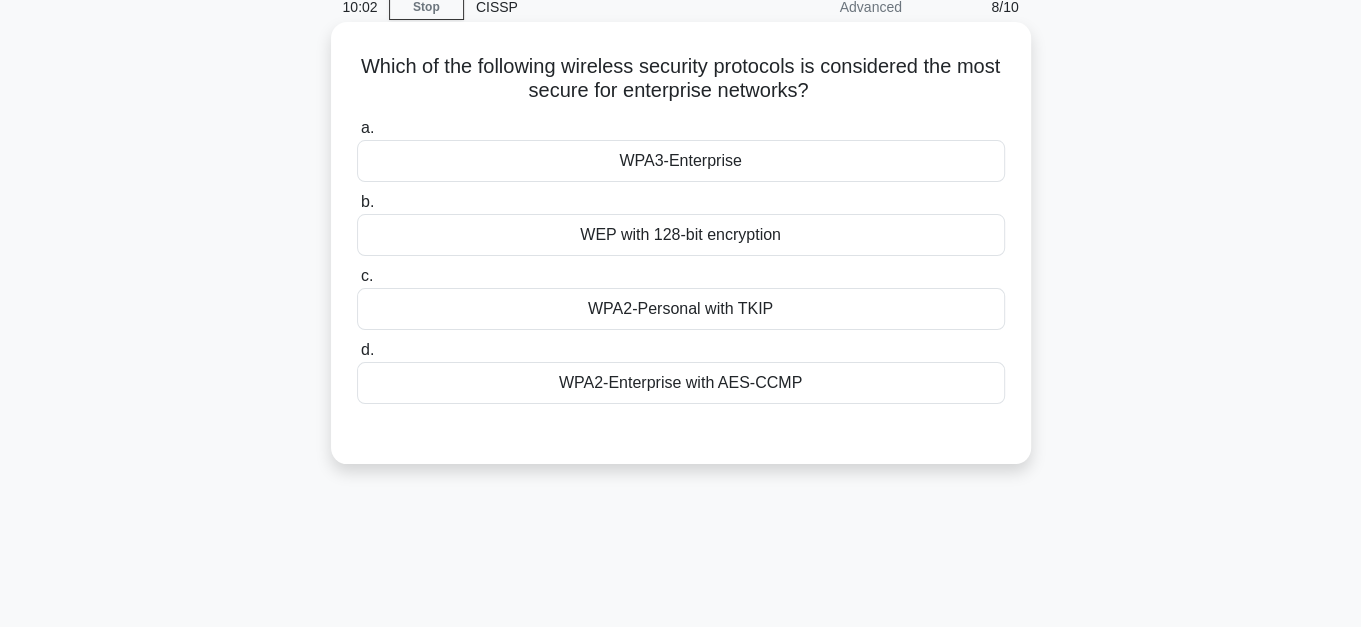 drag, startPoint x: 384, startPoint y: 66, endPoint x: 933, endPoint y: 84, distance: 549.295 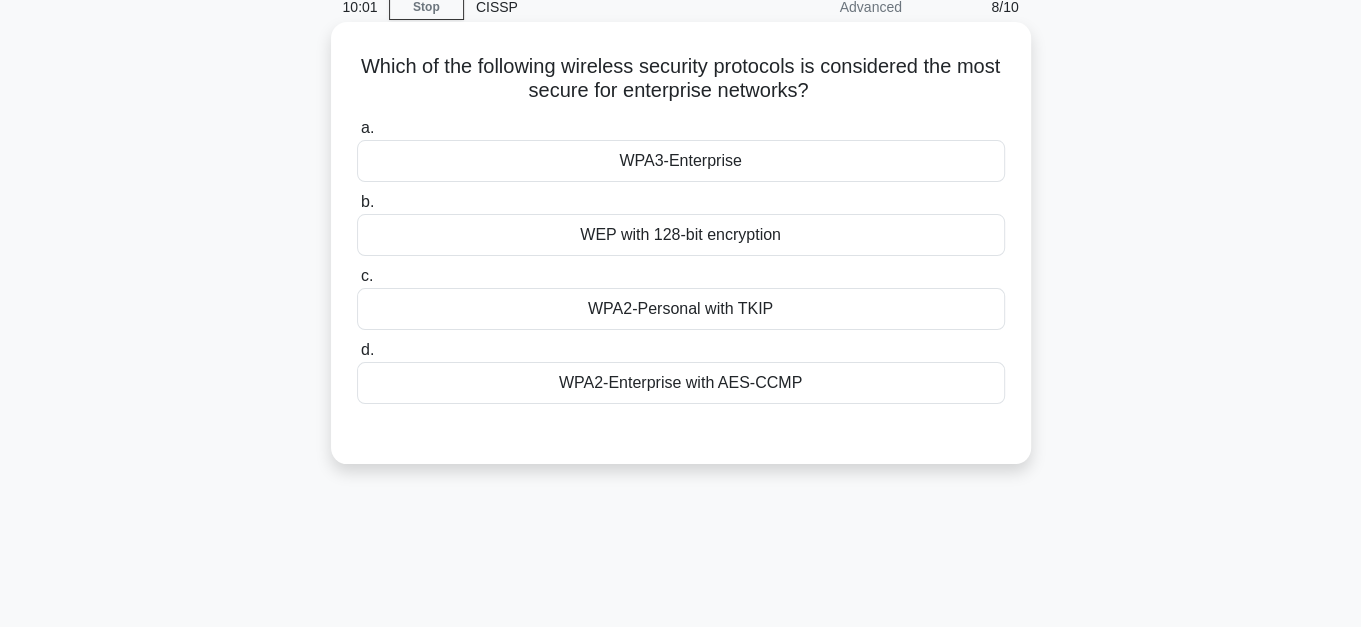 drag, startPoint x: 933, startPoint y: 84, endPoint x: 869, endPoint y: 104, distance: 67.052216 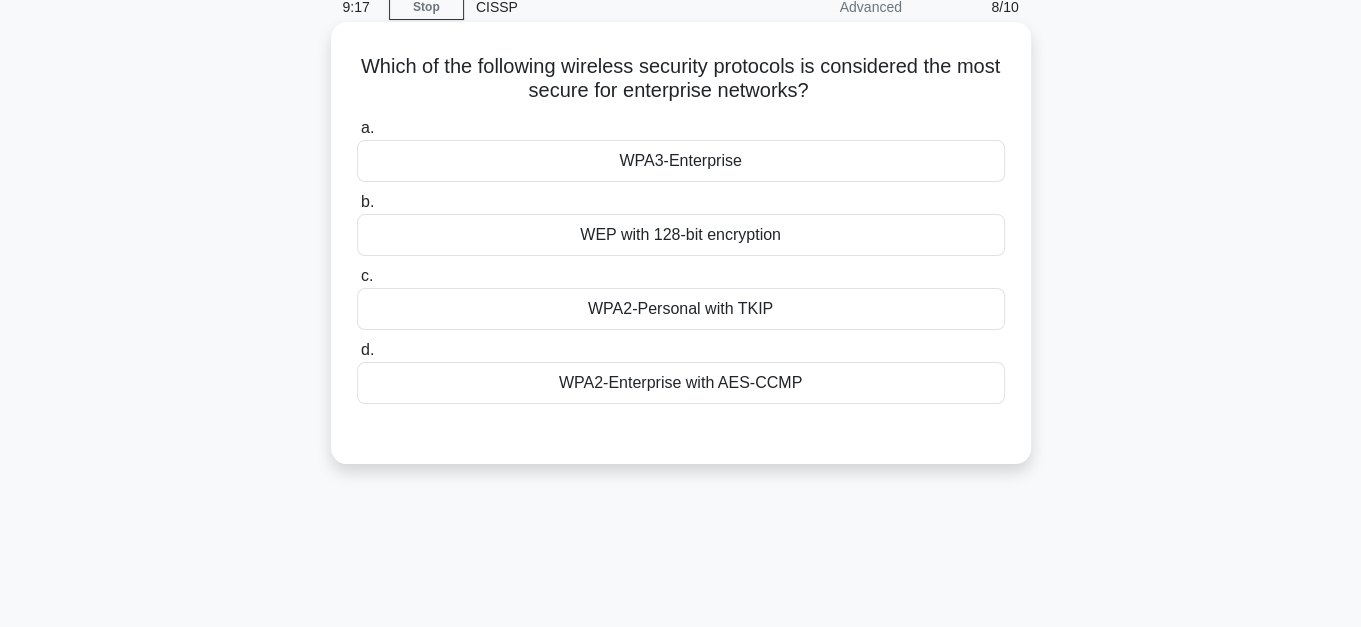 click on "WPA2-Enterprise with AES-CCMP" at bounding box center [681, 383] 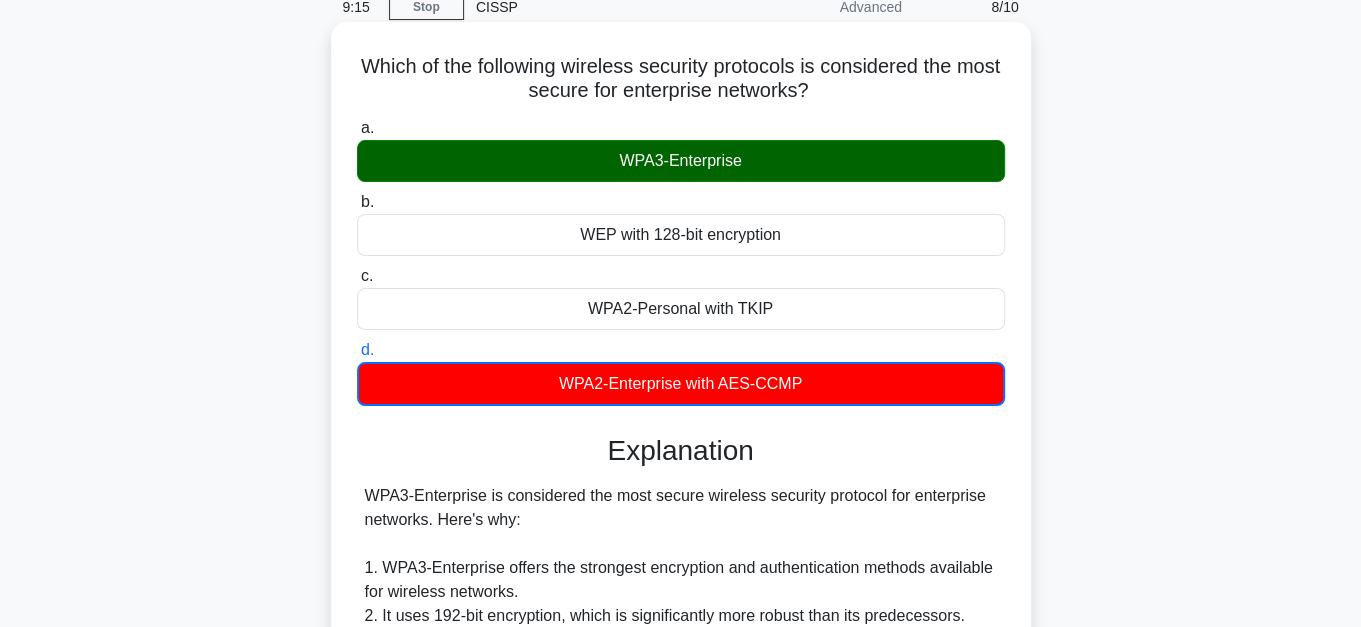click on "WPA3-Enterprise" at bounding box center [681, 161] 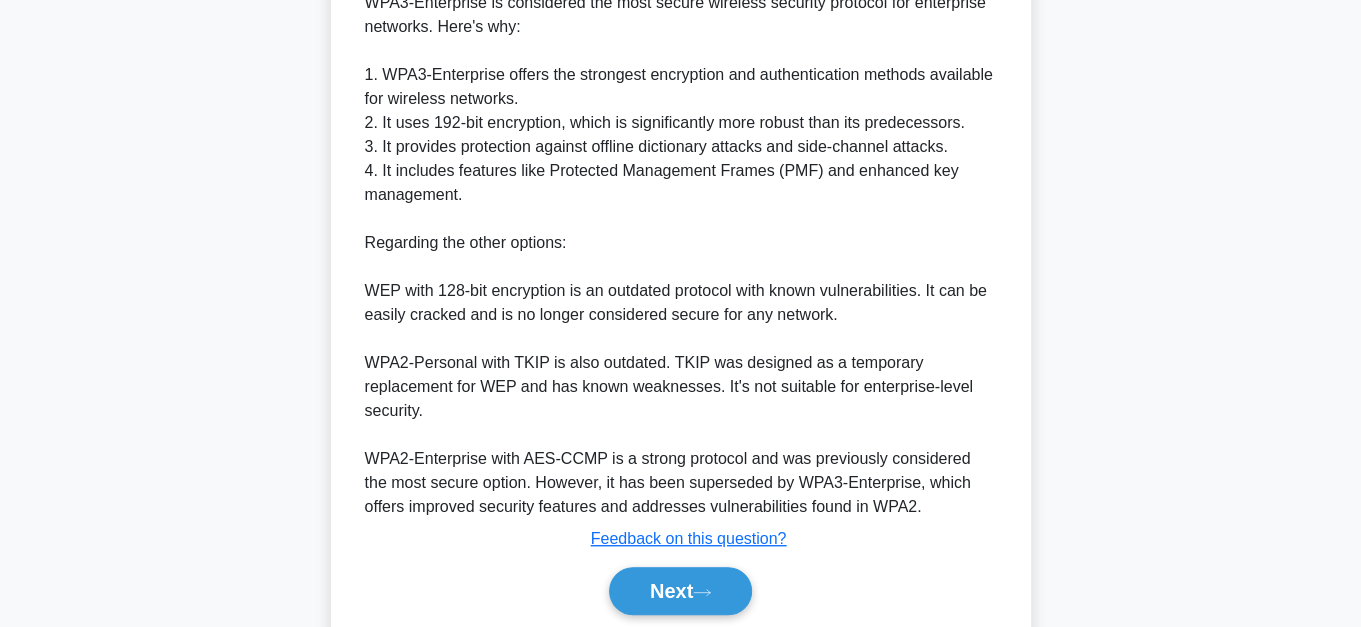 scroll, scrollTop: 653, scrollLeft: 0, axis: vertical 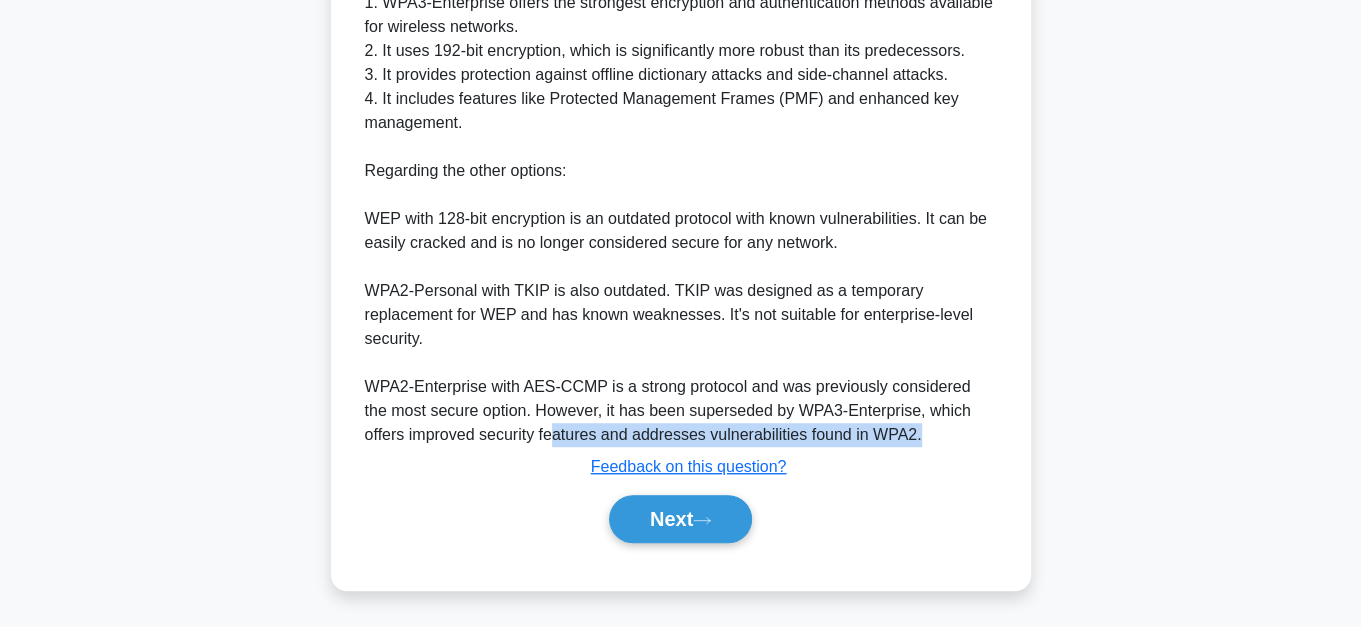 drag, startPoint x: 510, startPoint y: 432, endPoint x: 910, endPoint y: 440, distance: 400.08 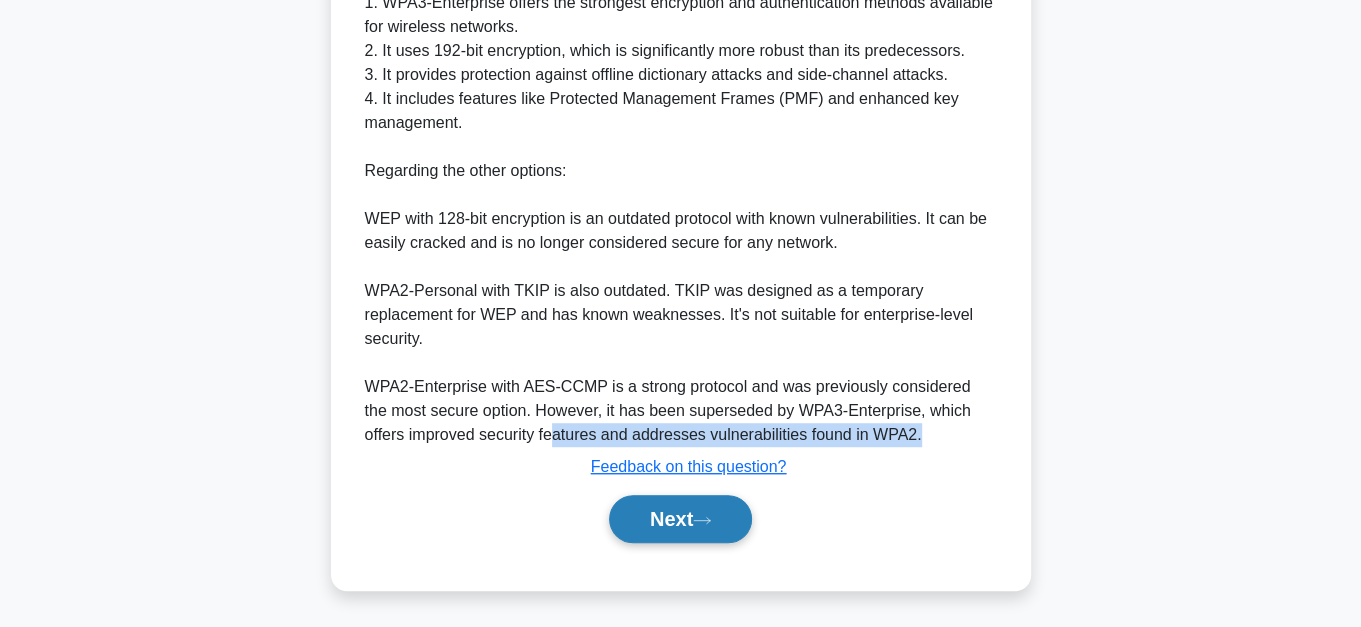 click on "Next" at bounding box center (680, 519) 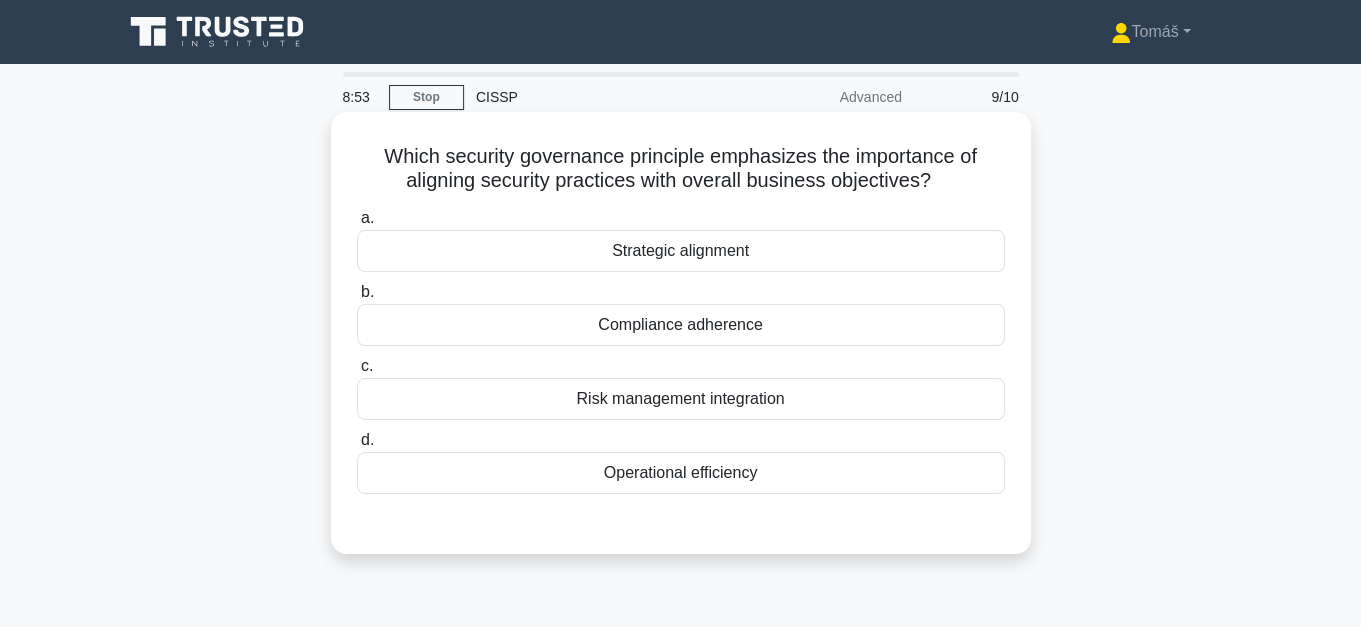 scroll, scrollTop: 90, scrollLeft: 0, axis: vertical 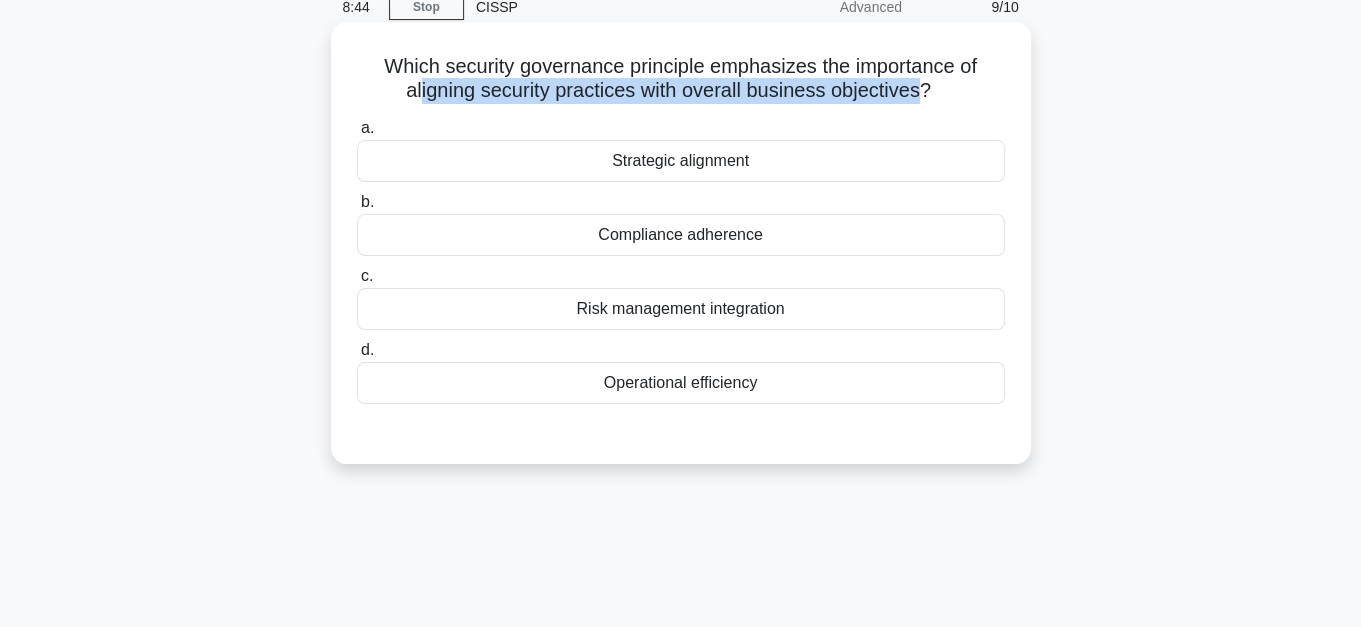 drag, startPoint x: 413, startPoint y: 93, endPoint x: 928, endPoint y: 88, distance: 515.0243 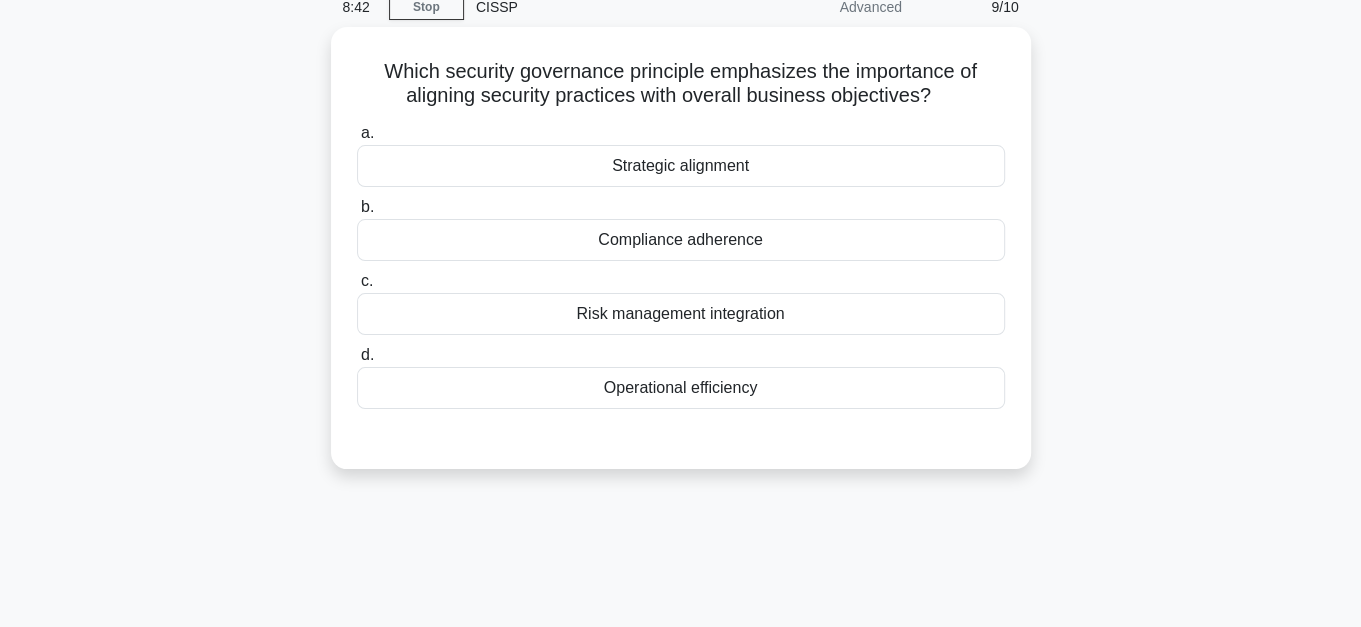 drag, startPoint x: 928, startPoint y: 88, endPoint x: 1062, endPoint y: 147, distance: 146.4138 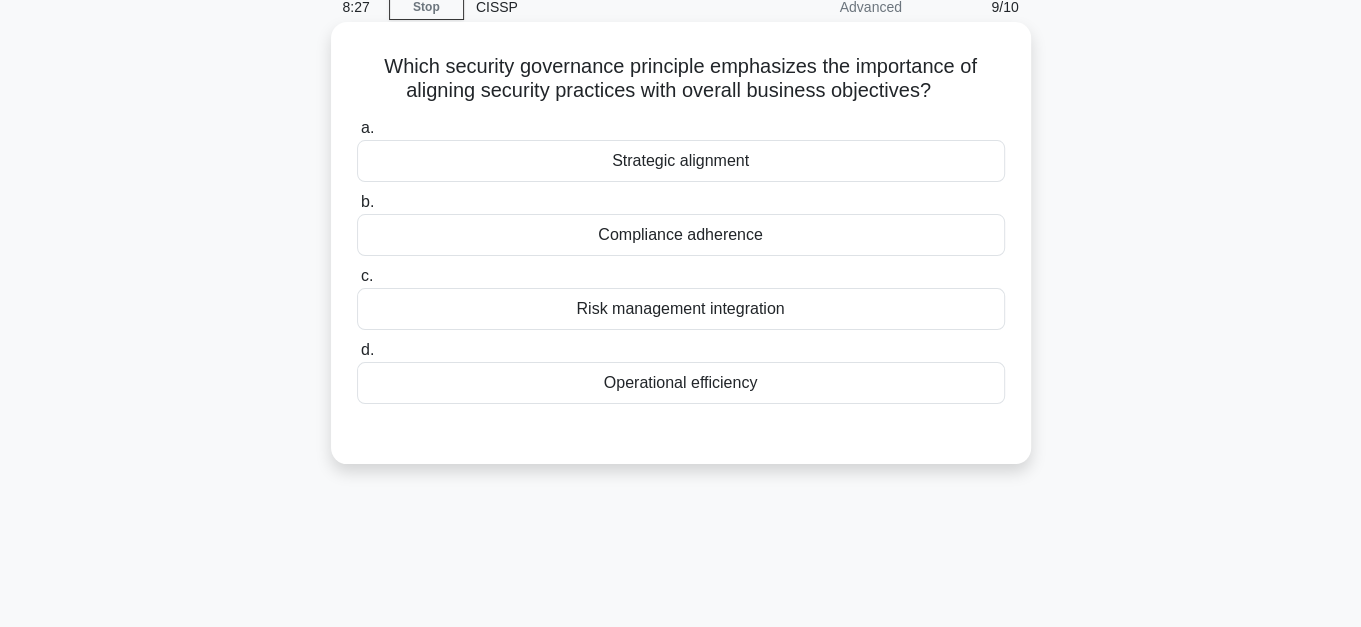 drag, startPoint x: 382, startPoint y: 64, endPoint x: 950, endPoint y: 102, distance: 569.2697 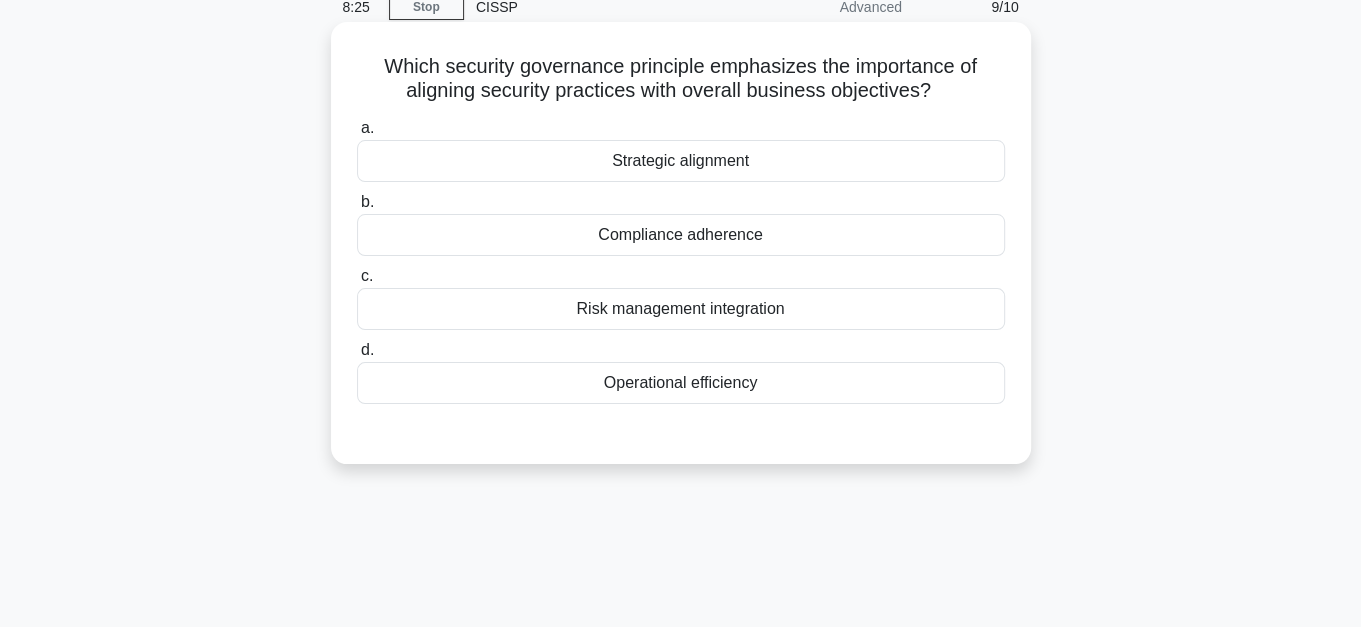 drag, startPoint x: 950, startPoint y: 102, endPoint x: 944, endPoint y: 123, distance: 21.84033 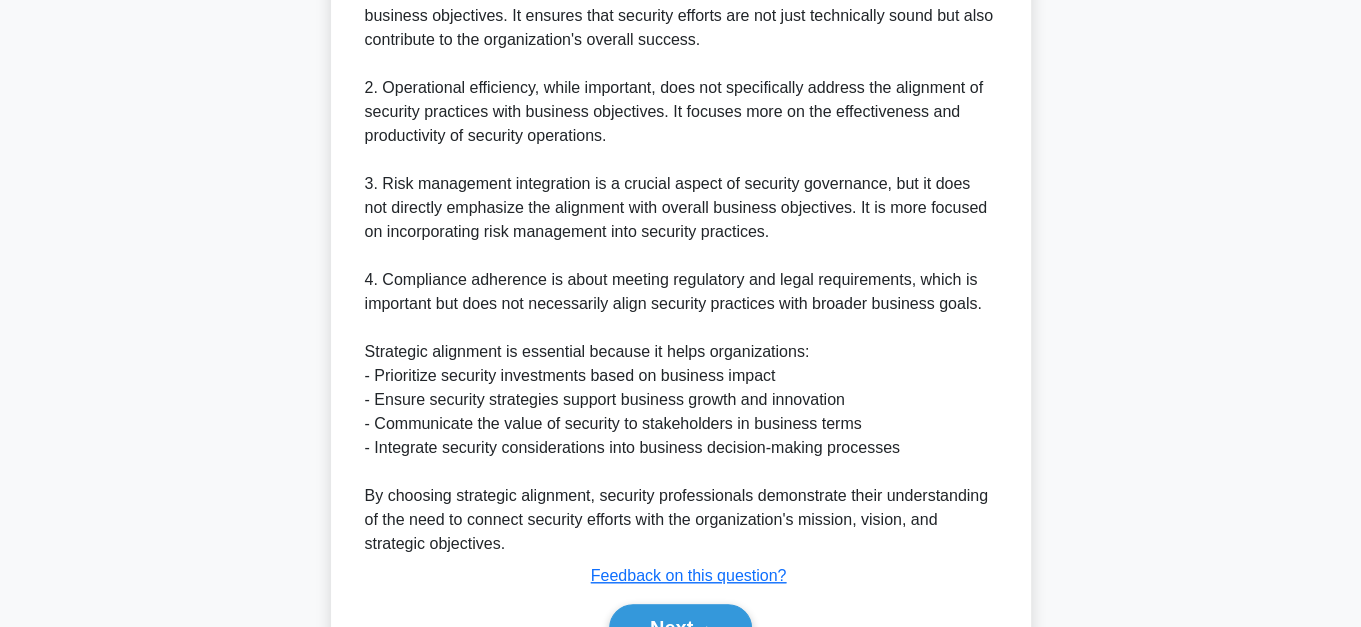 scroll, scrollTop: 941, scrollLeft: 0, axis: vertical 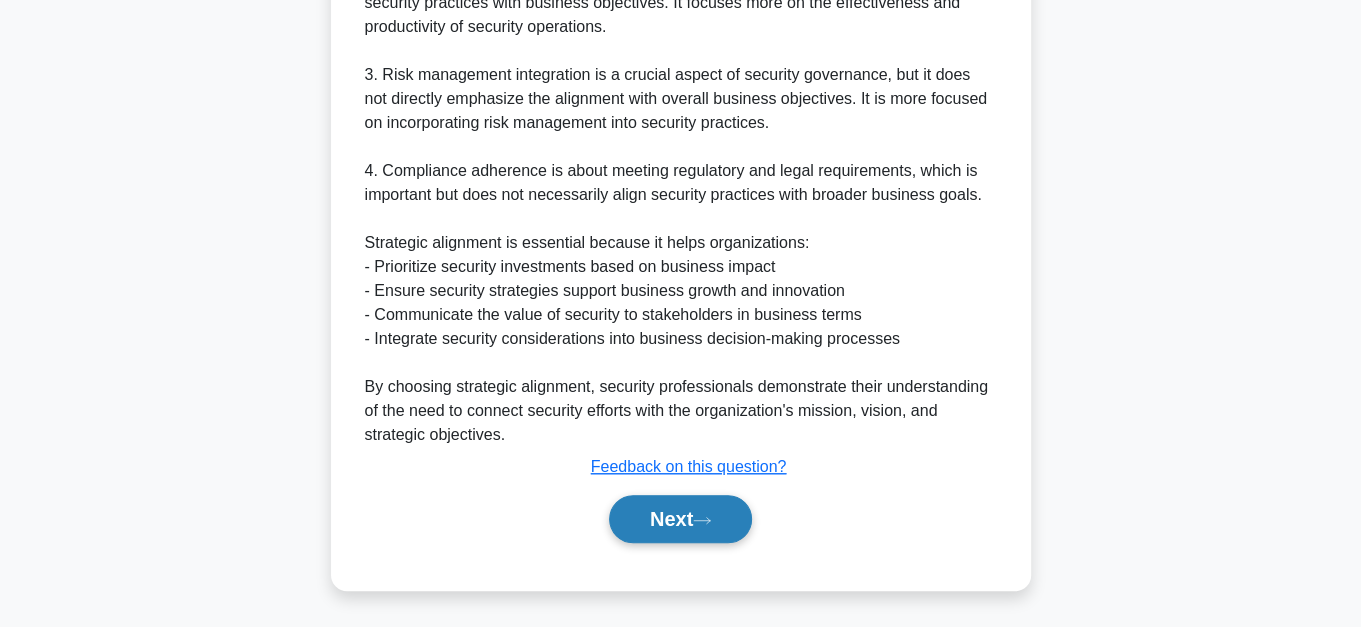 click on "Next" at bounding box center [680, 519] 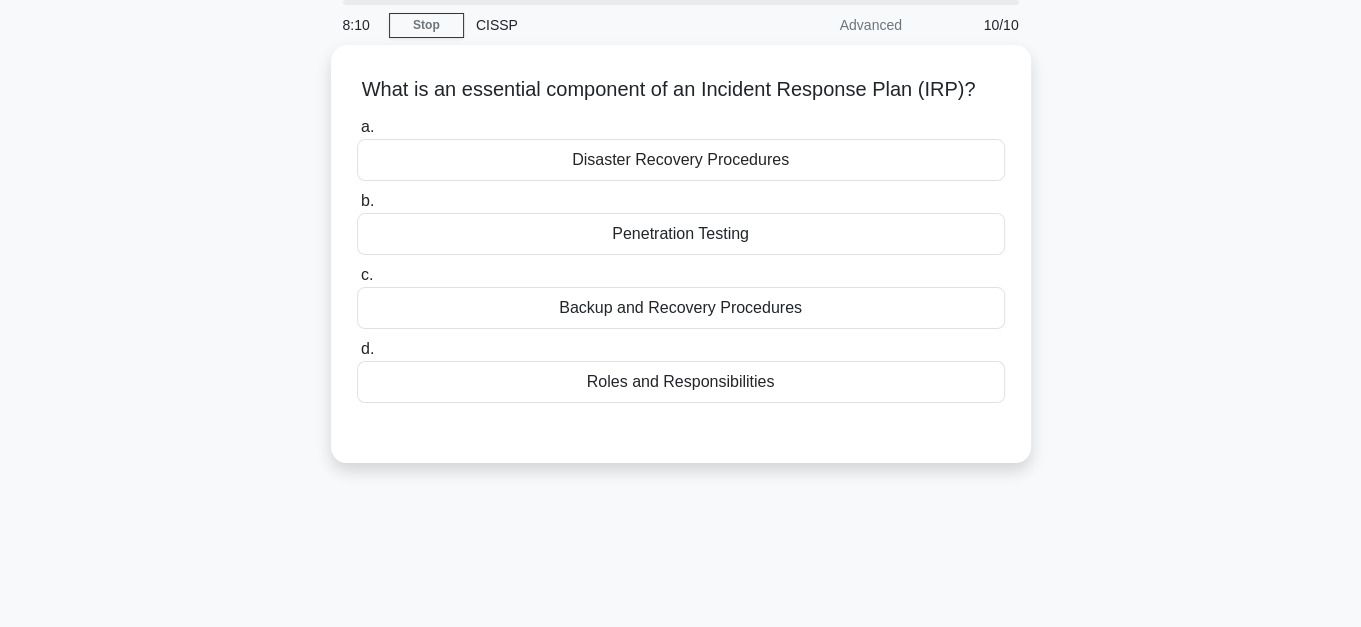 scroll, scrollTop: 90, scrollLeft: 0, axis: vertical 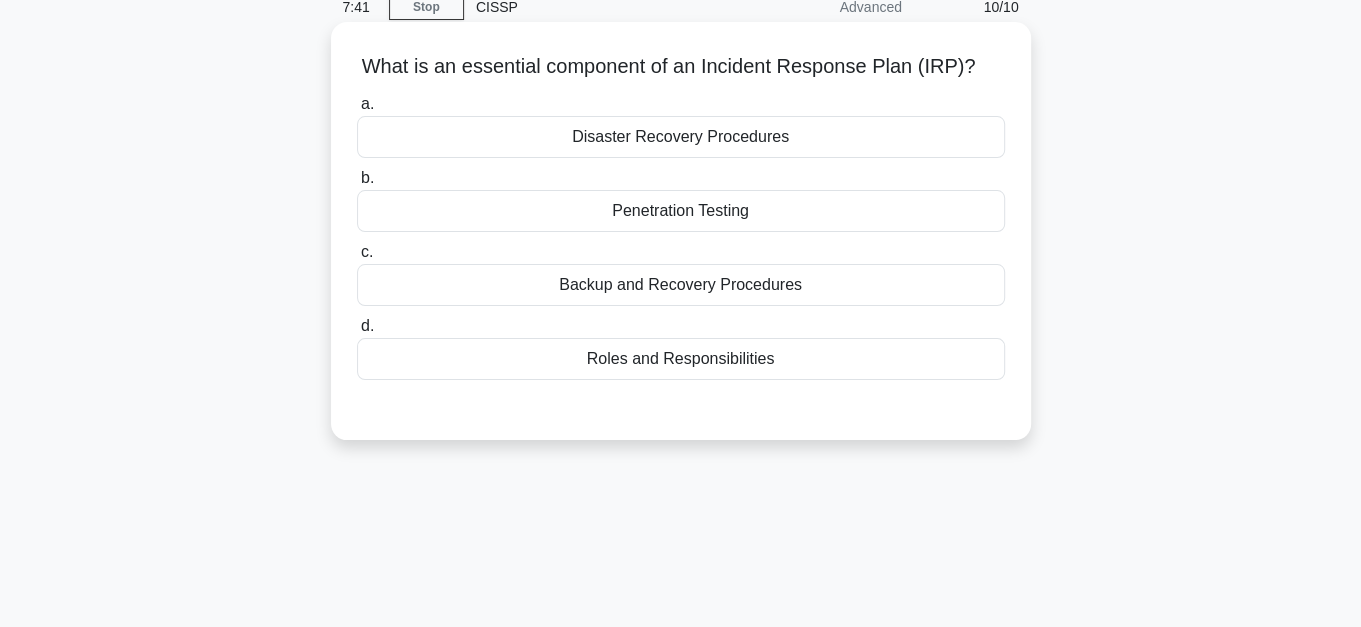 click on "Roles and Responsibilities" at bounding box center [681, 359] 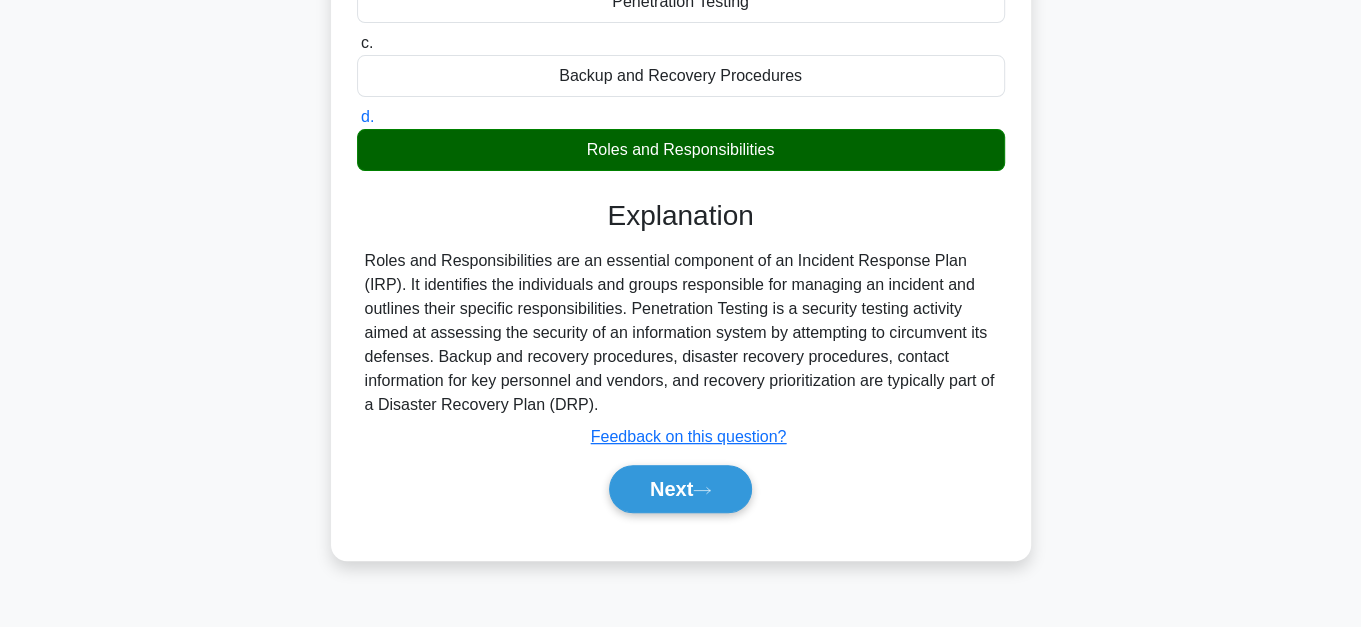 scroll, scrollTop: 363, scrollLeft: 0, axis: vertical 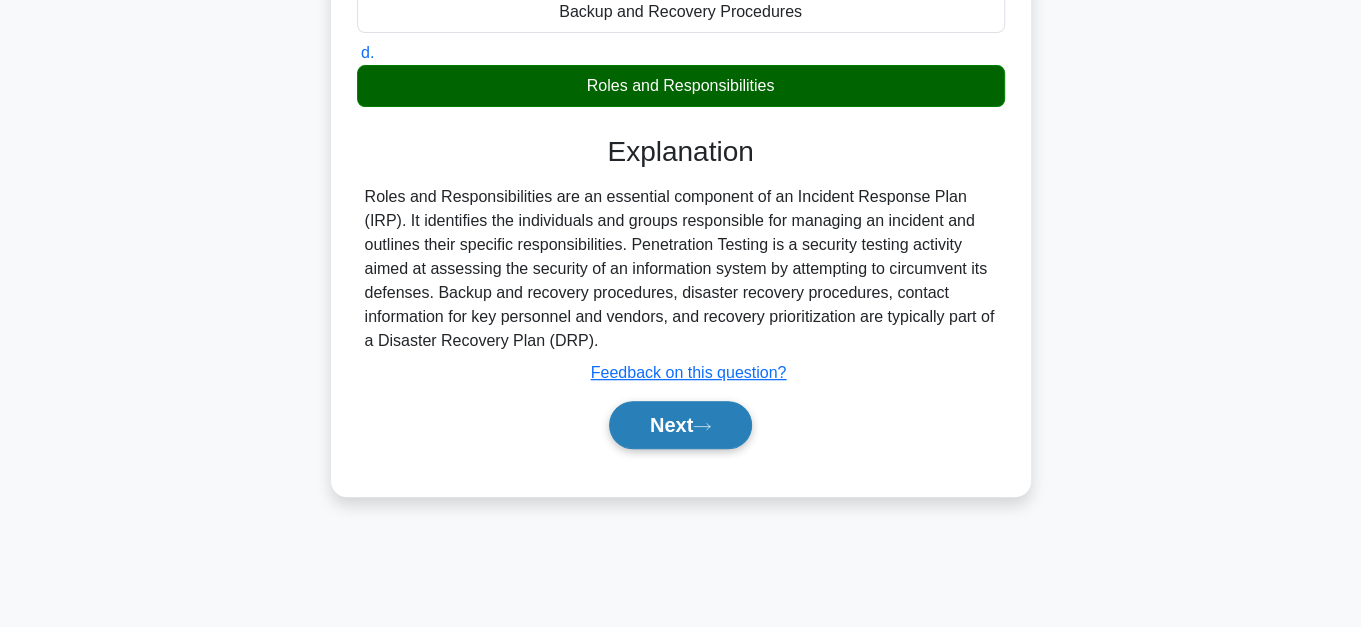click on "Next" at bounding box center [680, 425] 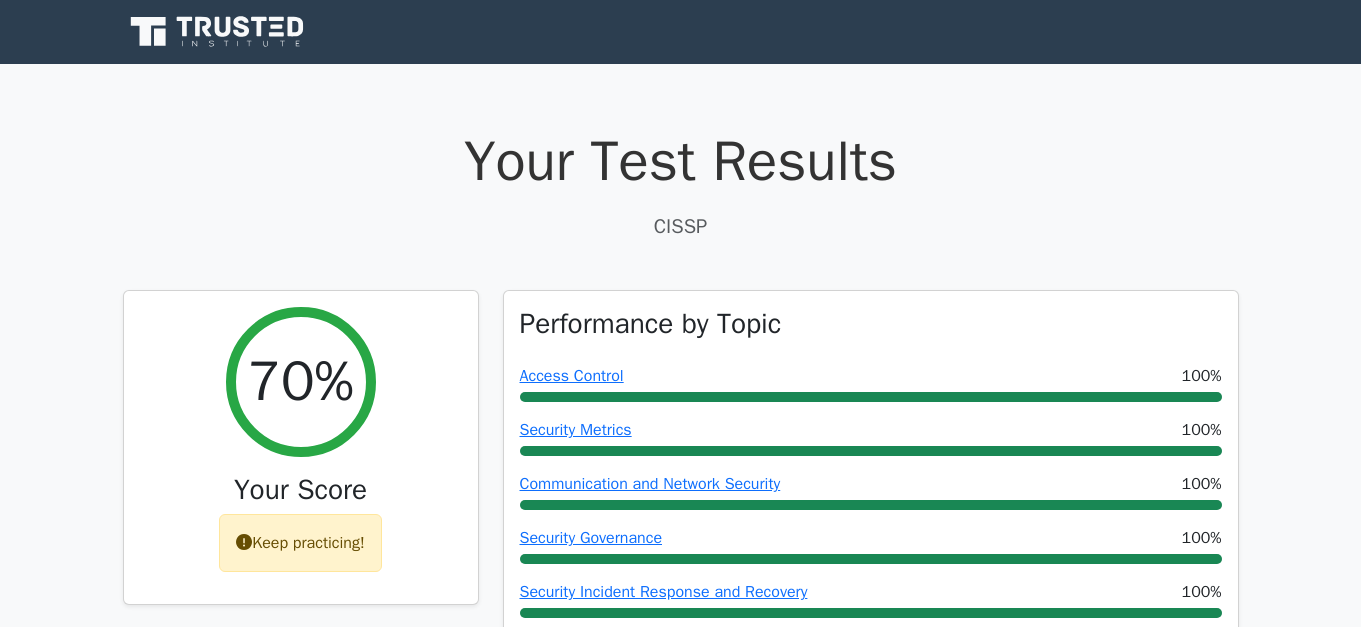 scroll, scrollTop: 0, scrollLeft: 0, axis: both 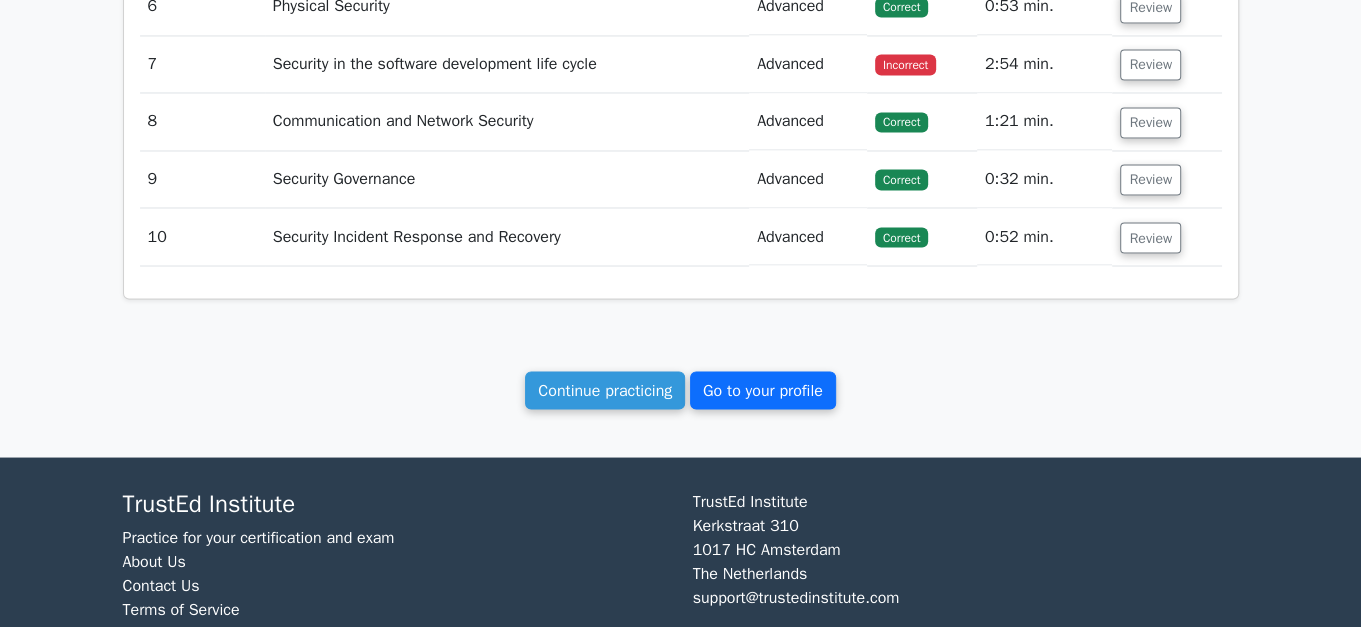 drag, startPoint x: 632, startPoint y: 408, endPoint x: 752, endPoint y: 416, distance: 120.26637 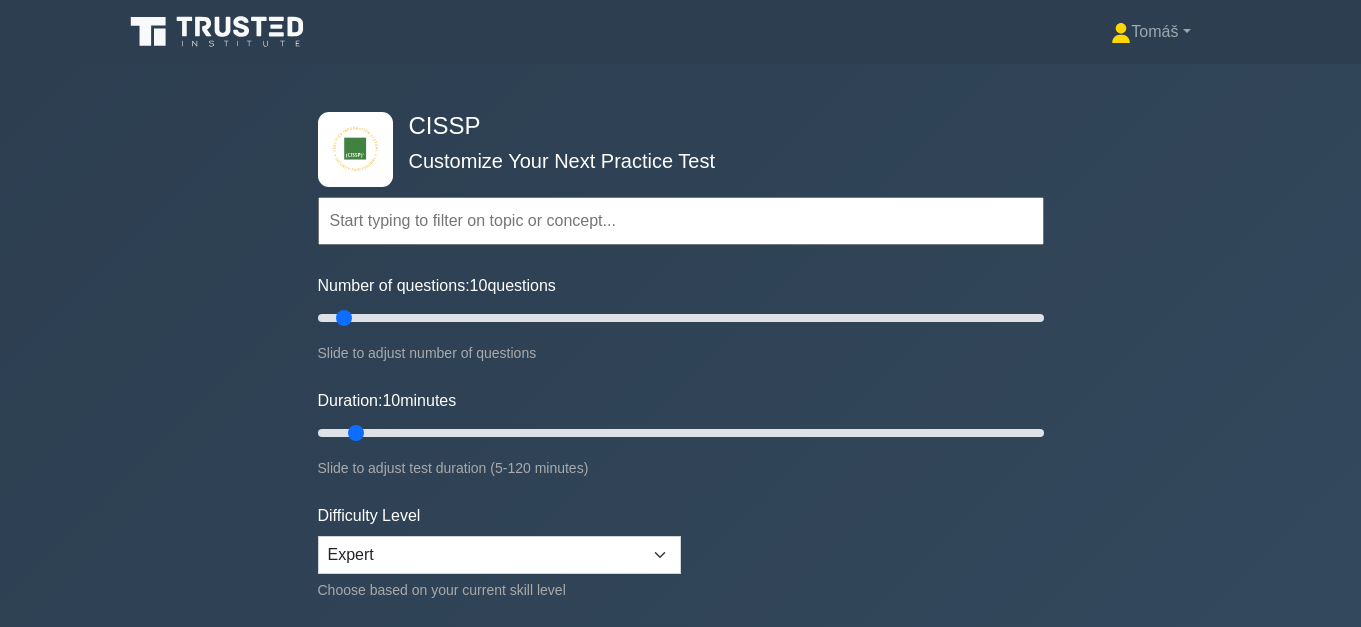 scroll, scrollTop: 0, scrollLeft: 0, axis: both 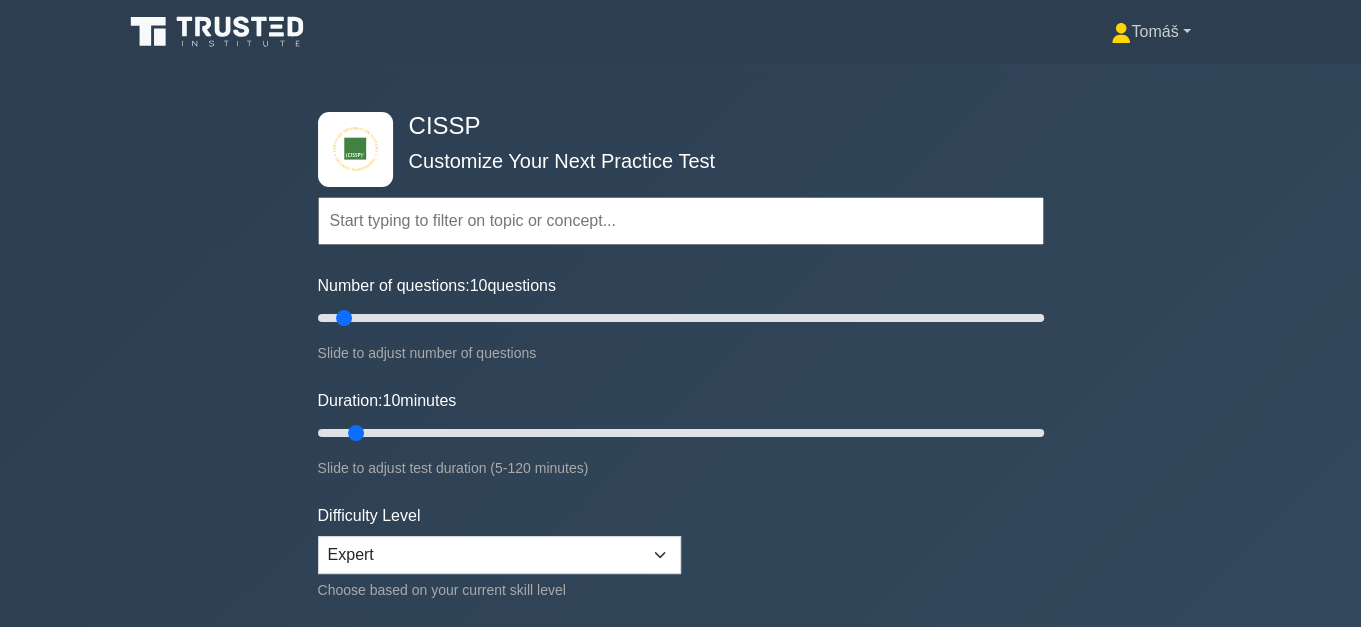 click on "Tomáš" at bounding box center [1150, 32] 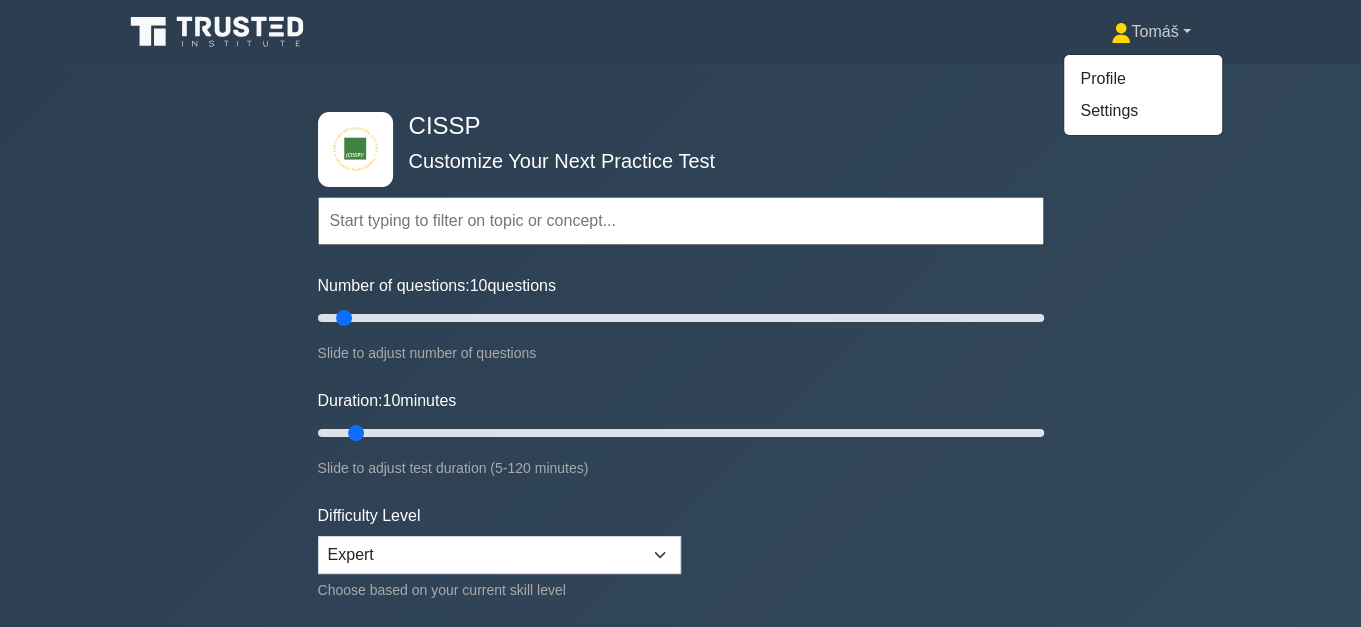 click on "Tomáš" at bounding box center (1150, 32) 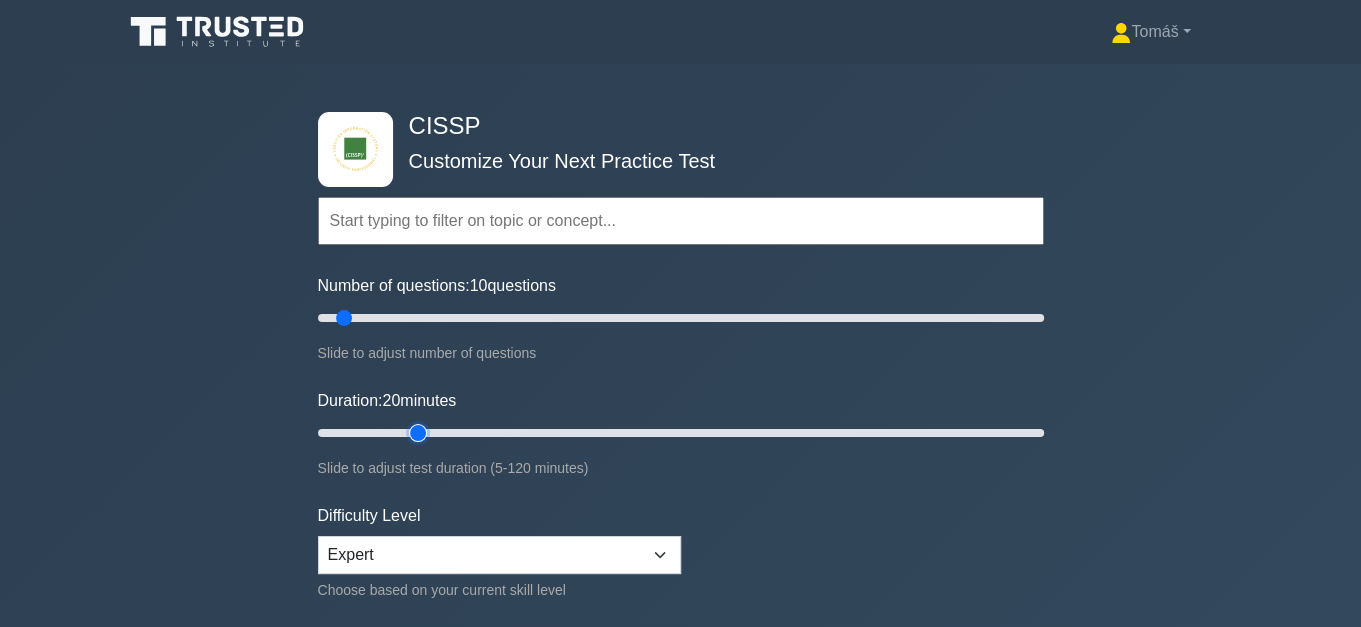 drag, startPoint x: 361, startPoint y: 429, endPoint x: 427, endPoint y: 424, distance: 66.189125 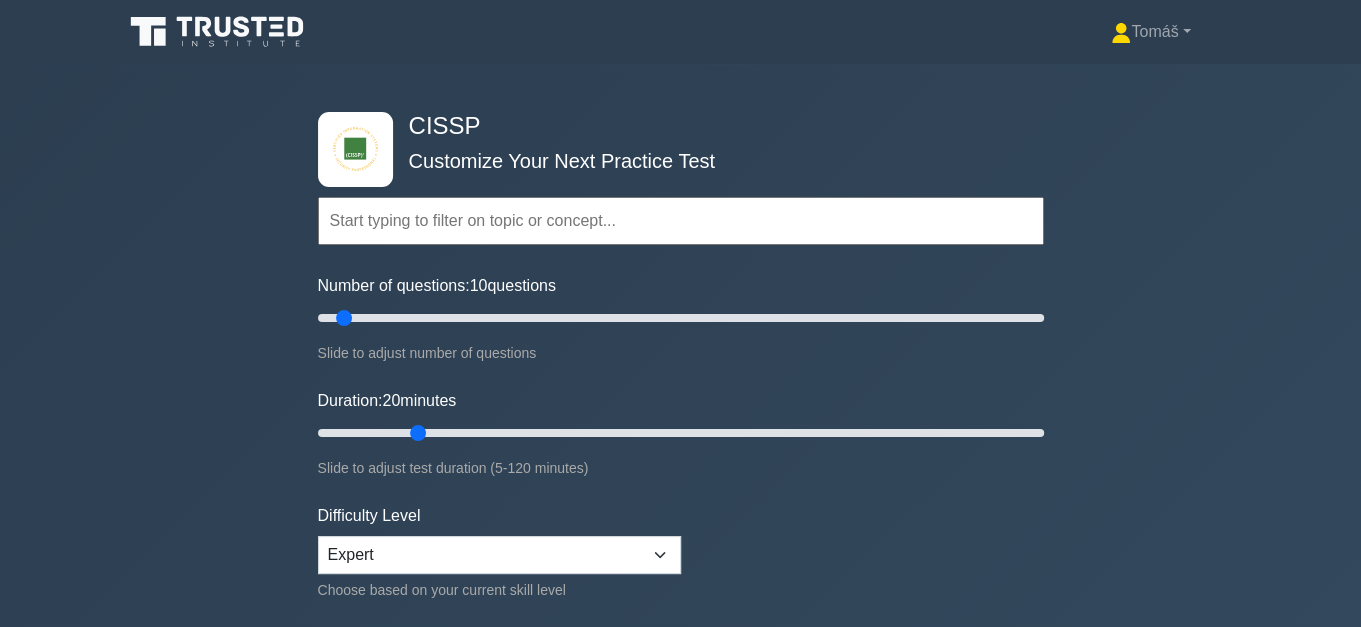 click on "CISSP
Customize Your Next Practice Test
Topics
Security and Risk Management
Asset Security
Security Architecture and Engineering
Communication and Network Security
Software Development Security
Security Assessment and Testing
Identity and Access Management" at bounding box center (680, 433) 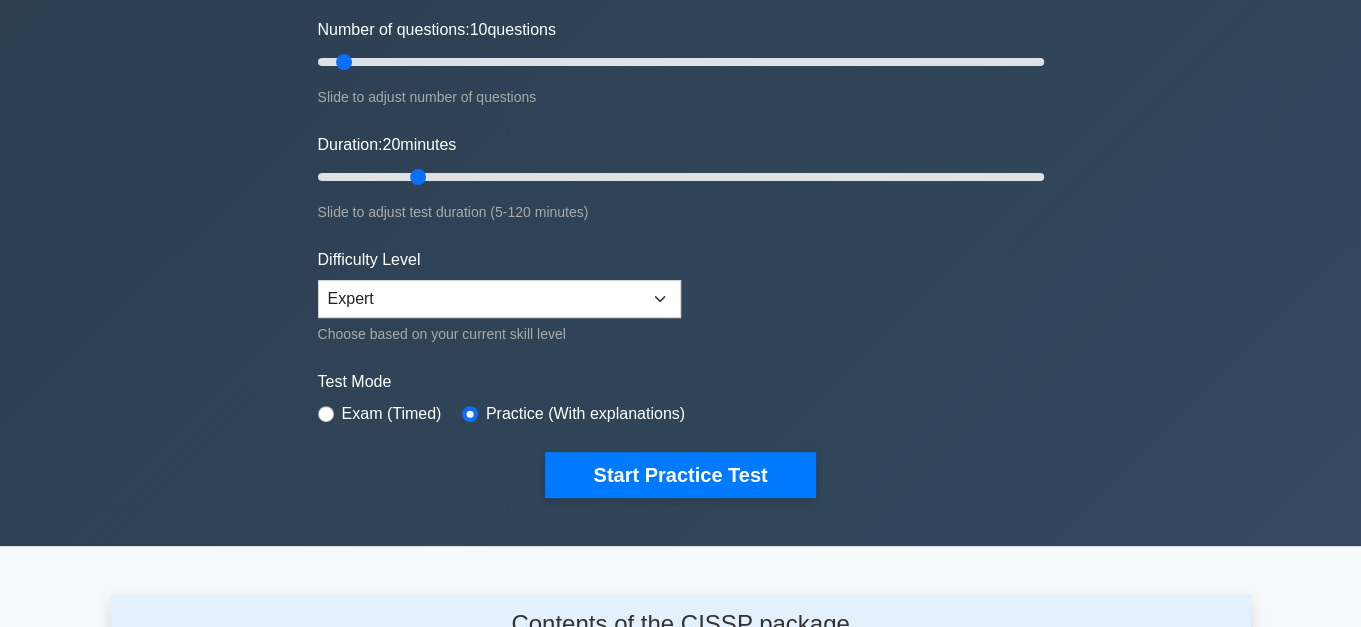 scroll, scrollTop: 272, scrollLeft: 0, axis: vertical 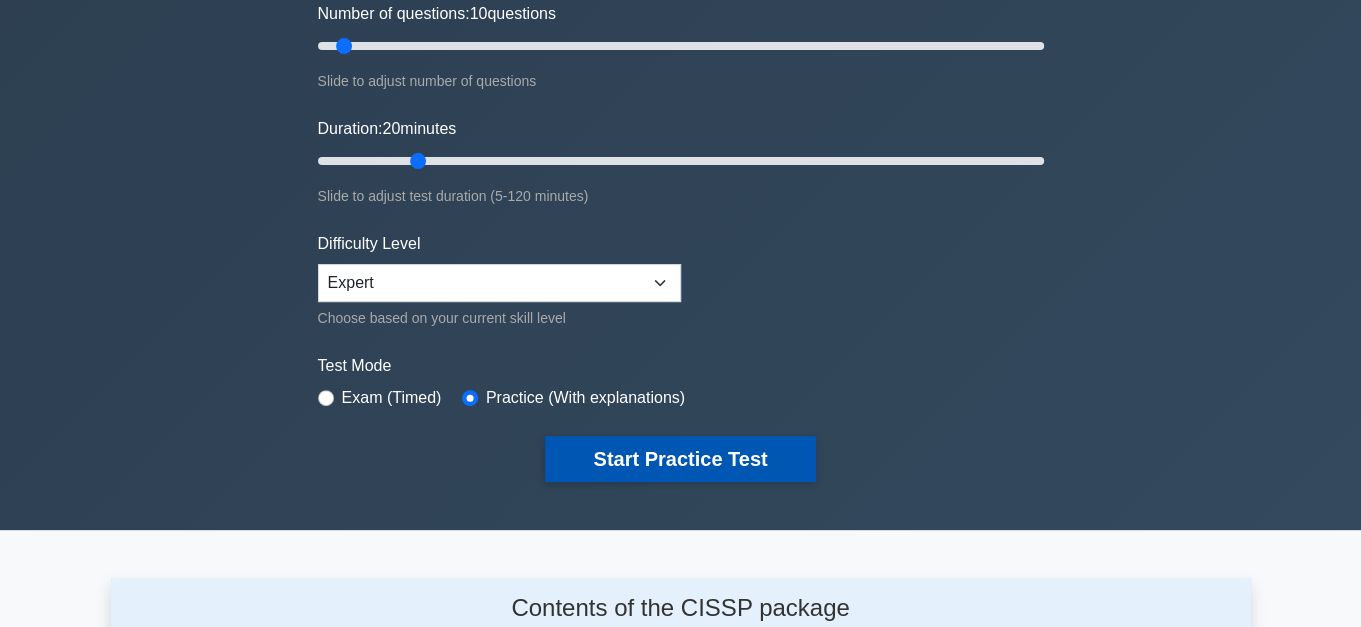 click on "Start Practice Test" at bounding box center (680, 459) 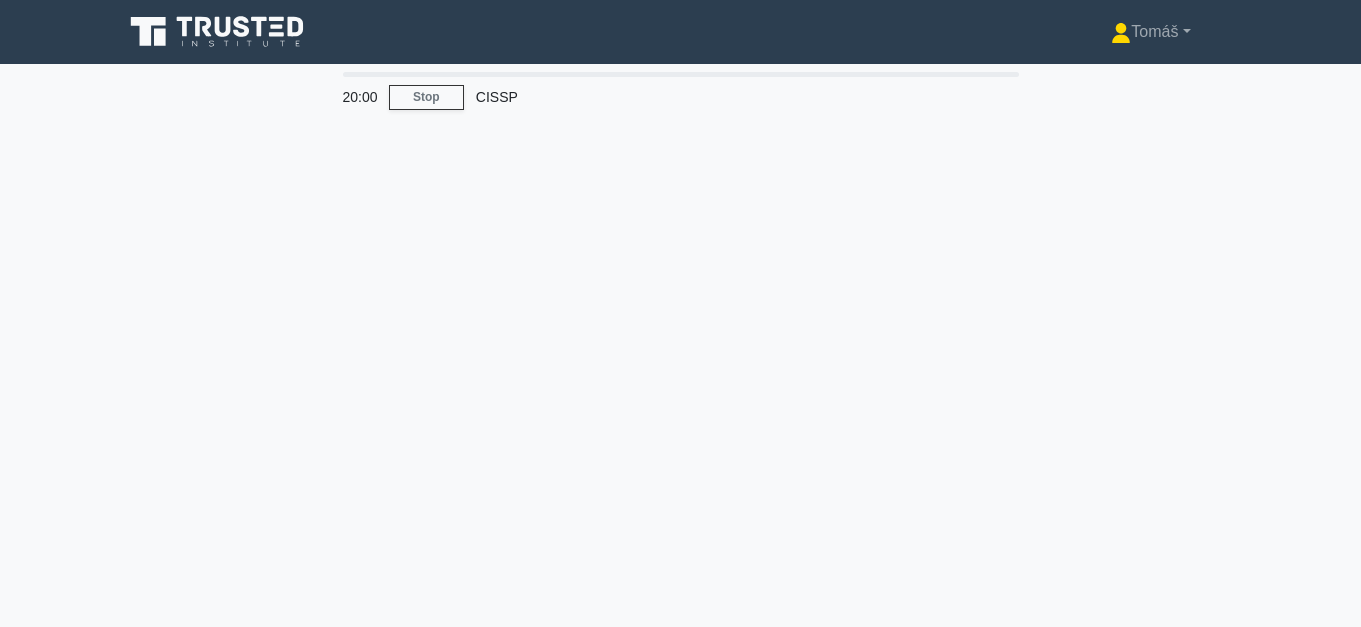 scroll, scrollTop: 0, scrollLeft: 0, axis: both 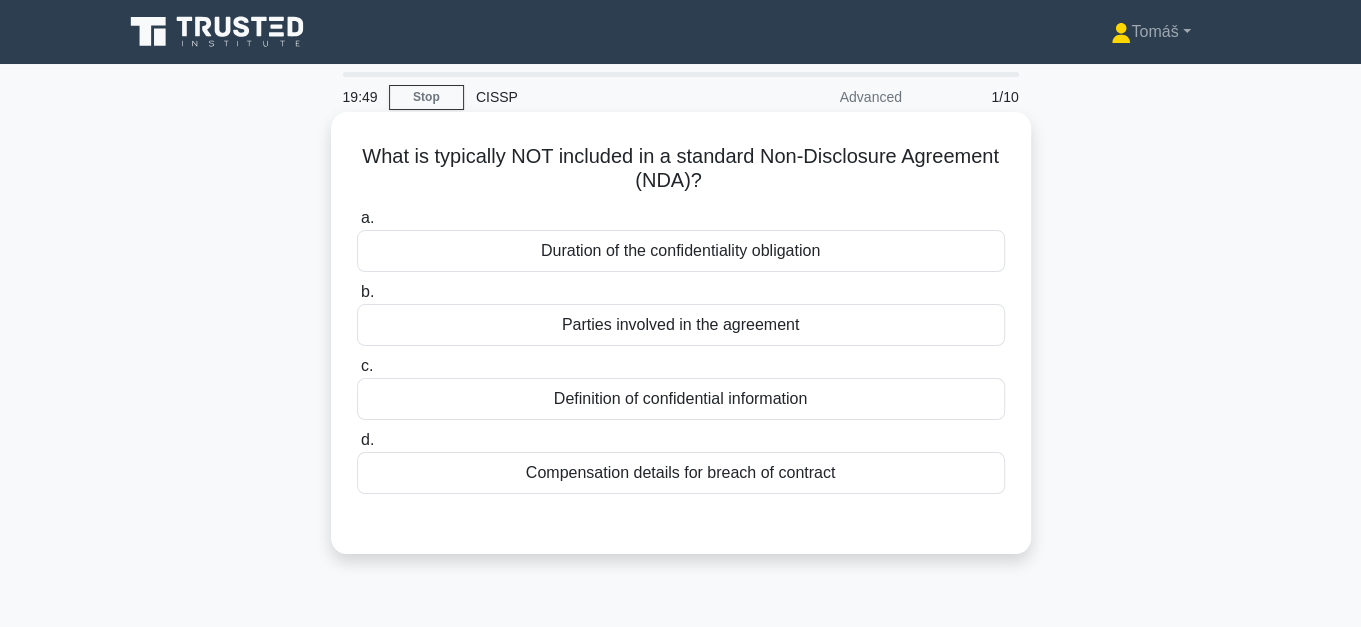 drag, startPoint x: 408, startPoint y: 155, endPoint x: 784, endPoint y: 171, distance: 376.34027 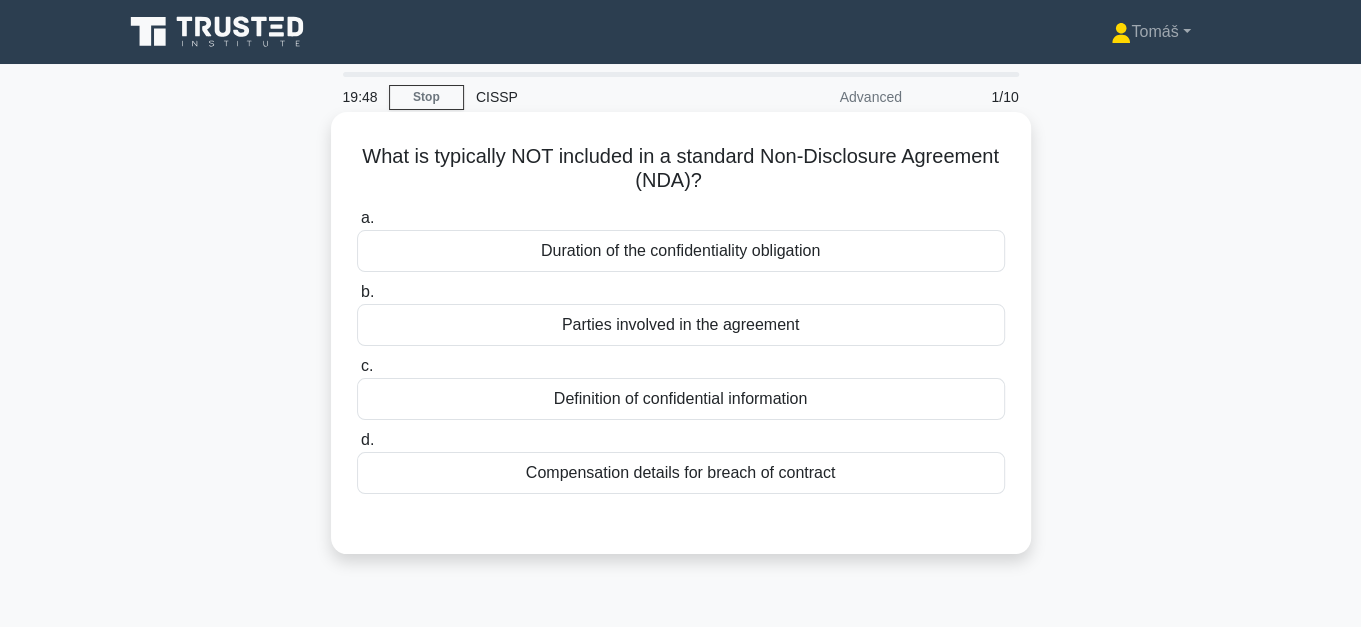 drag, startPoint x: 784, startPoint y: 171, endPoint x: 861, endPoint y: 203, distance: 83.38465 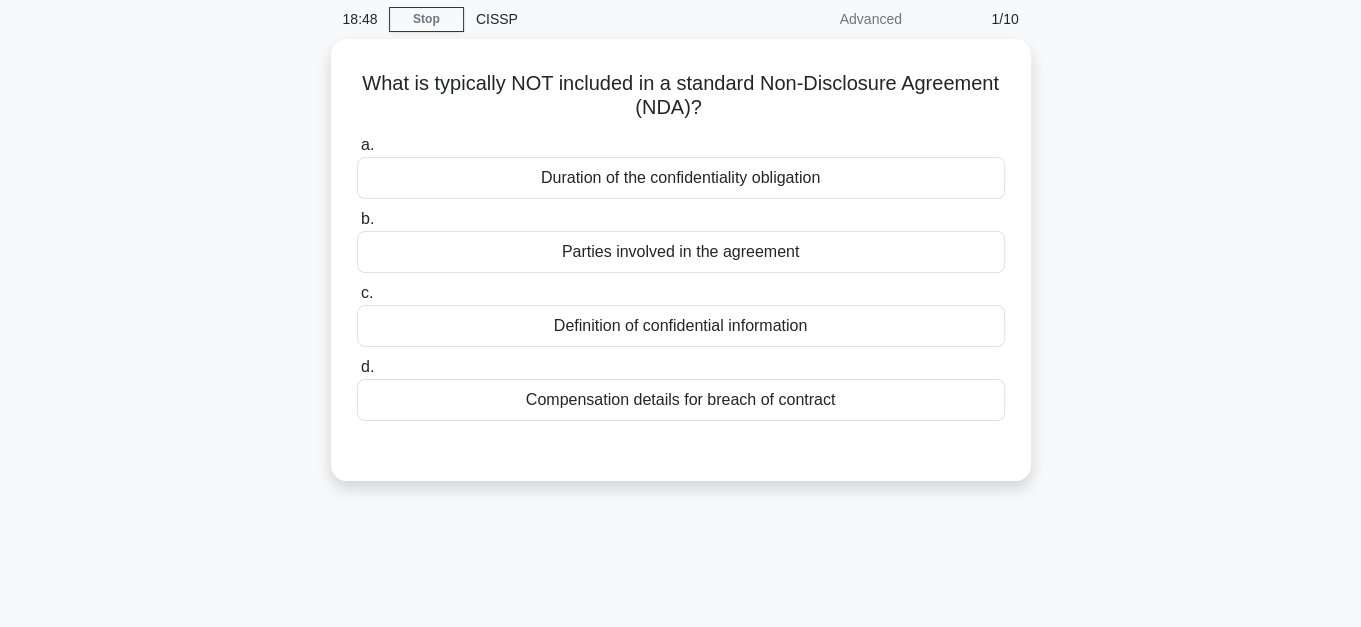 scroll, scrollTop: 0, scrollLeft: 0, axis: both 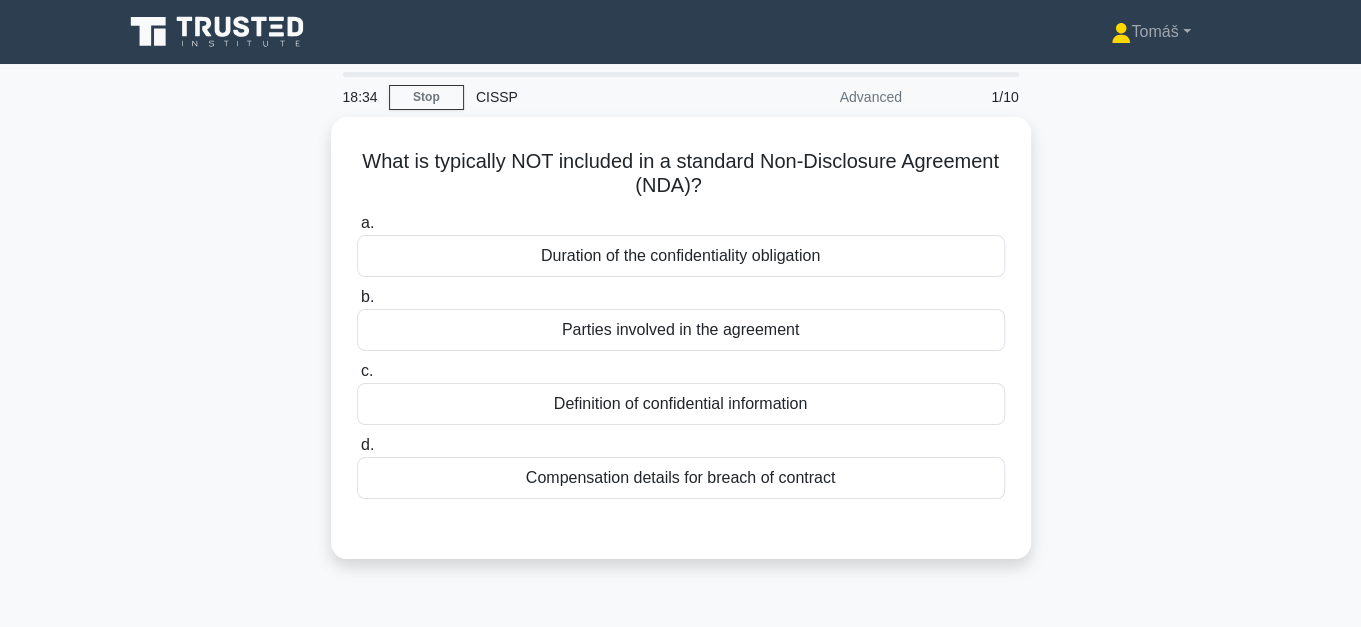 click on "18:34
Stop
CISSP
Advanced
1/10
What is typically NOT included in a standard Non-Disclosure Agreement (NDA)?
.spinner_0XTQ{transform-origin:center;animation:spinner_y6GP .75s linear infinite}@keyframes spinner_y6GP{100%{transform:rotate(360deg)}}
a.
b." at bounding box center [680, 572] 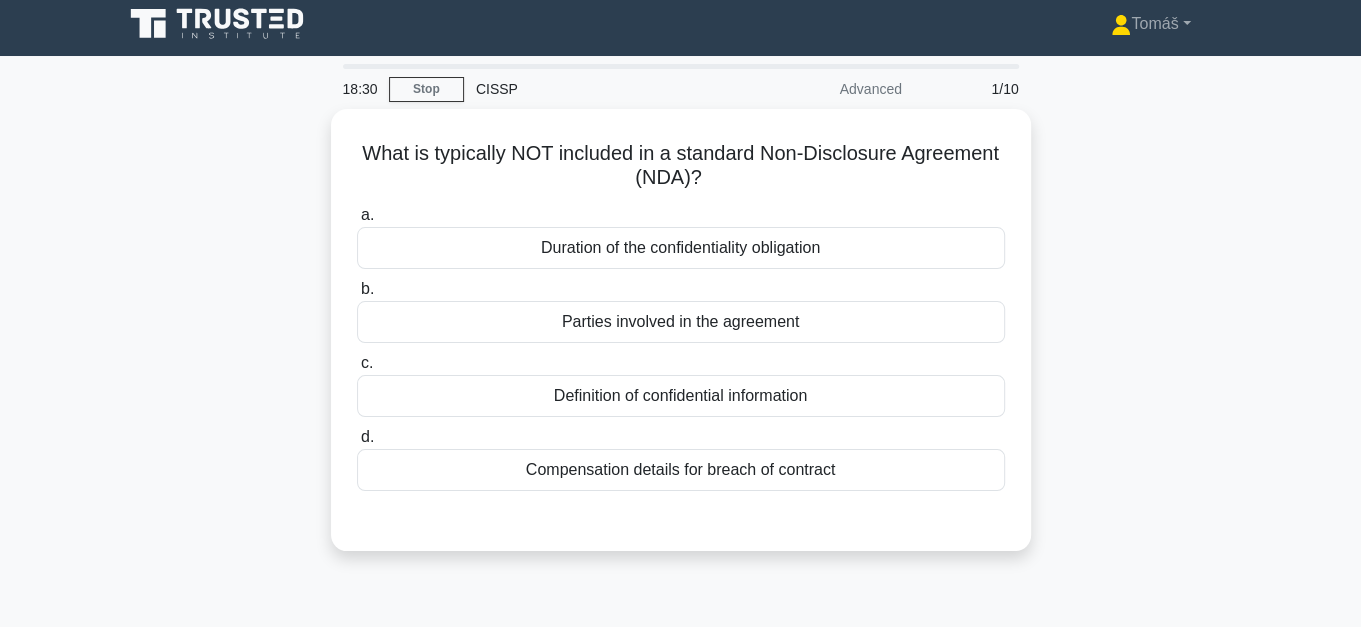 scroll, scrollTop: 0, scrollLeft: 0, axis: both 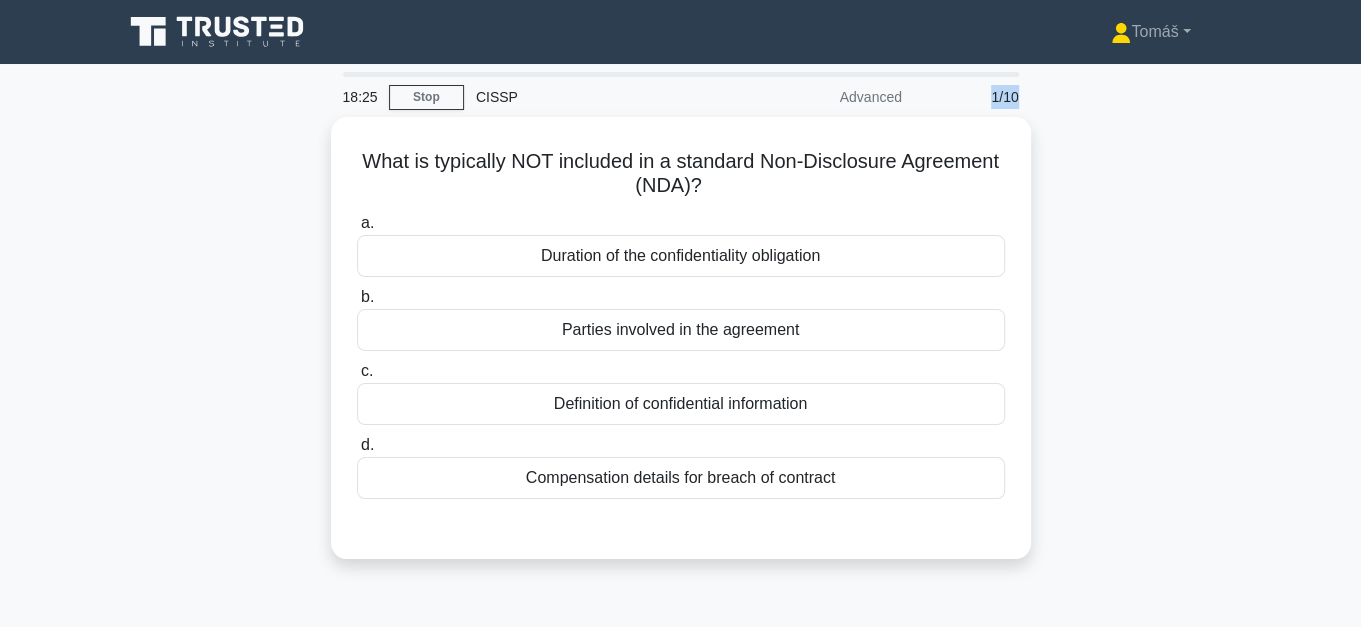 drag, startPoint x: 978, startPoint y: 96, endPoint x: 1056, endPoint y: 96, distance: 78 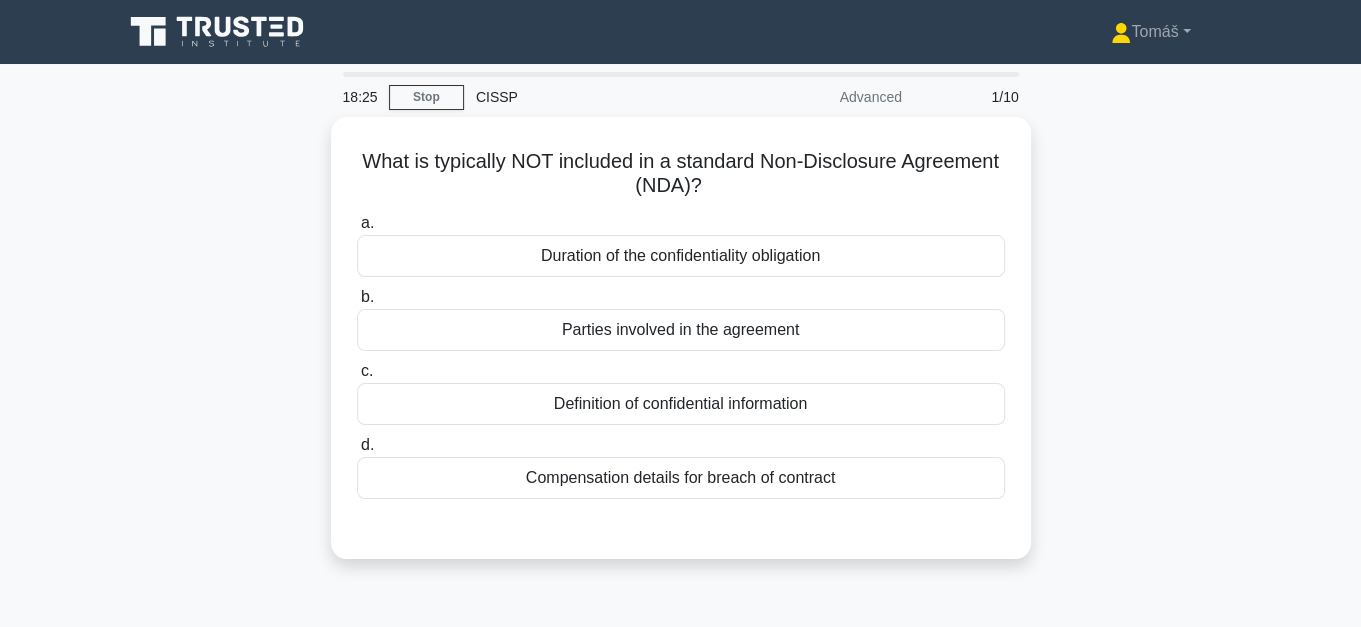 drag, startPoint x: 1056, startPoint y: 96, endPoint x: 1261, endPoint y: 141, distance: 209.88092 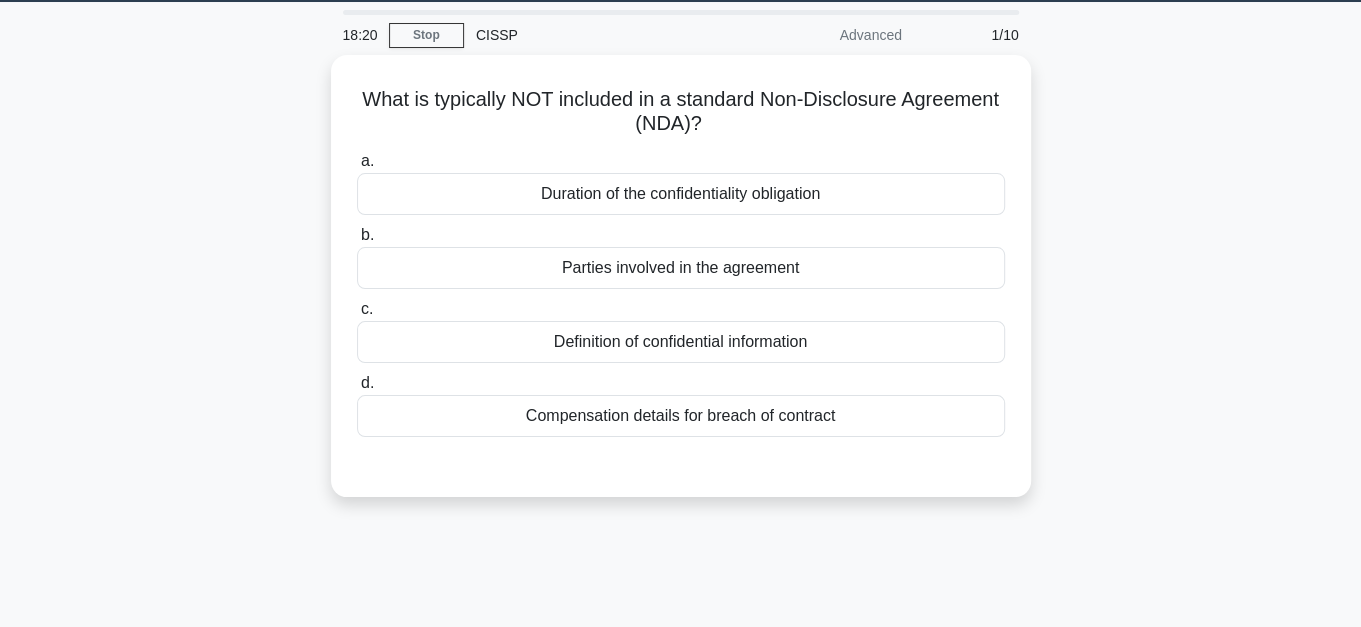 scroll, scrollTop: 0, scrollLeft: 0, axis: both 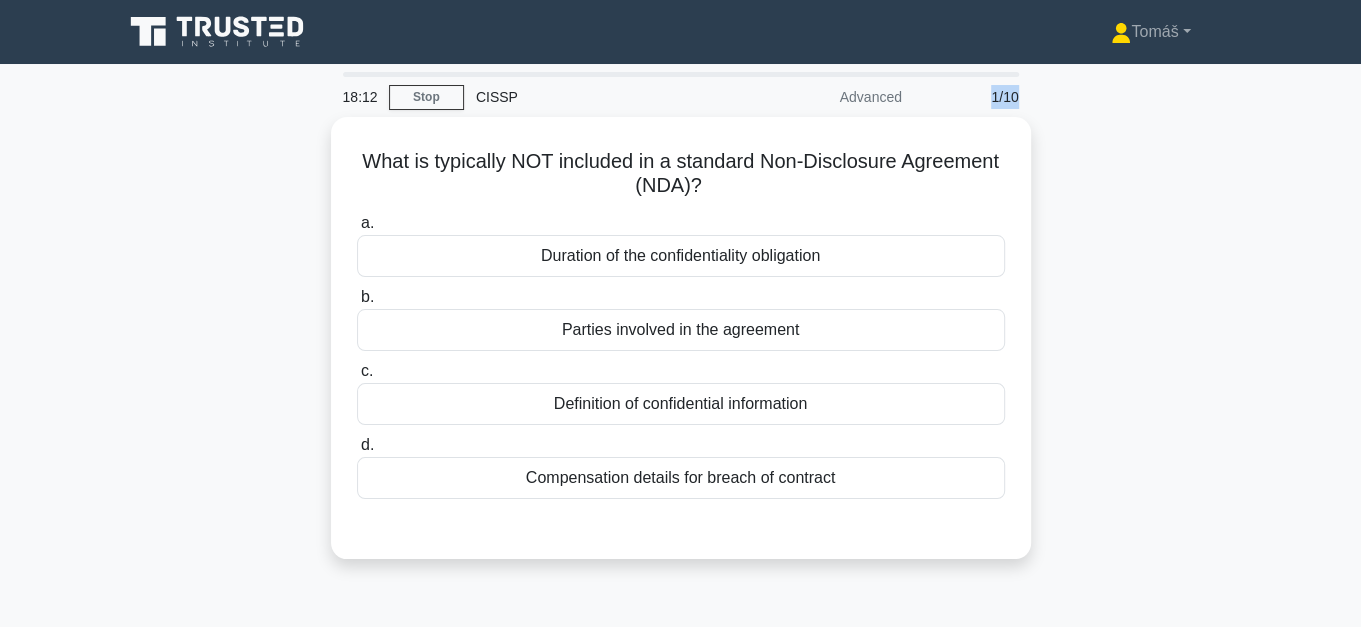 drag, startPoint x: 944, startPoint y: 94, endPoint x: 1133, endPoint y: 87, distance: 189.12958 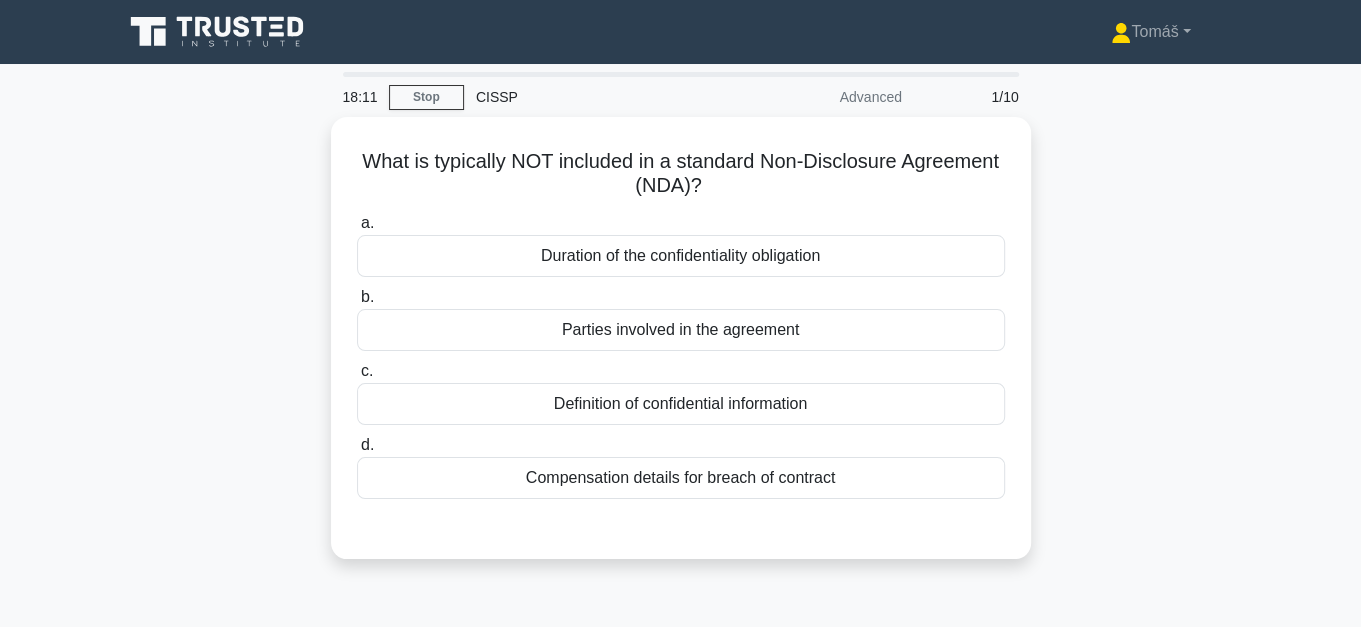 drag, startPoint x: 1133, startPoint y: 87, endPoint x: 1160, endPoint y: 155, distance: 73.1642 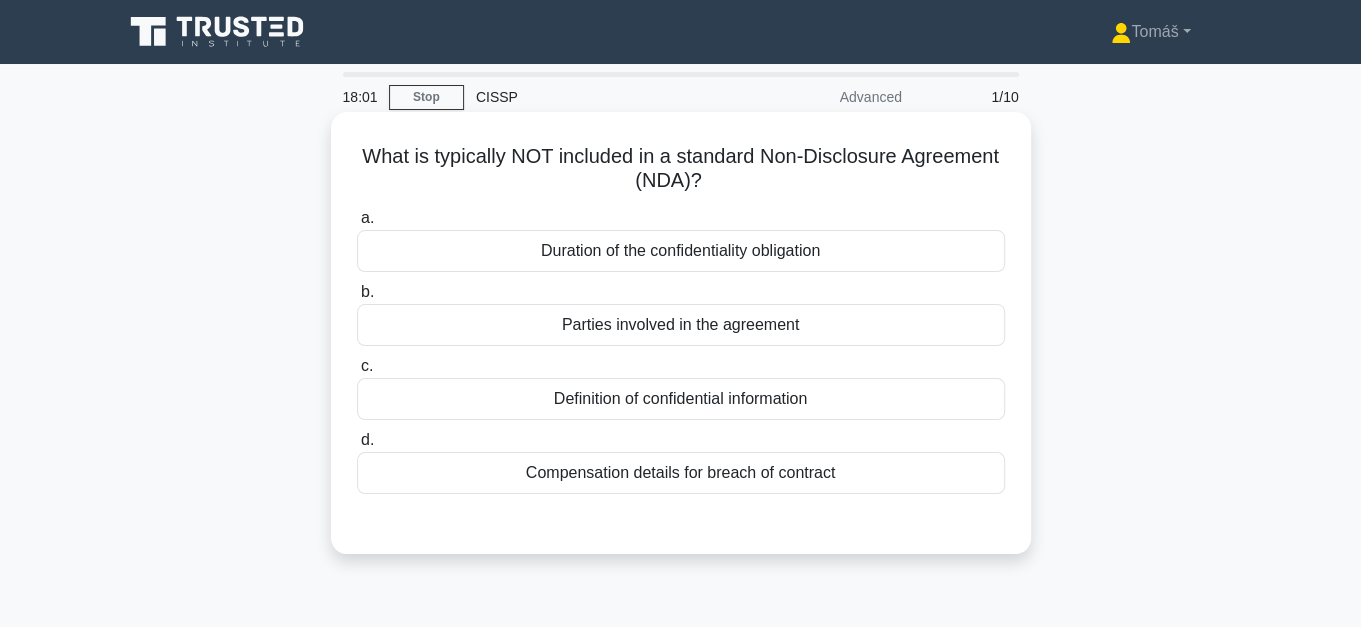 drag, startPoint x: 411, startPoint y: 153, endPoint x: 978, endPoint y: 179, distance: 567.5958 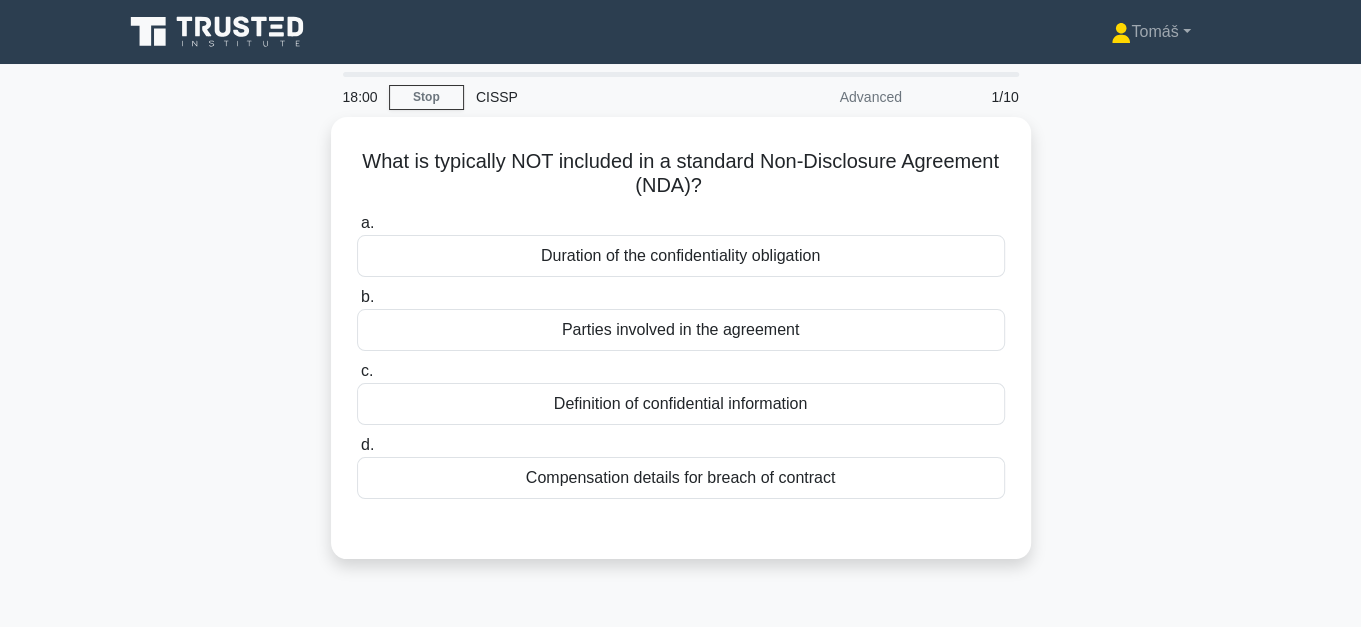 drag, startPoint x: 978, startPoint y: 179, endPoint x: 1098, endPoint y: 283, distance: 158.79547 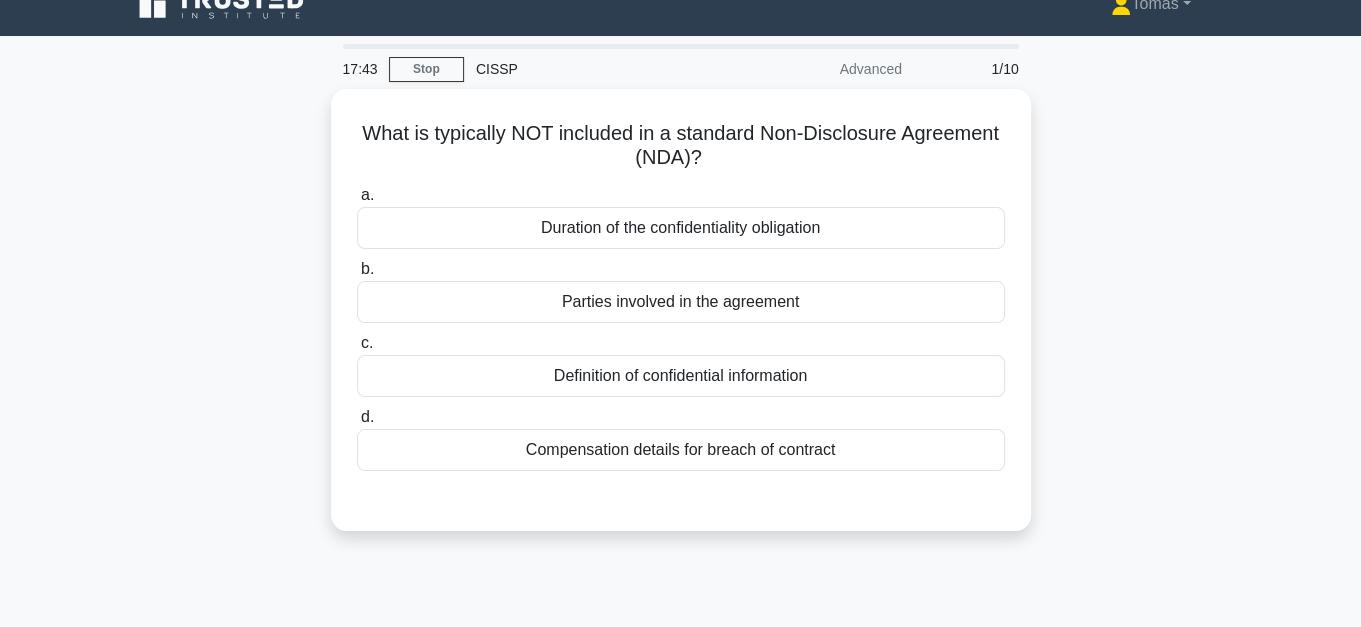 scroll, scrollTop: 0, scrollLeft: 0, axis: both 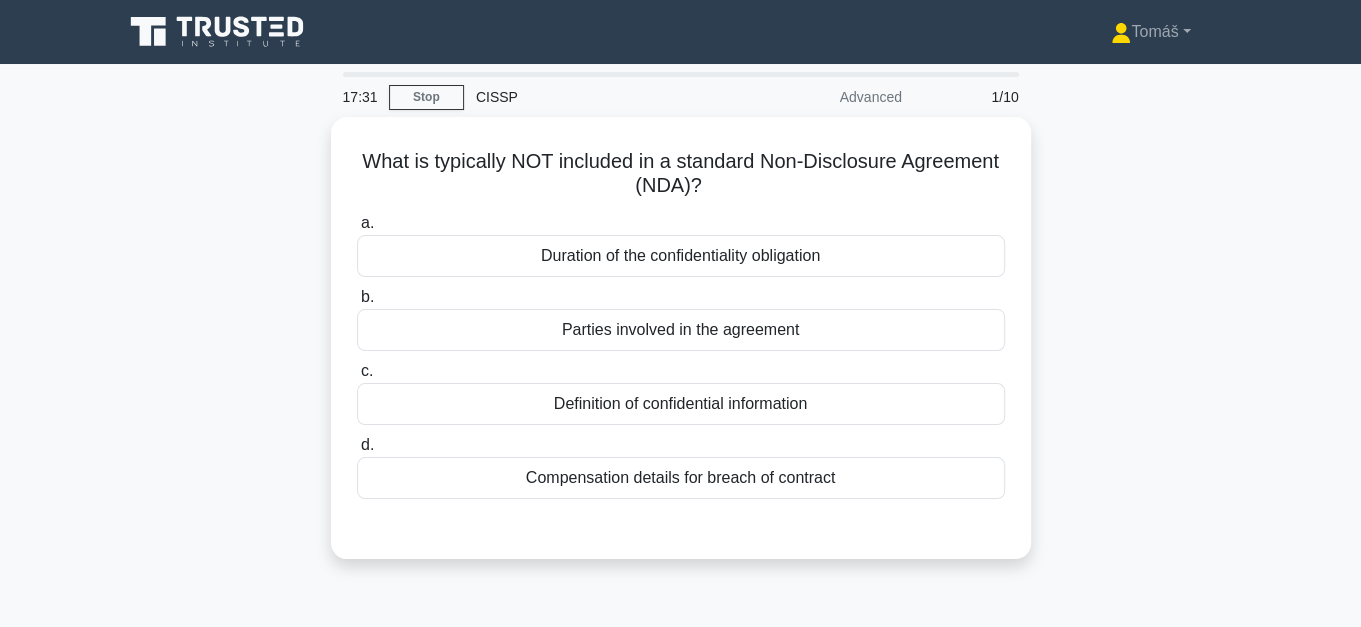 click on "17:31
Stop
CISSP
Advanced
1/10
What is typically NOT included in a standard Non-Disclosure Agreement (NDA)?
.spinner_0XTQ{transform-origin:center;animation:spinner_y6GP .75s linear infinite}@keyframes spinner_y6GP{100%{transform:rotate(360deg)}}
a.
b." at bounding box center [680, 572] 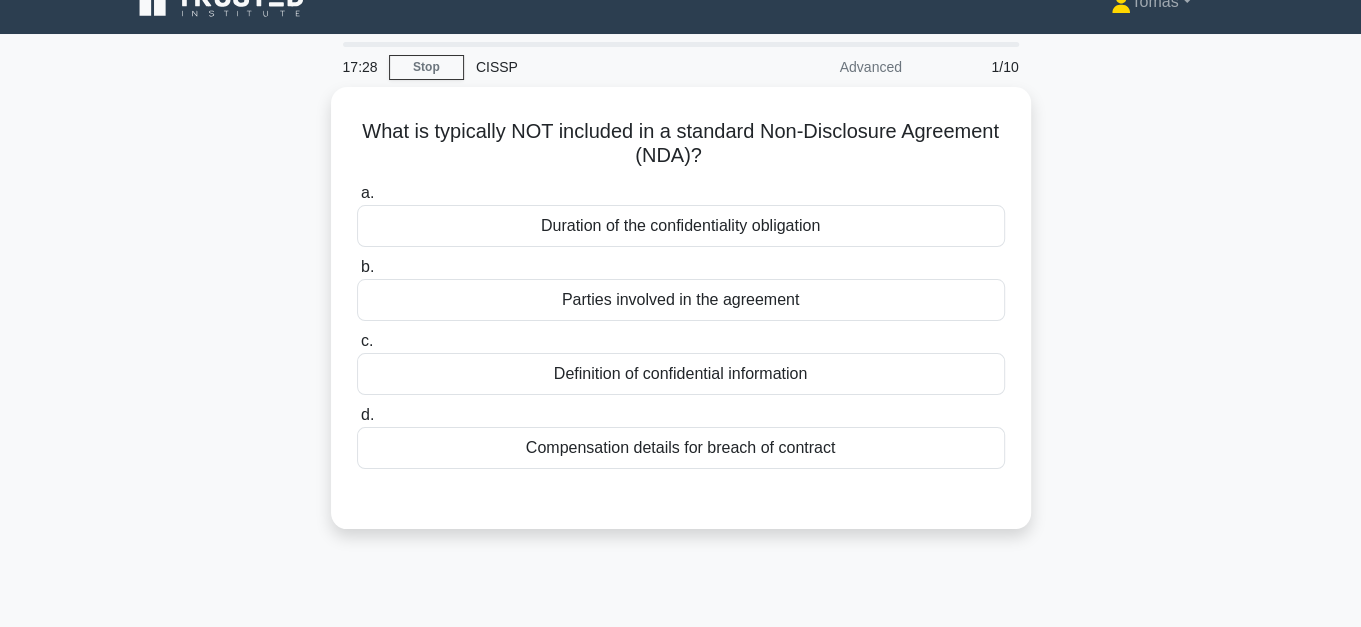scroll, scrollTop: 0, scrollLeft: 0, axis: both 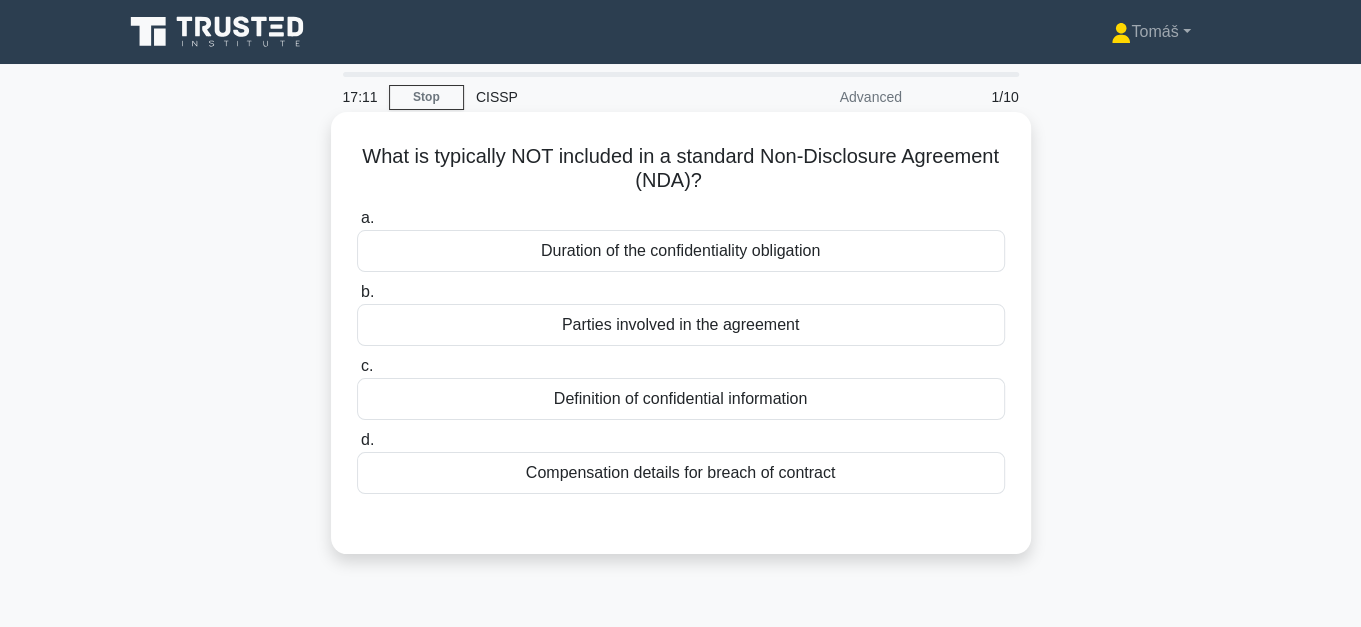 drag, startPoint x: 598, startPoint y: 158, endPoint x: 962, endPoint y: 173, distance: 364.30893 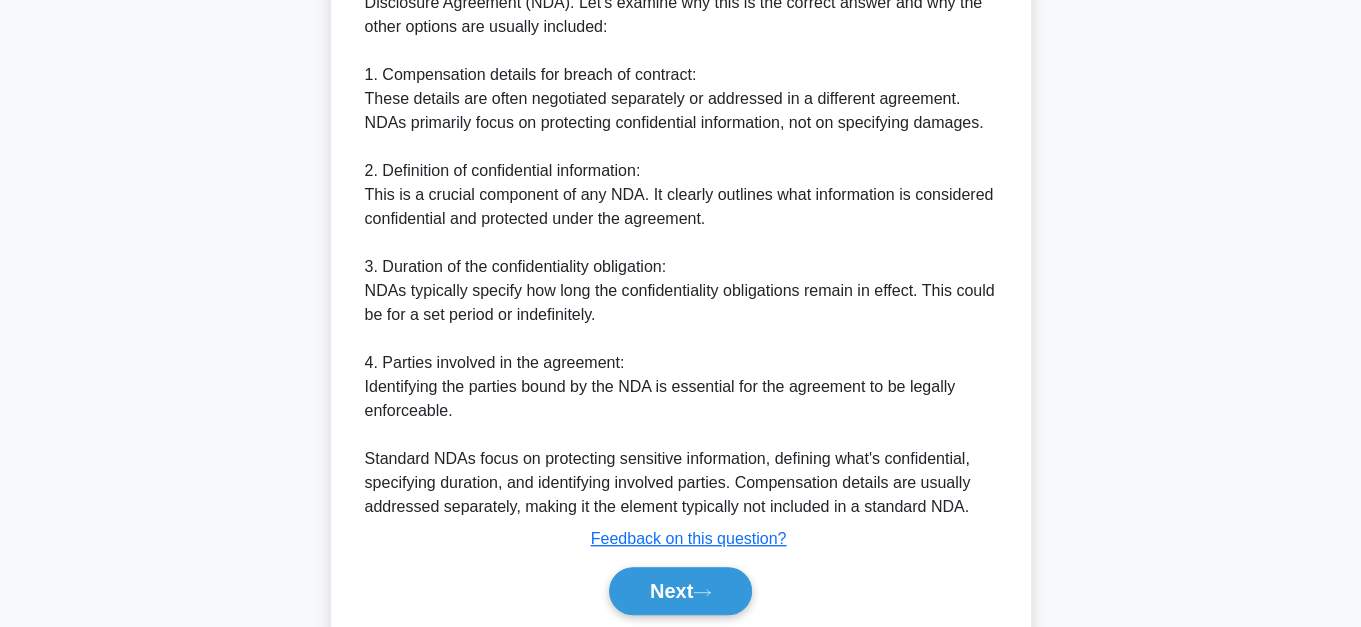 scroll, scrollTop: 678, scrollLeft: 0, axis: vertical 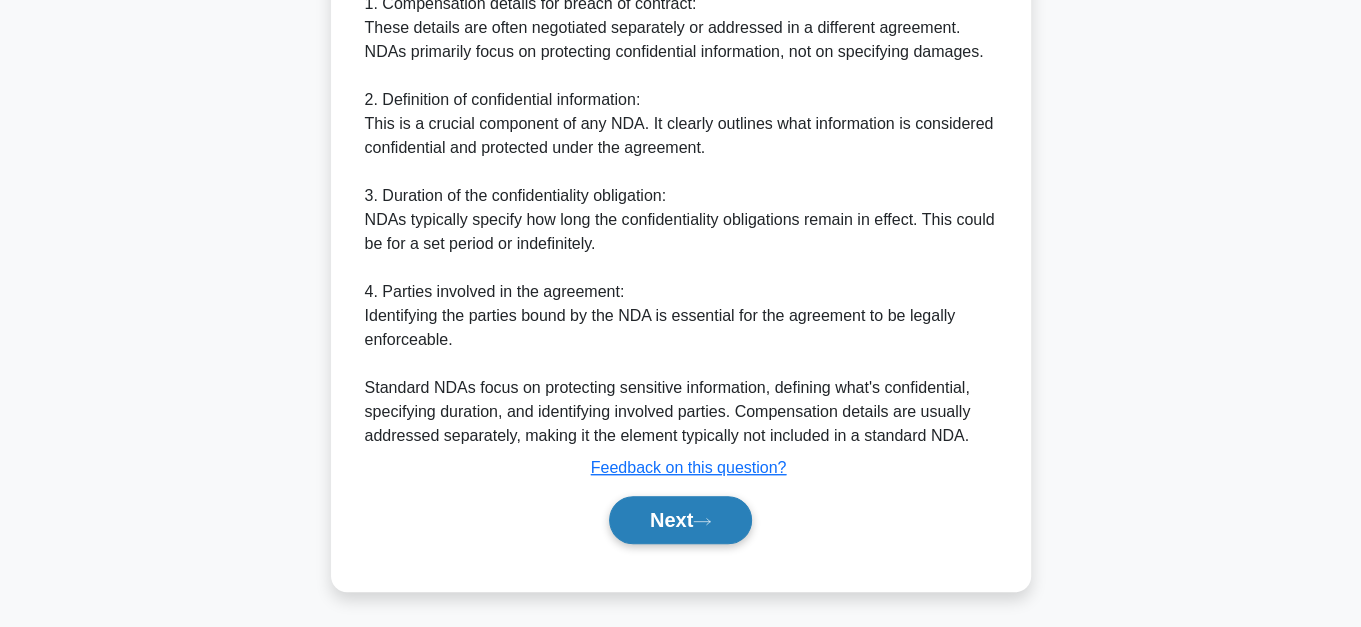 click on "Next" at bounding box center [680, 520] 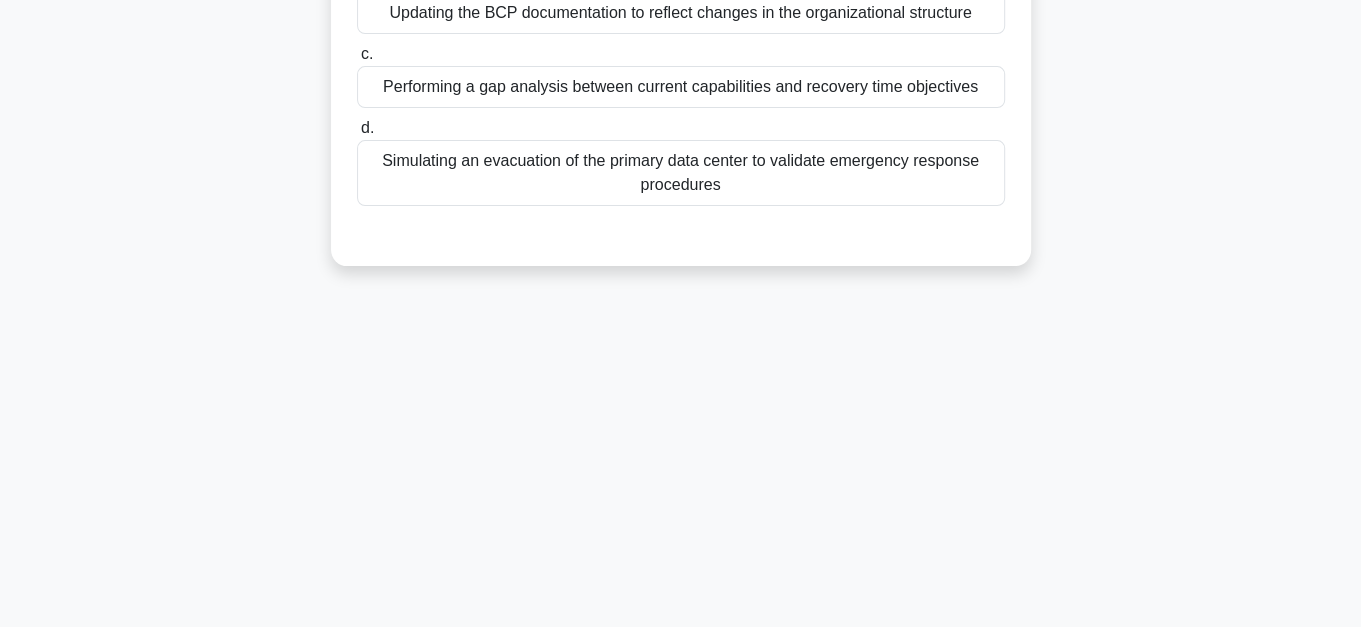 scroll, scrollTop: 90, scrollLeft: 0, axis: vertical 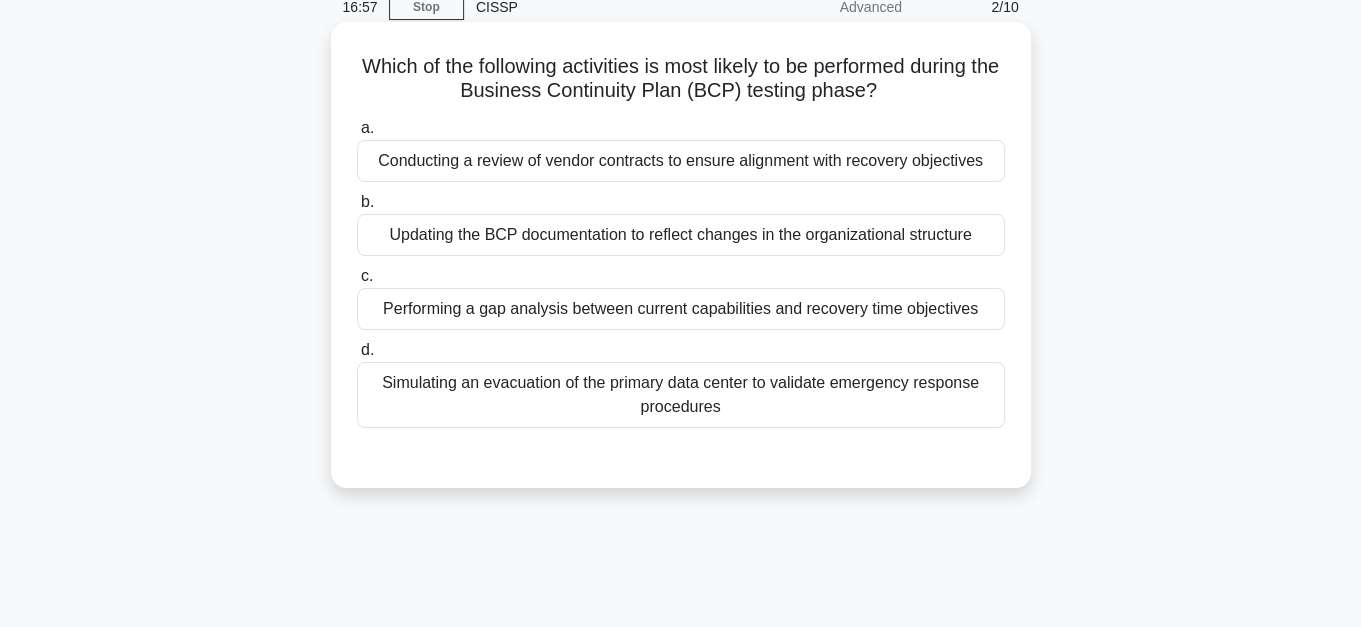 click on "Simulating an evacuation of the primary data center to validate emergency response procedures" at bounding box center [681, 395] 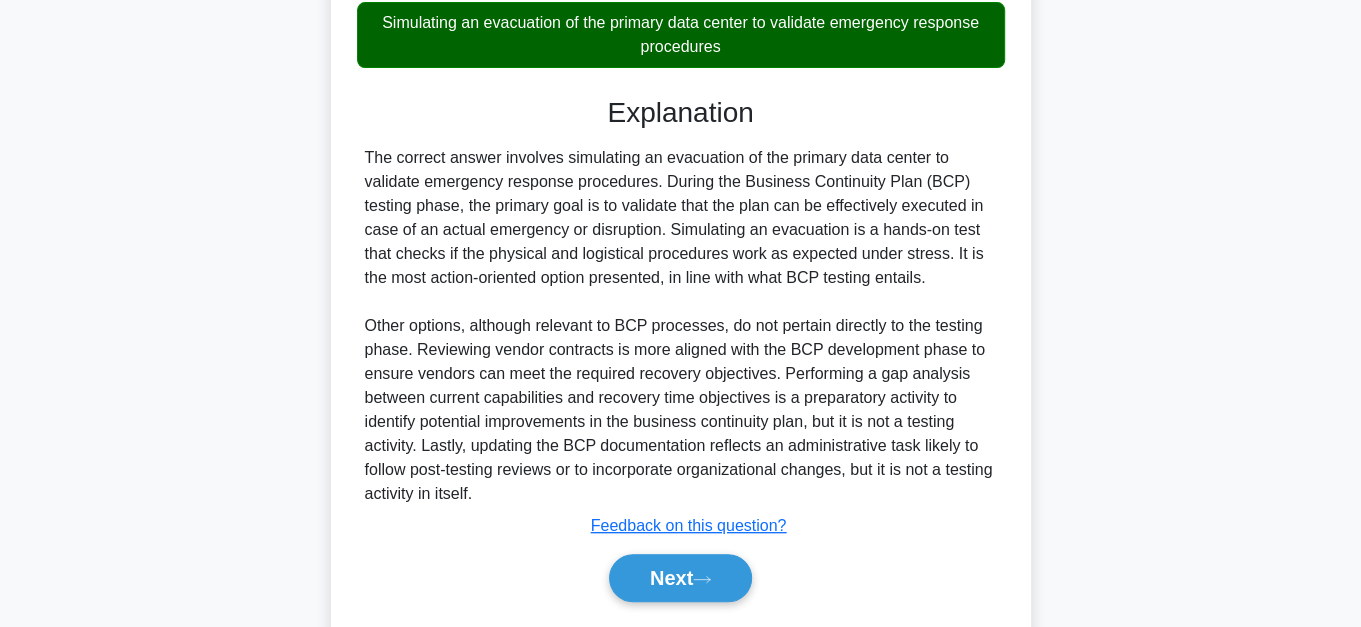 scroll, scrollTop: 509, scrollLeft: 0, axis: vertical 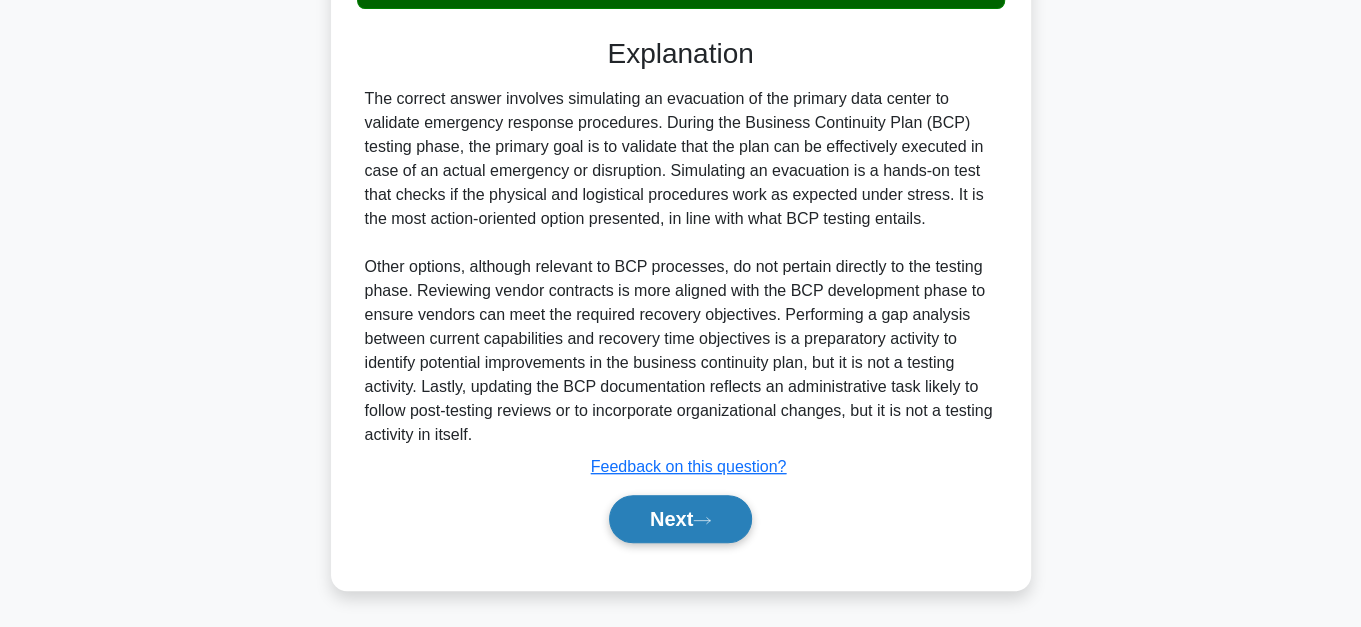 click on "Next" at bounding box center (680, 519) 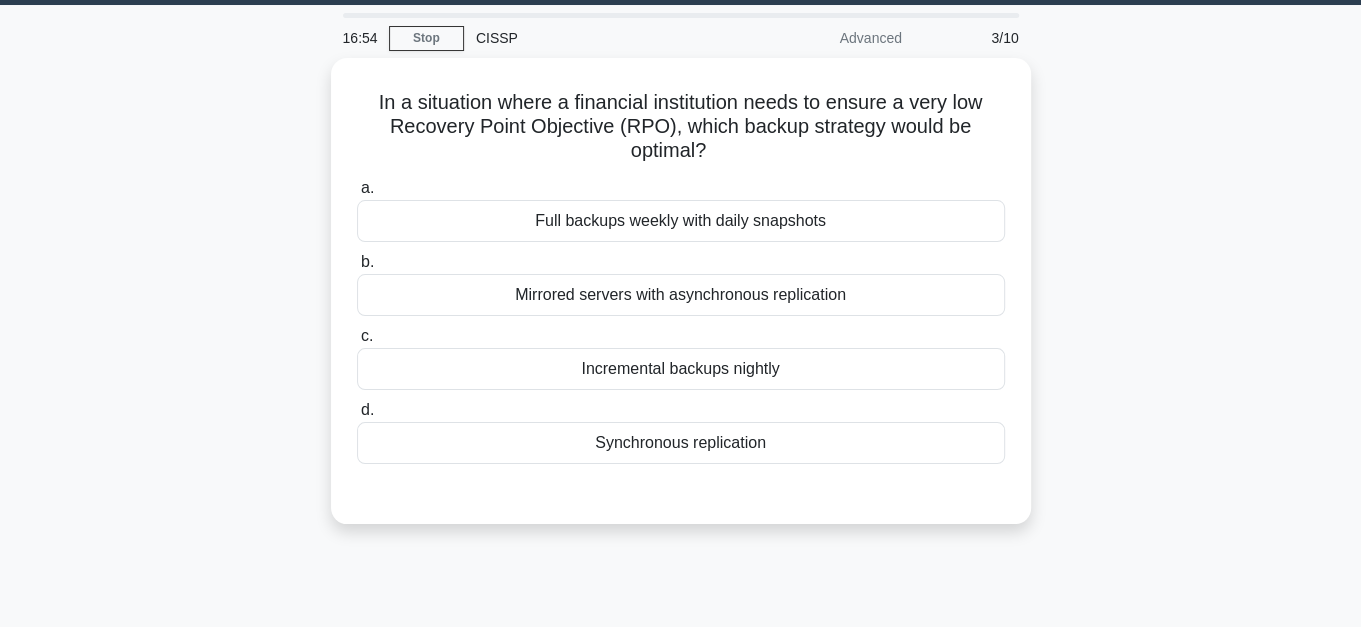 scroll, scrollTop: 90, scrollLeft: 0, axis: vertical 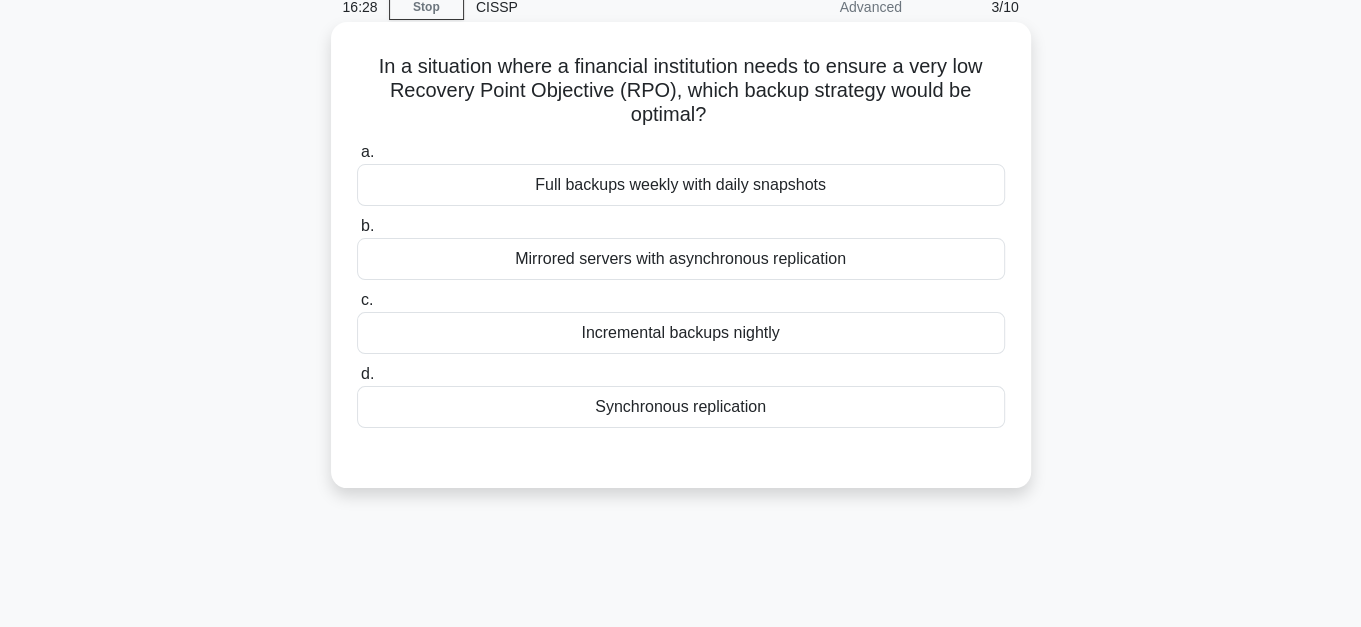 click on "Synchronous replication" at bounding box center [681, 407] 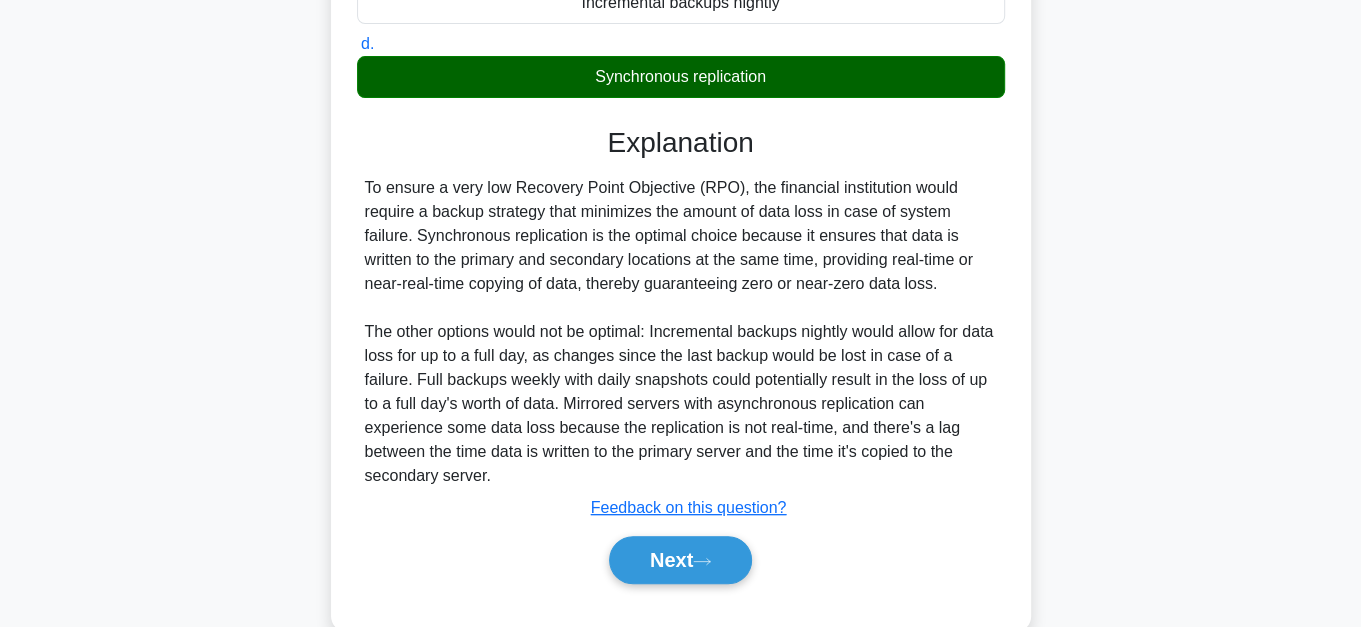 scroll, scrollTop: 461, scrollLeft: 0, axis: vertical 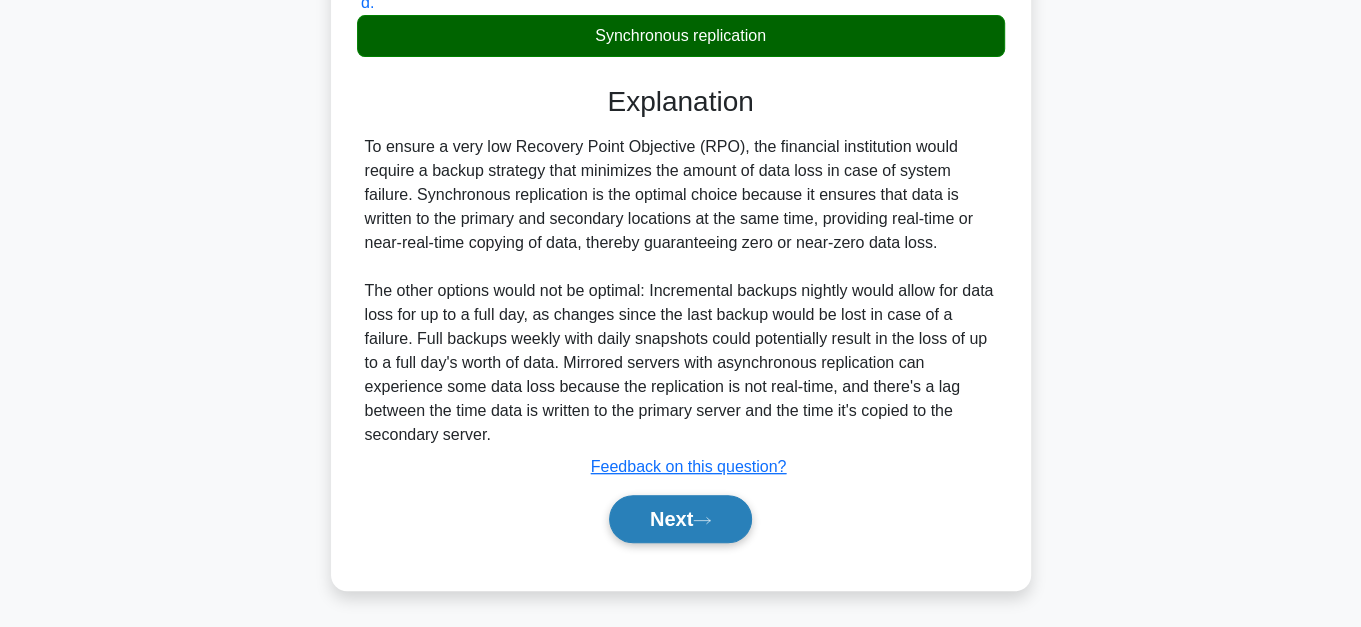 click on "Next" at bounding box center [680, 519] 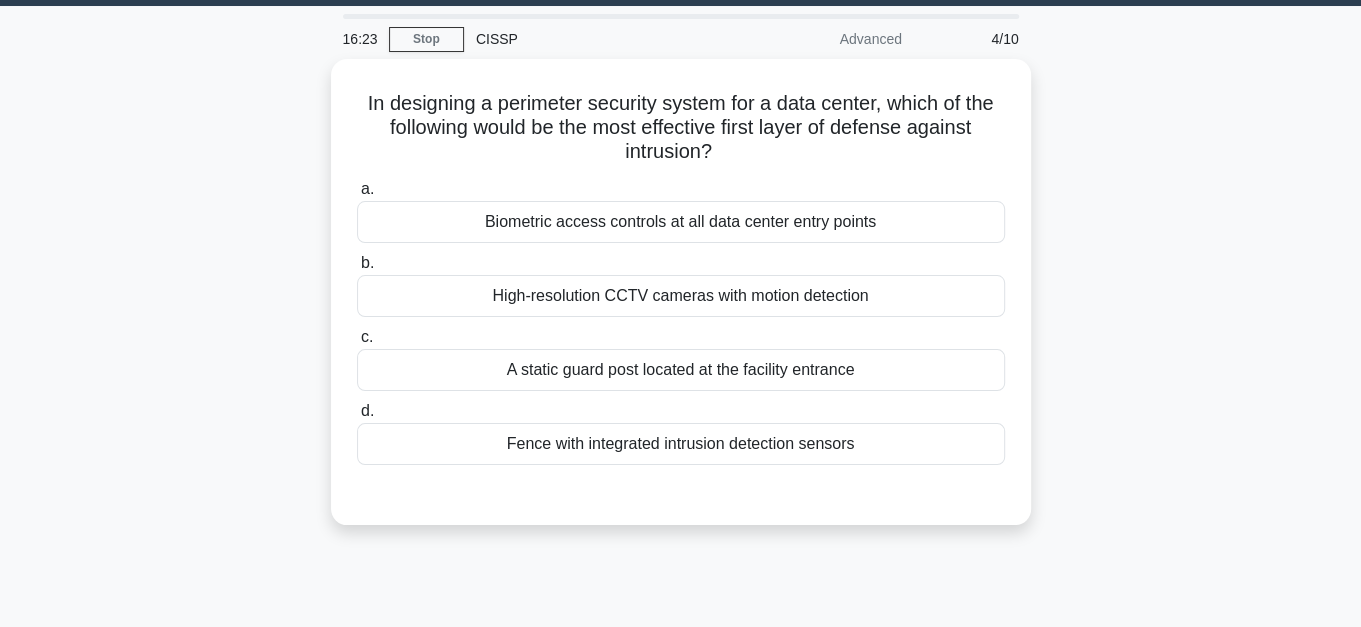 scroll, scrollTop: 90, scrollLeft: 0, axis: vertical 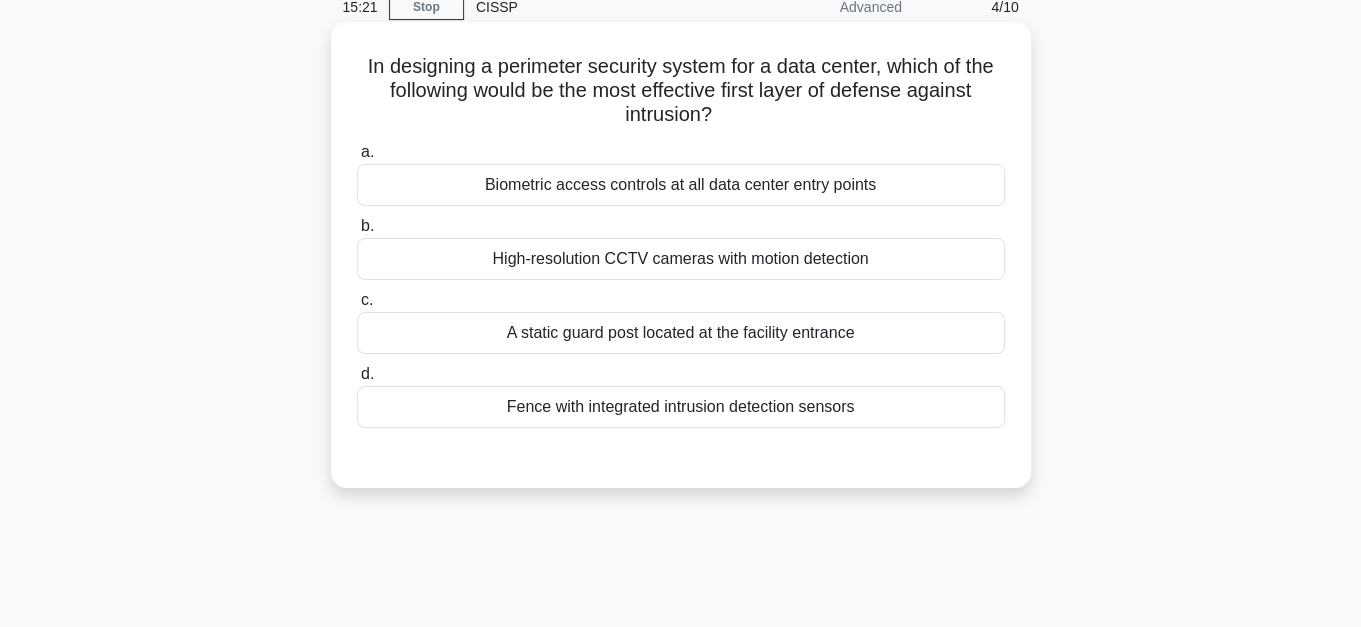 click on "Biometric access controls at all data center entry points" at bounding box center [681, 185] 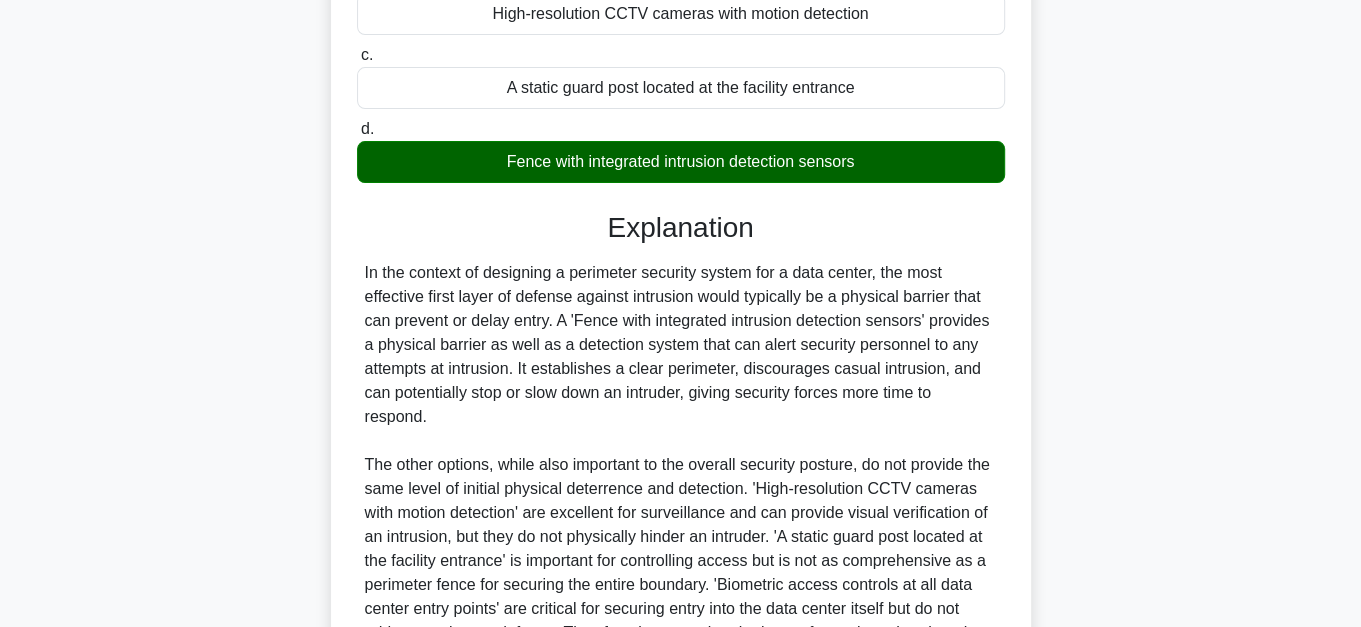 scroll, scrollTop: 558, scrollLeft: 0, axis: vertical 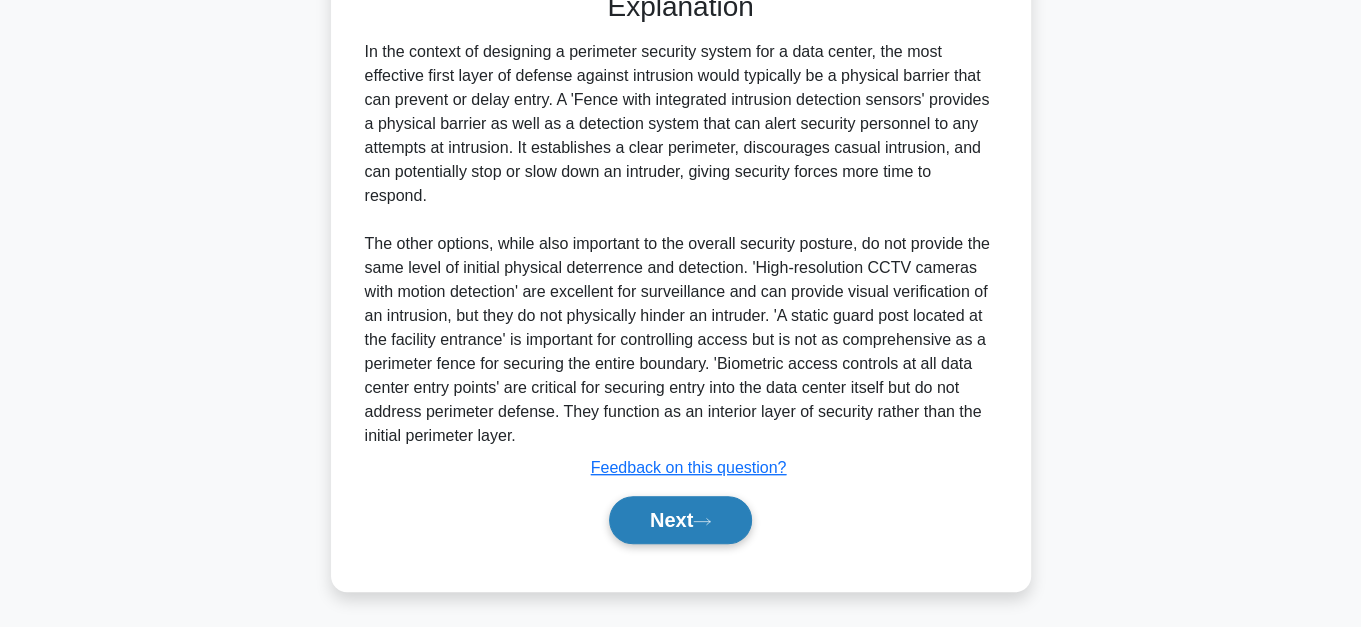click on "Next" at bounding box center (680, 520) 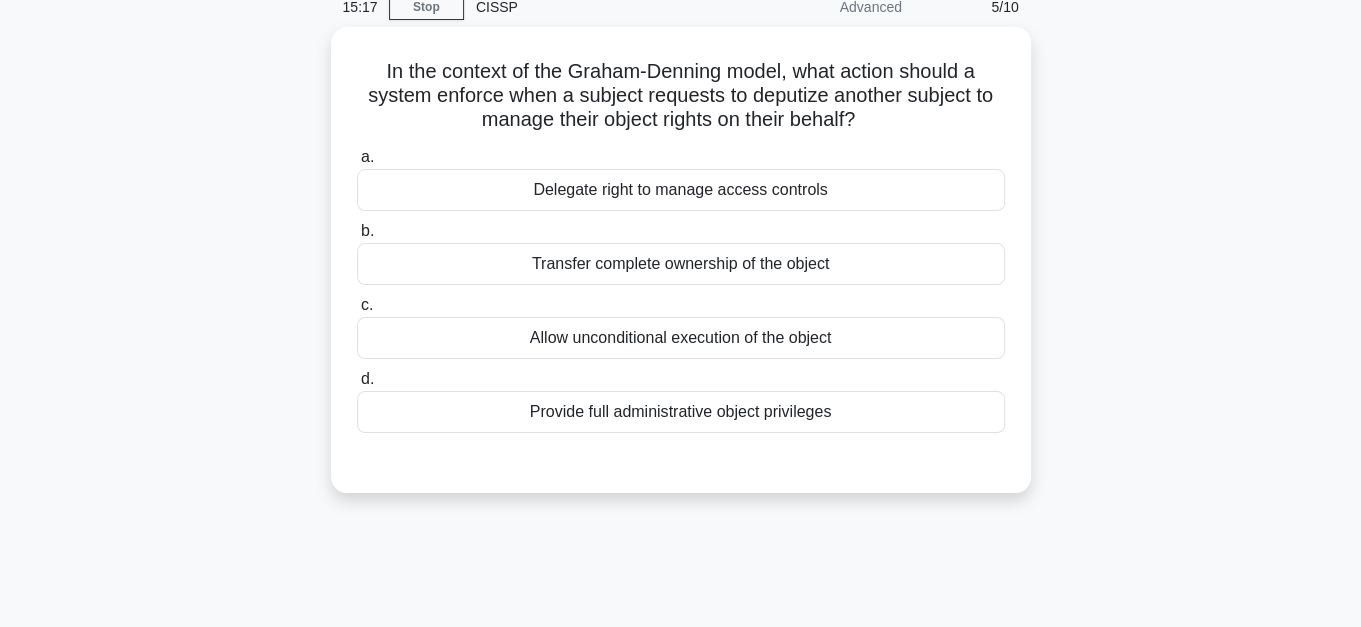 scroll, scrollTop: 90, scrollLeft: 0, axis: vertical 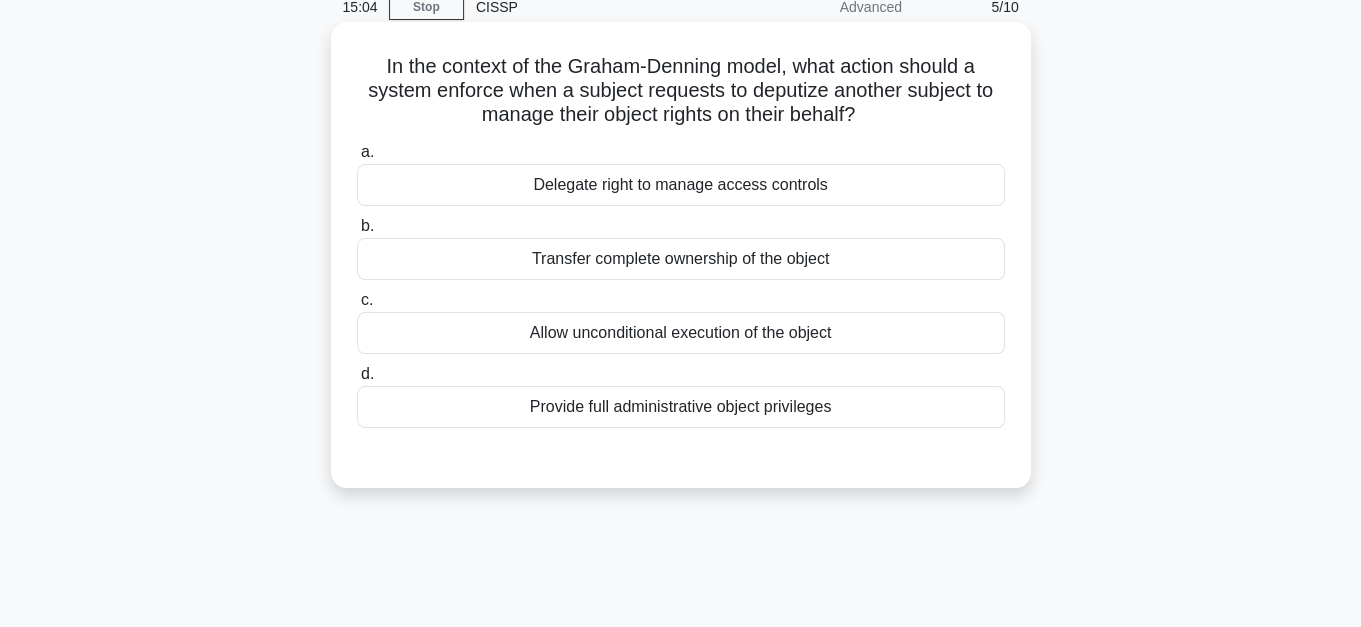 drag, startPoint x: 383, startPoint y: 91, endPoint x: 898, endPoint y: 123, distance: 515.9932 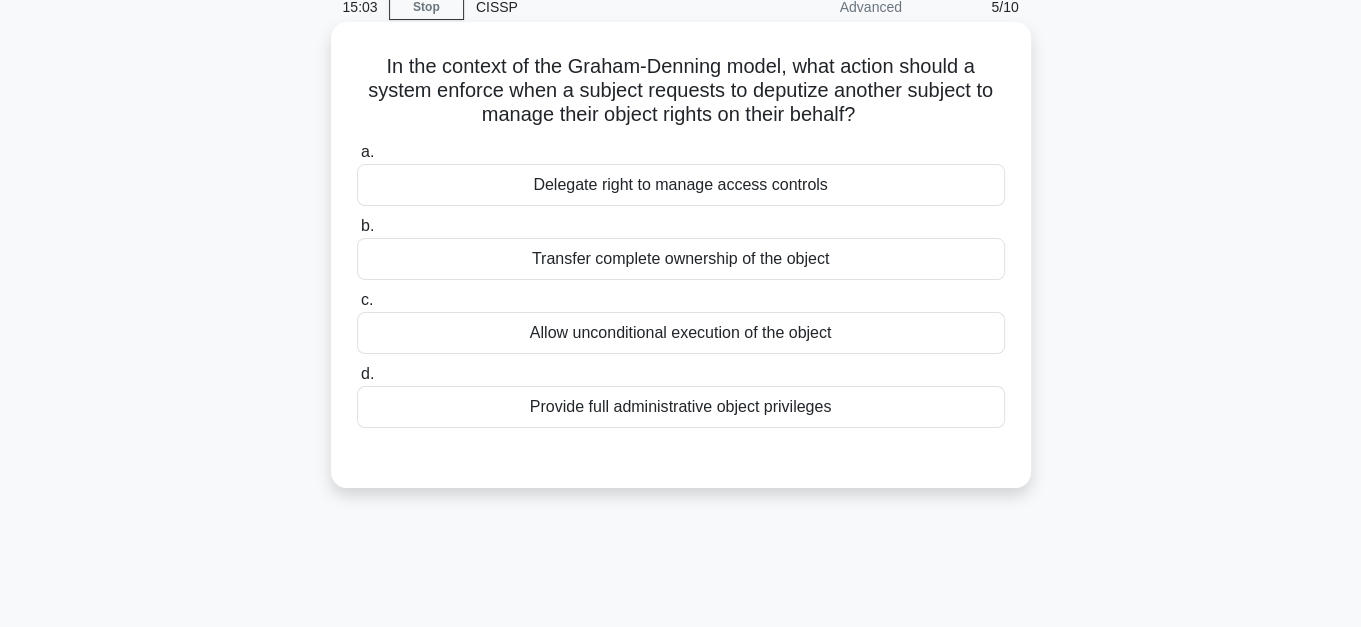 click on "In the context of the Graham-Denning model, what action should a system enforce when a subject requests to deputize another subject to manage their object rights on their behalf?
.spinner_0XTQ{transform-origin:center;animation:spinner_y6GP .75s linear infinite}@keyframes spinner_y6GP{100%{transform:rotate(360deg)}}" at bounding box center (681, 91) 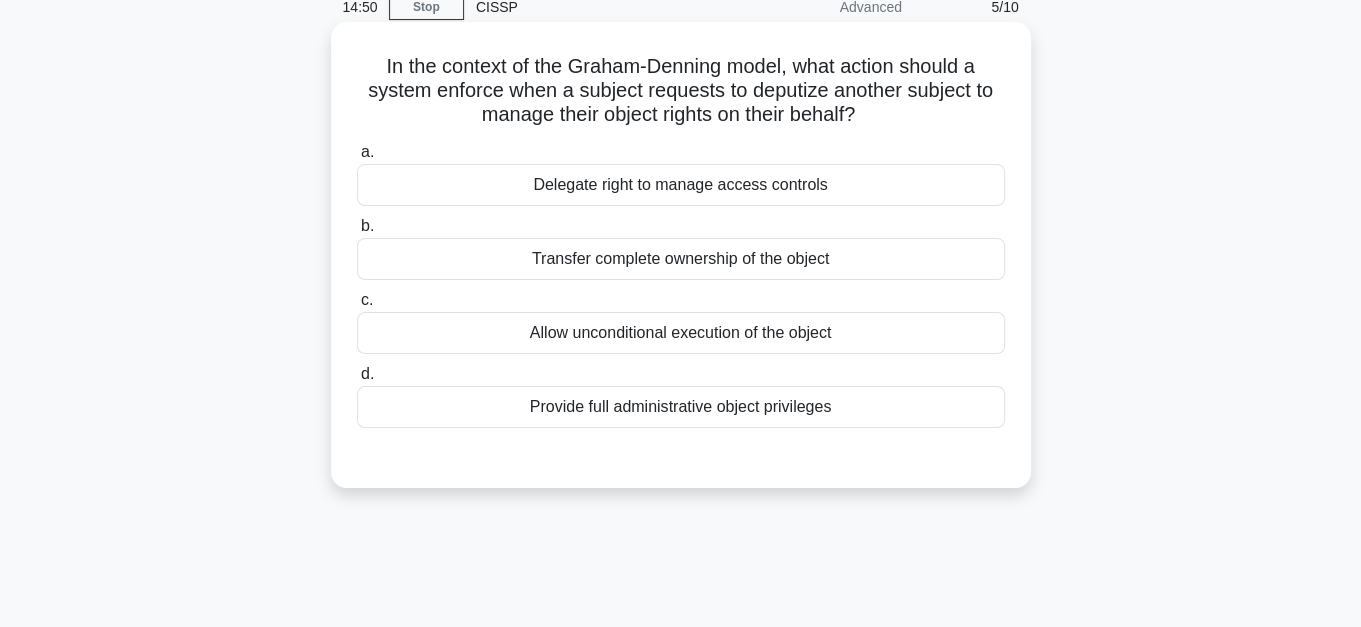 drag, startPoint x: 375, startPoint y: 62, endPoint x: 915, endPoint y: 115, distance: 542.59467 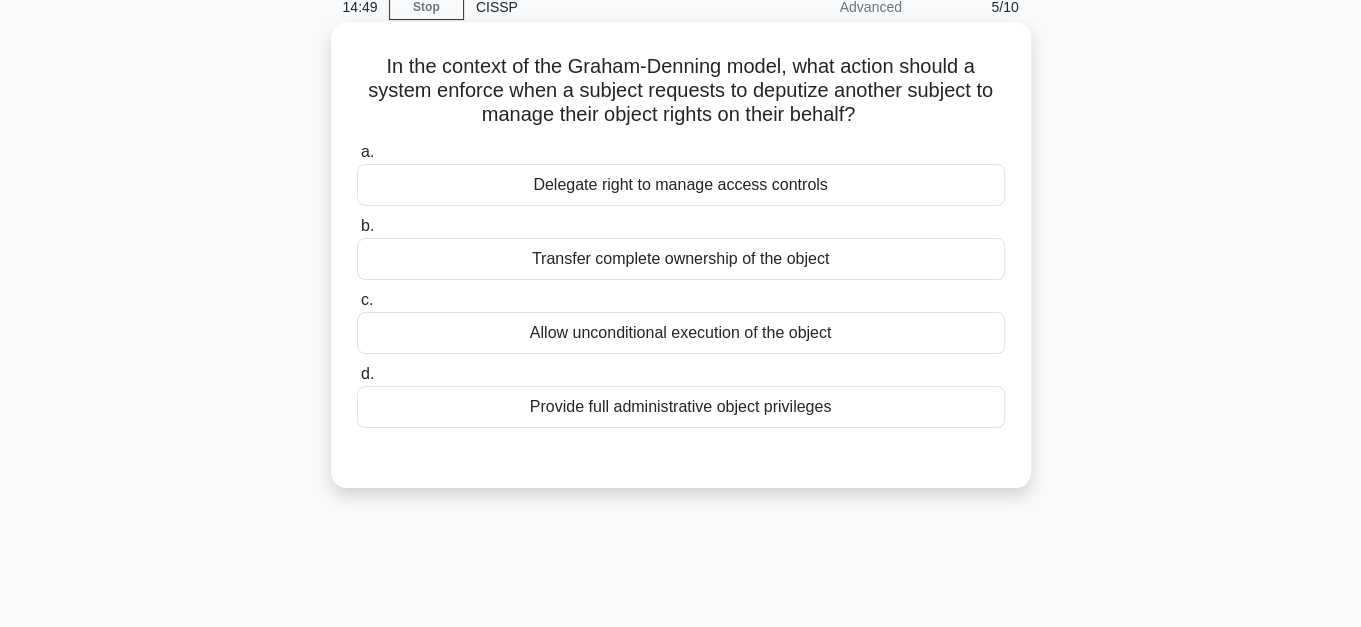 drag, startPoint x: 915, startPoint y: 115, endPoint x: 917, endPoint y: 127, distance: 12.165525 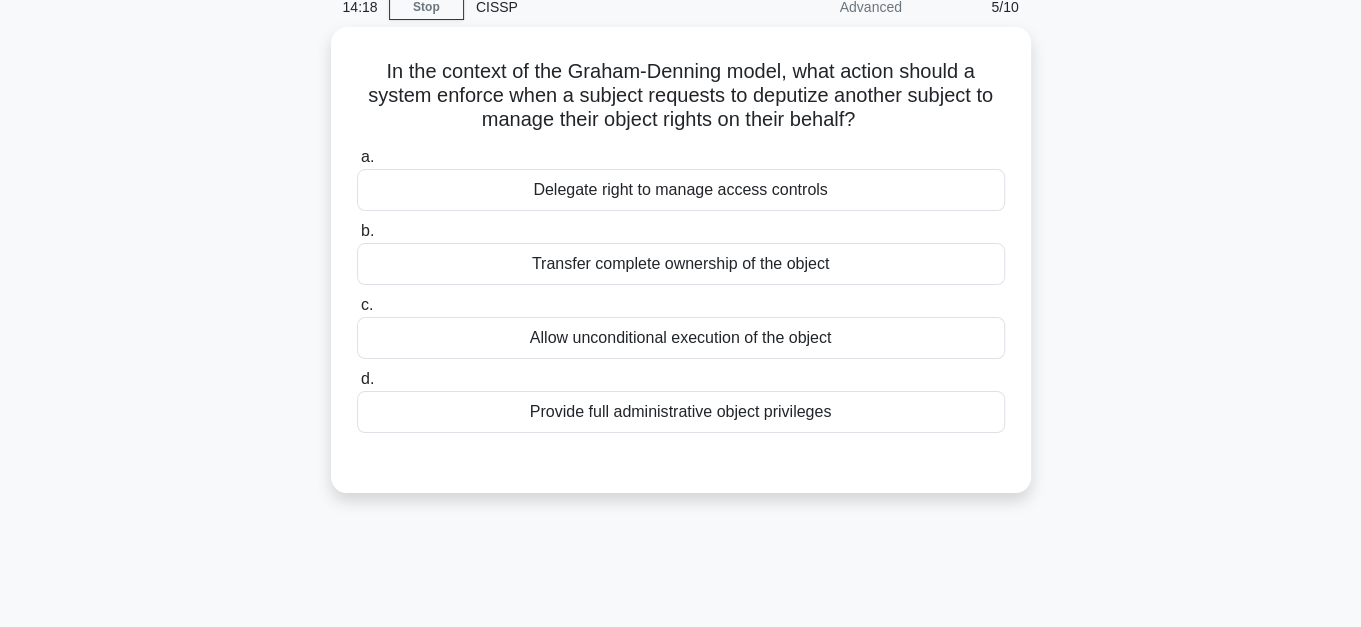 click on "In the context of the Graham-Denning model, what action should a system enforce when a subject requests to deputize another subject to manage their object rights on their behalf?
.spinner_0XTQ{transform-origin:center;animation:spinner_y6GP .75s linear infinite}@keyframes spinner_y6GP{100%{transform:rotate(360deg)}}
a.
Delegate right to manage access controls
b. c. d." at bounding box center [681, 272] 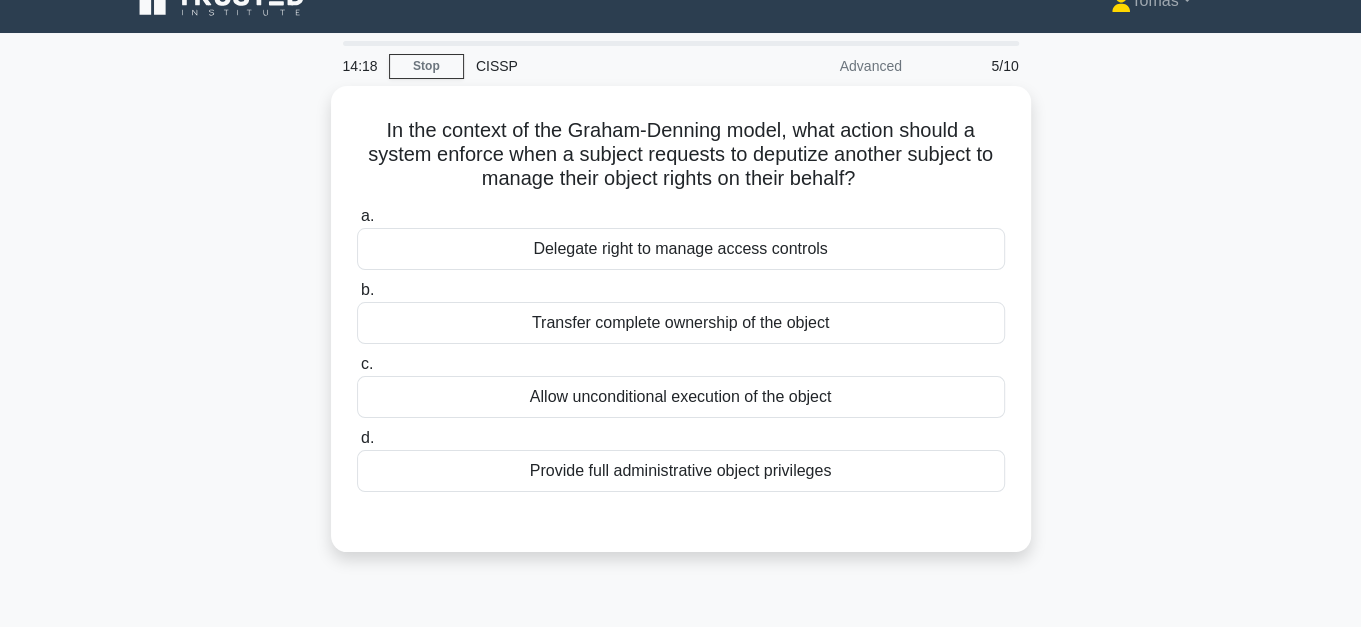 scroll, scrollTop: 0, scrollLeft: 0, axis: both 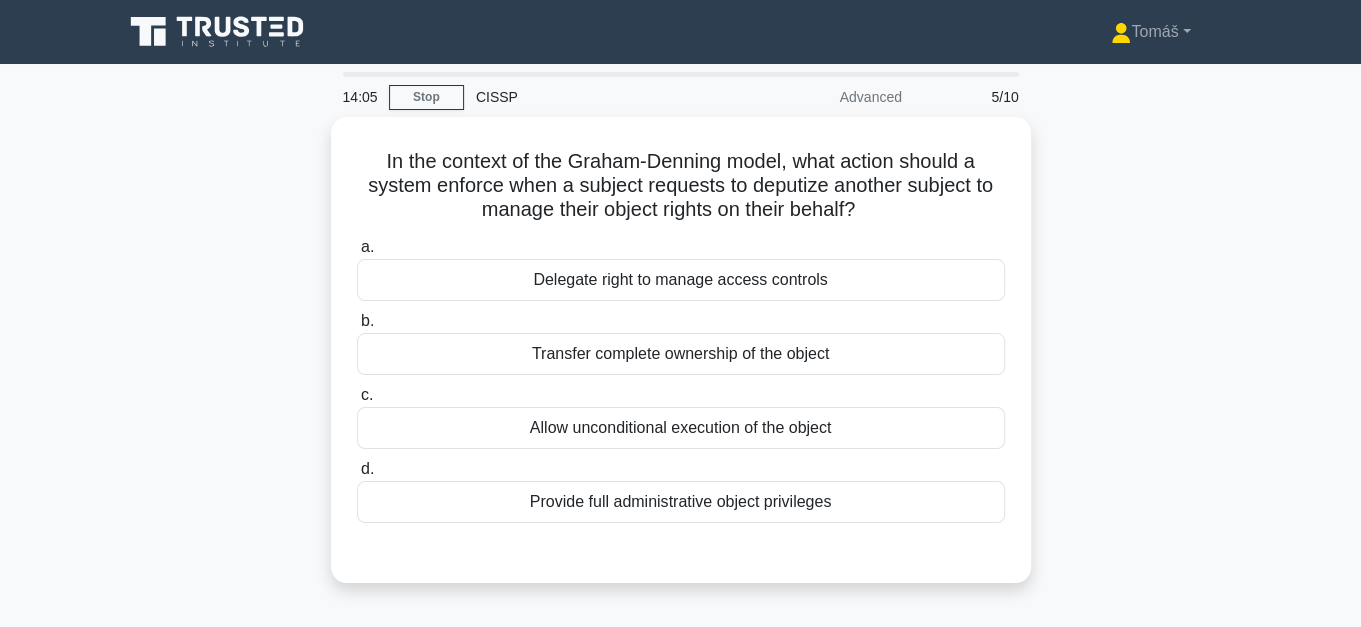 click on "14:05
Stop
CISSP
Advanced
5/10
In the context of the Graham-Denning model, what action should a system enforce when a subject requests to deputize another subject to manage their object rights on their behalf?
.spinner_0XTQ{transform-origin:center;animation:spinner_y6GP .75s linear infinite}@keyframes spinner_y6GP{100%{transform:rotate(360deg)}}
a.
b. c. d." at bounding box center [680, 572] 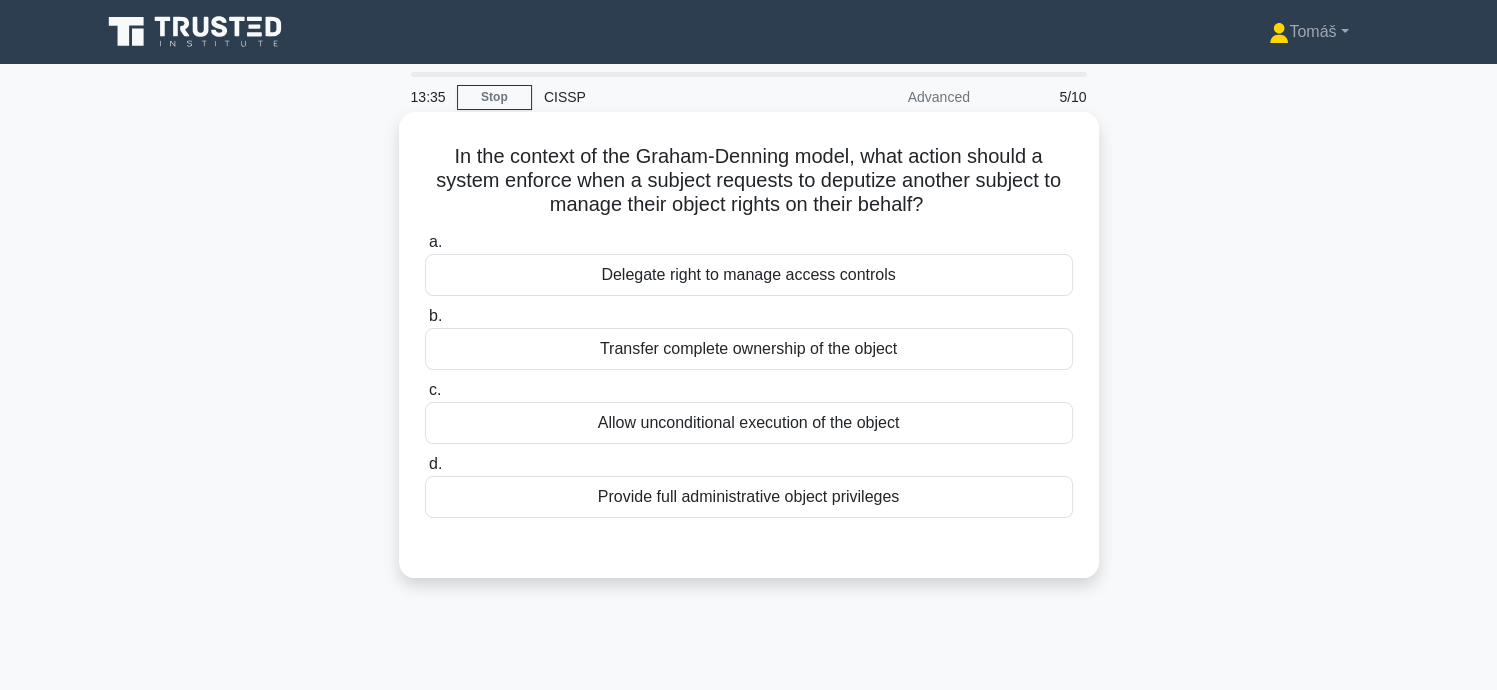 drag, startPoint x: 438, startPoint y: 177, endPoint x: 938, endPoint y: 205, distance: 500.7834 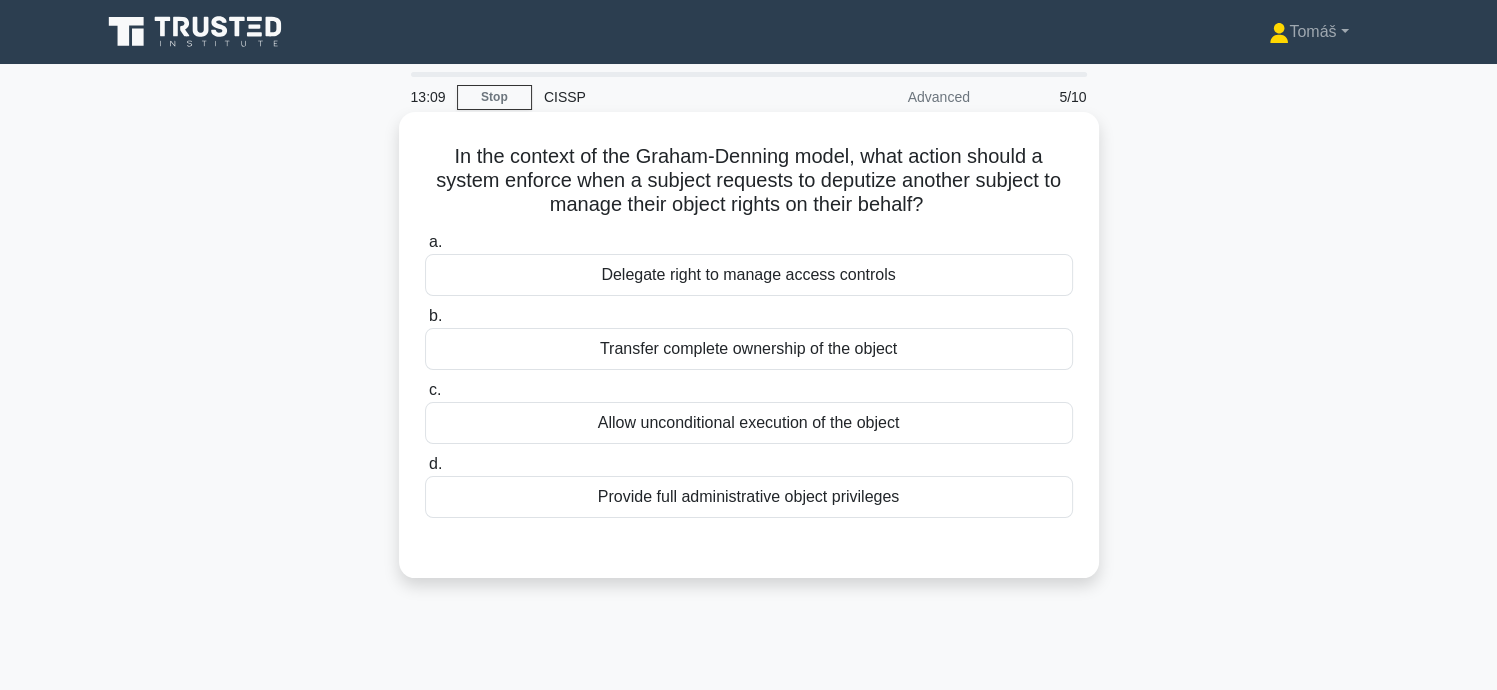 drag, startPoint x: 468, startPoint y: 178, endPoint x: 944, endPoint y: 211, distance: 477.14255 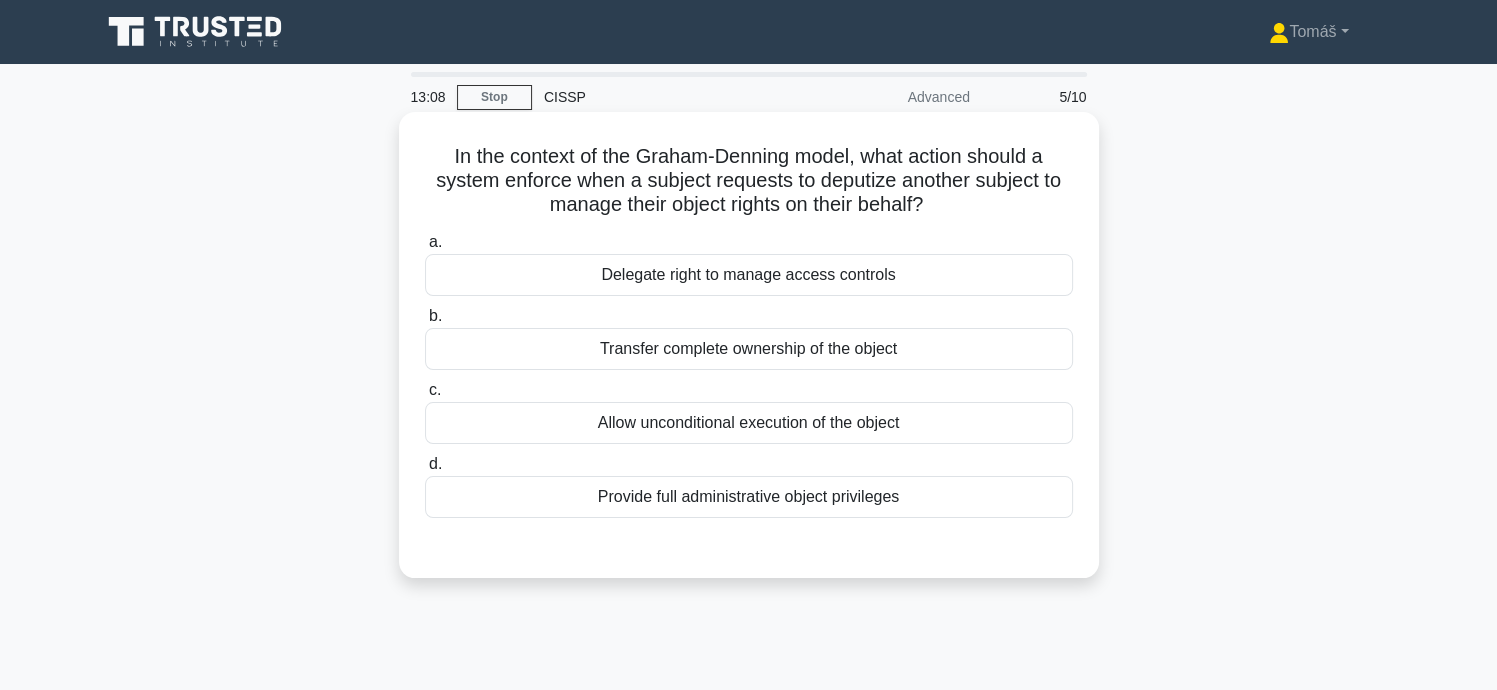 drag, startPoint x: 944, startPoint y: 211, endPoint x: 971, endPoint y: 213, distance: 27.073973 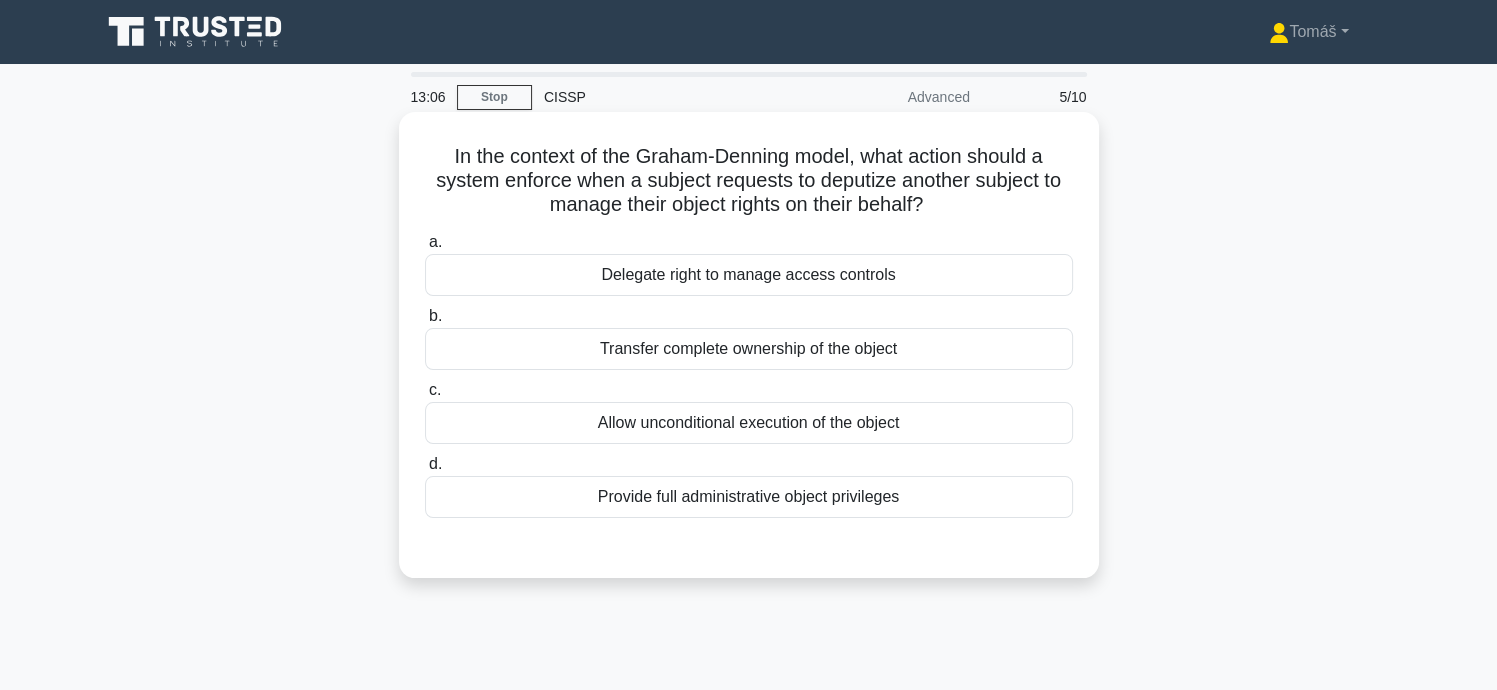drag, startPoint x: 960, startPoint y: 205, endPoint x: 434, endPoint y: 151, distance: 528.7646 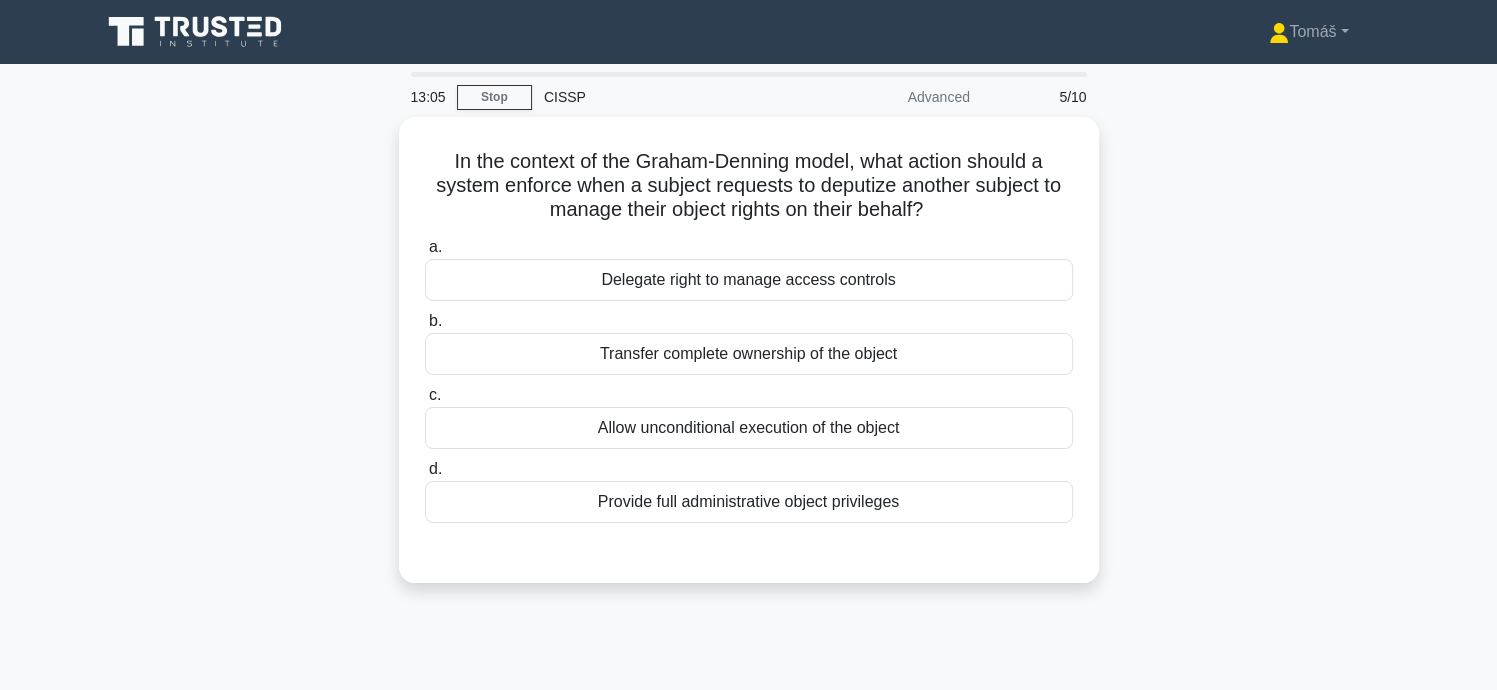 click on "In the context of the Graham-Denning model, what action should a system enforce when a subject requests to deputize another subject to manage their object rights on their behalf?
.spinner_0XTQ{transform-origin:center;animation:spinner_y6GP .75s linear infinite}@keyframes spinner_y6GP{100%{transform:rotate(360deg)}}
a.
Delegate right to manage access controls
b. c. d." at bounding box center [749, 362] 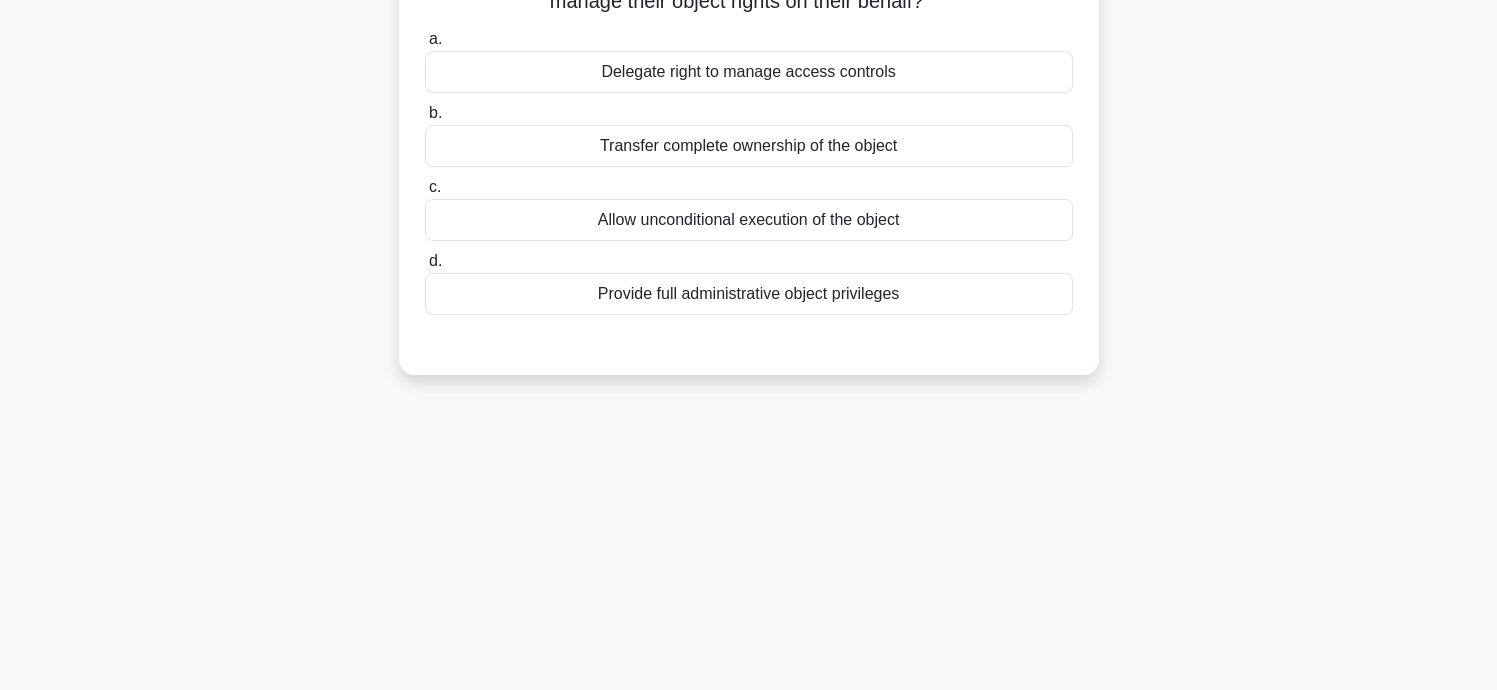 scroll, scrollTop: 0, scrollLeft: 0, axis: both 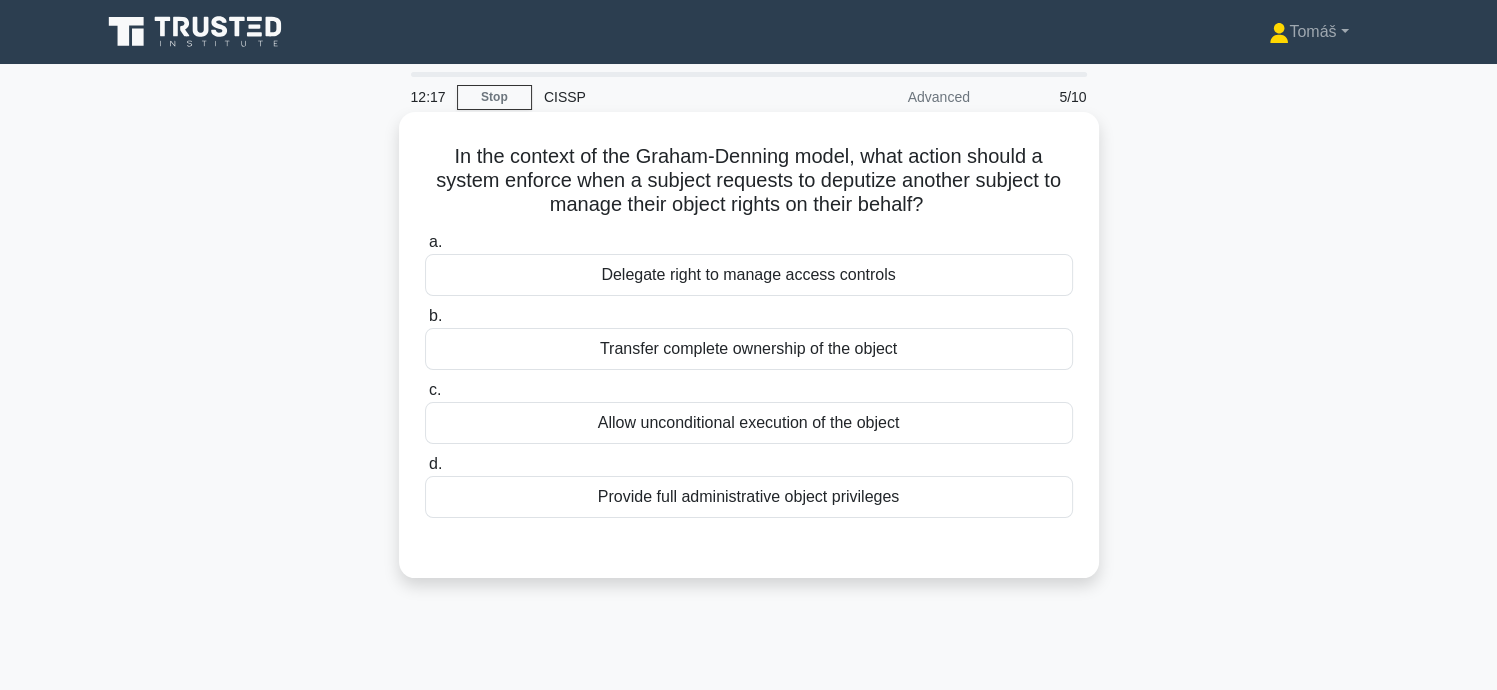 drag, startPoint x: 460, startPoint y: 181, endPoint x: 947, endPoint y: 214, distance: 488.1168 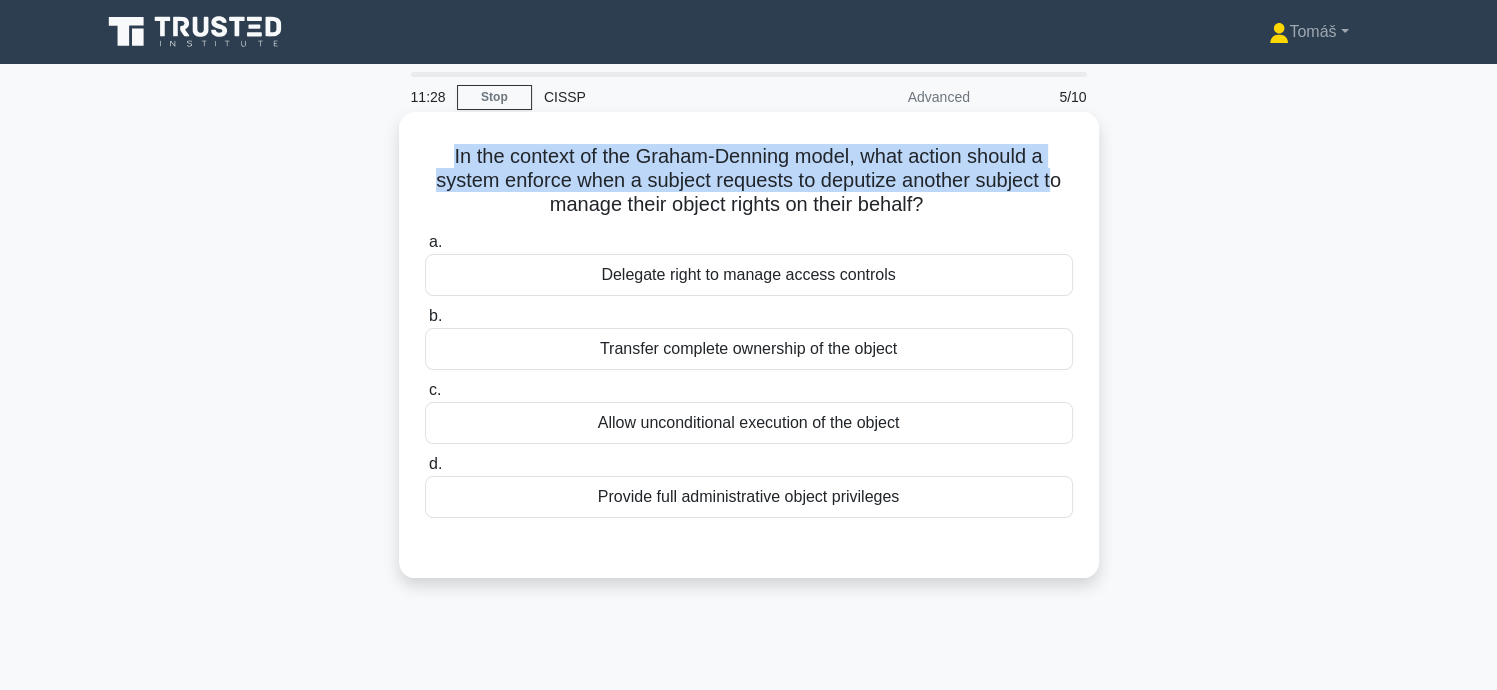 drag, startPoint x: 445, startPoint y: 159, endPoint x: 1054, endPoint y: 174, distance: 609.1847 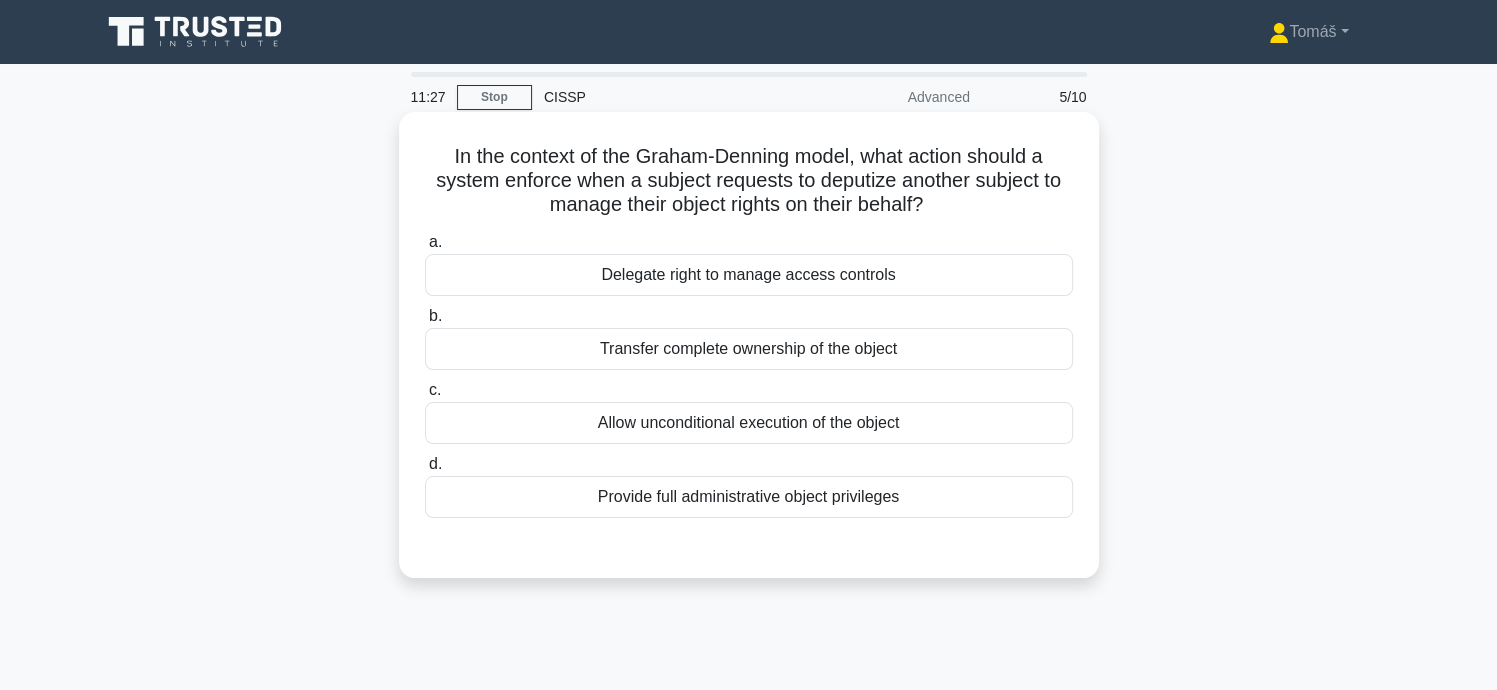 drag, startPoint x: 1054, startPoint y: 174, endPoint x: 1039, endPoint y: 225, distance: 53.160137 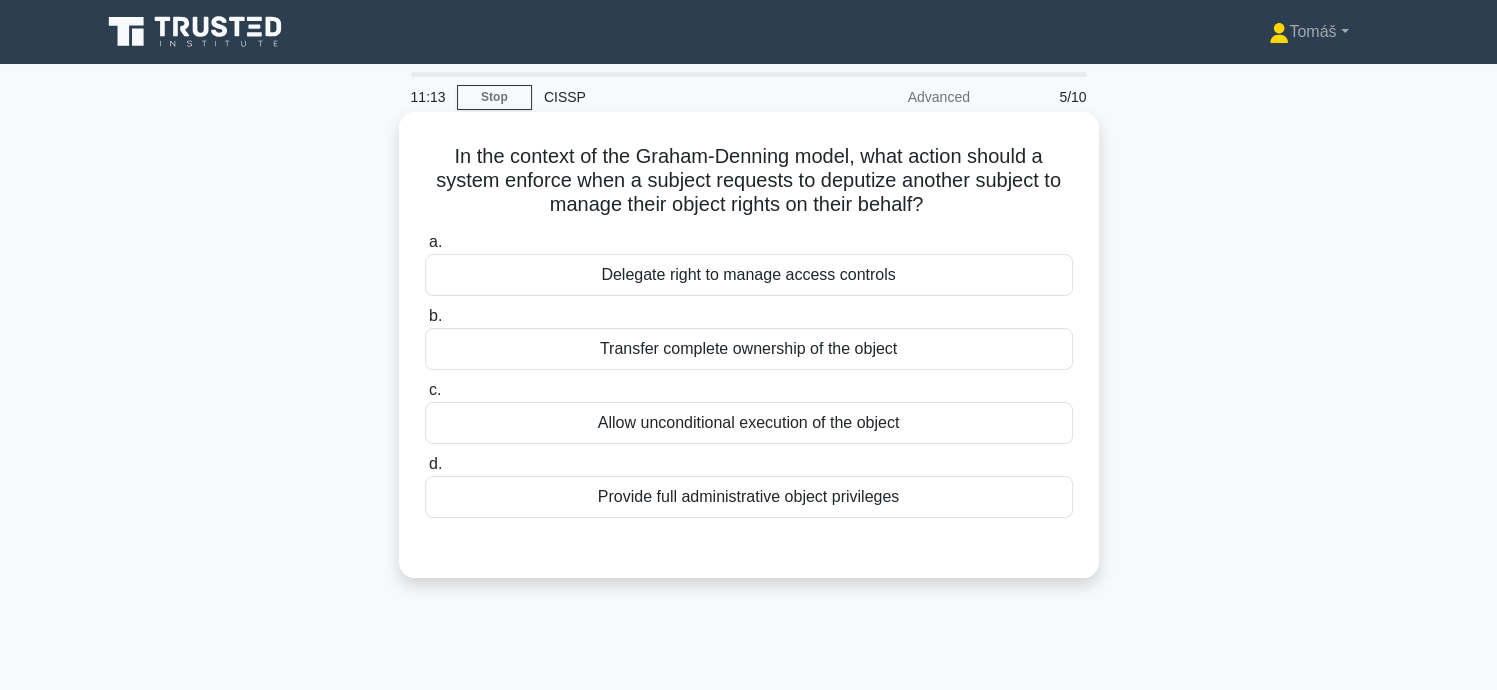 drag, startPoint x: 442, startPoint y: 157, endPoint x: 944, endPoint y: 202, distance: 504.0129 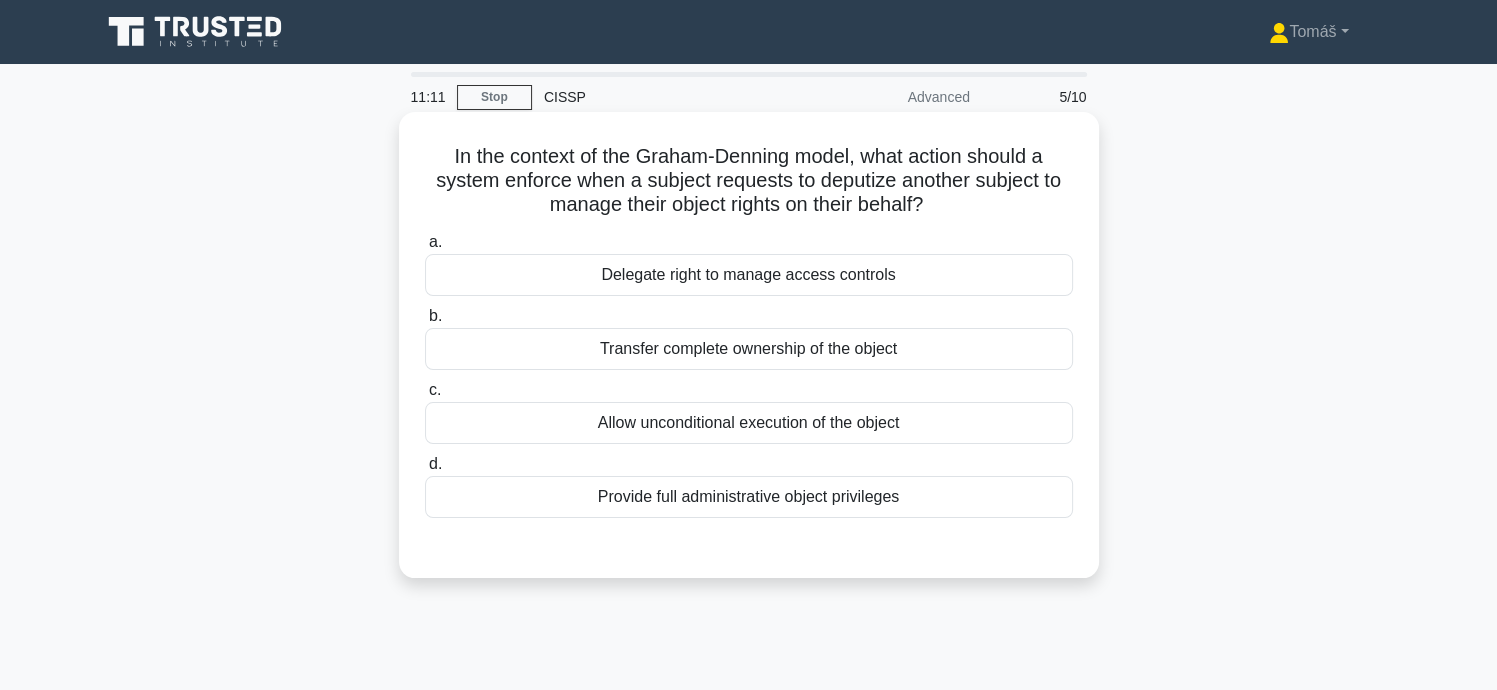 click on "a.
Delegate right to manage access controls" at bounding box center (749, 263) 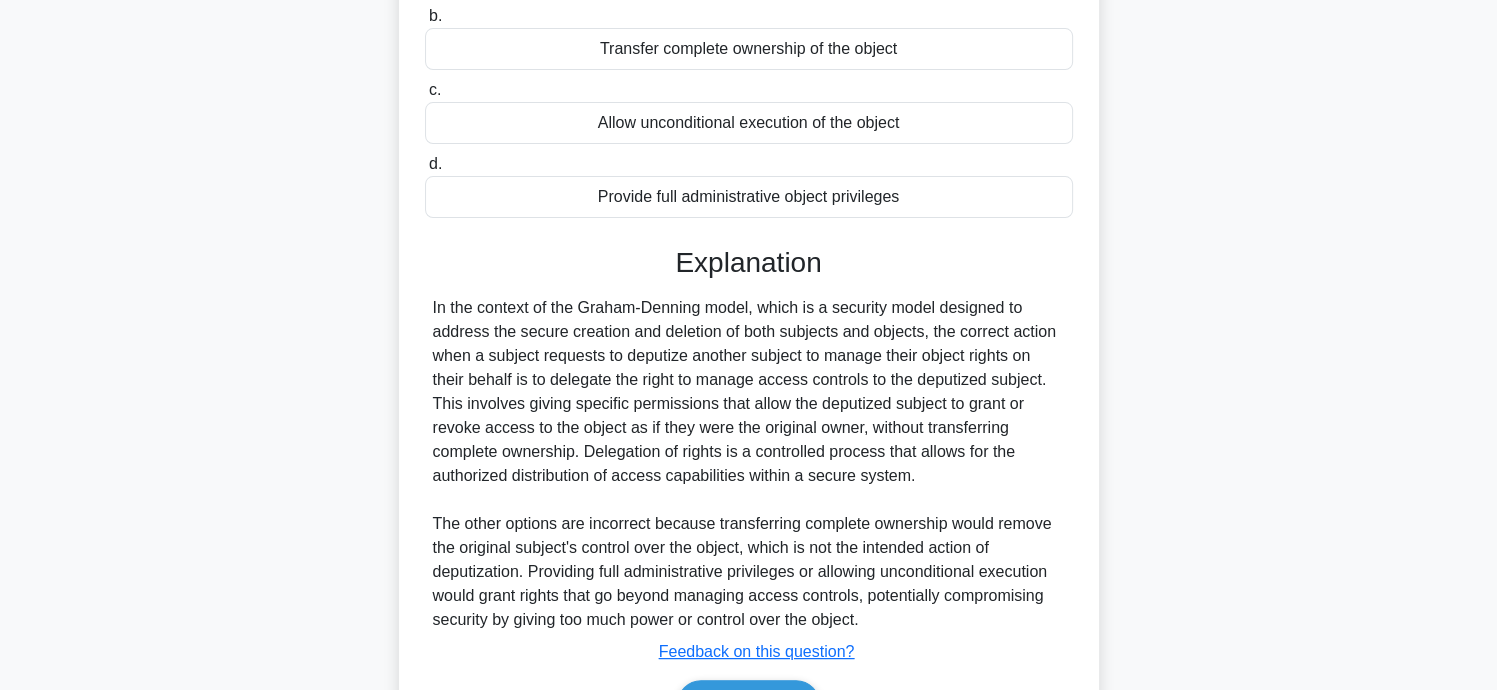 scroll, scrollTop: 422, scrollLeft: 0, axis: vertical 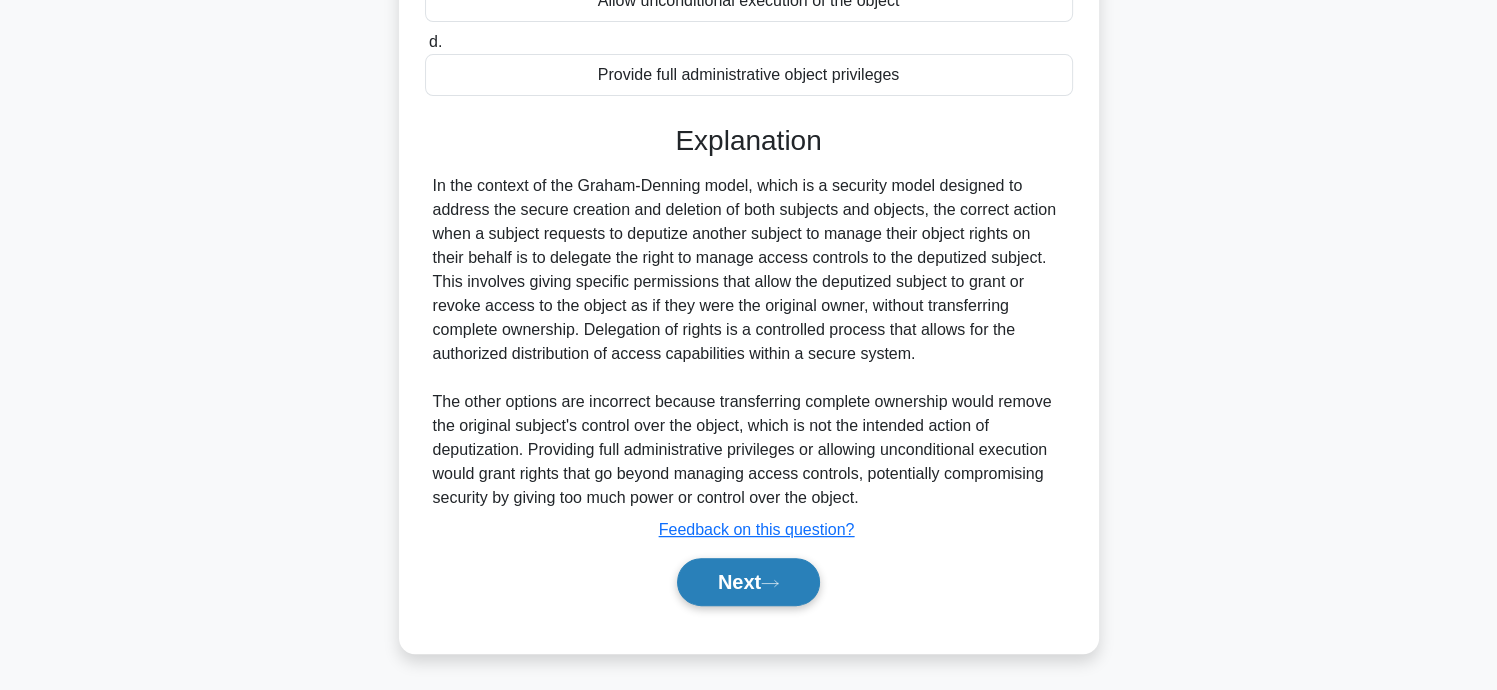 click on "Next" at bounding box center [748, 582] 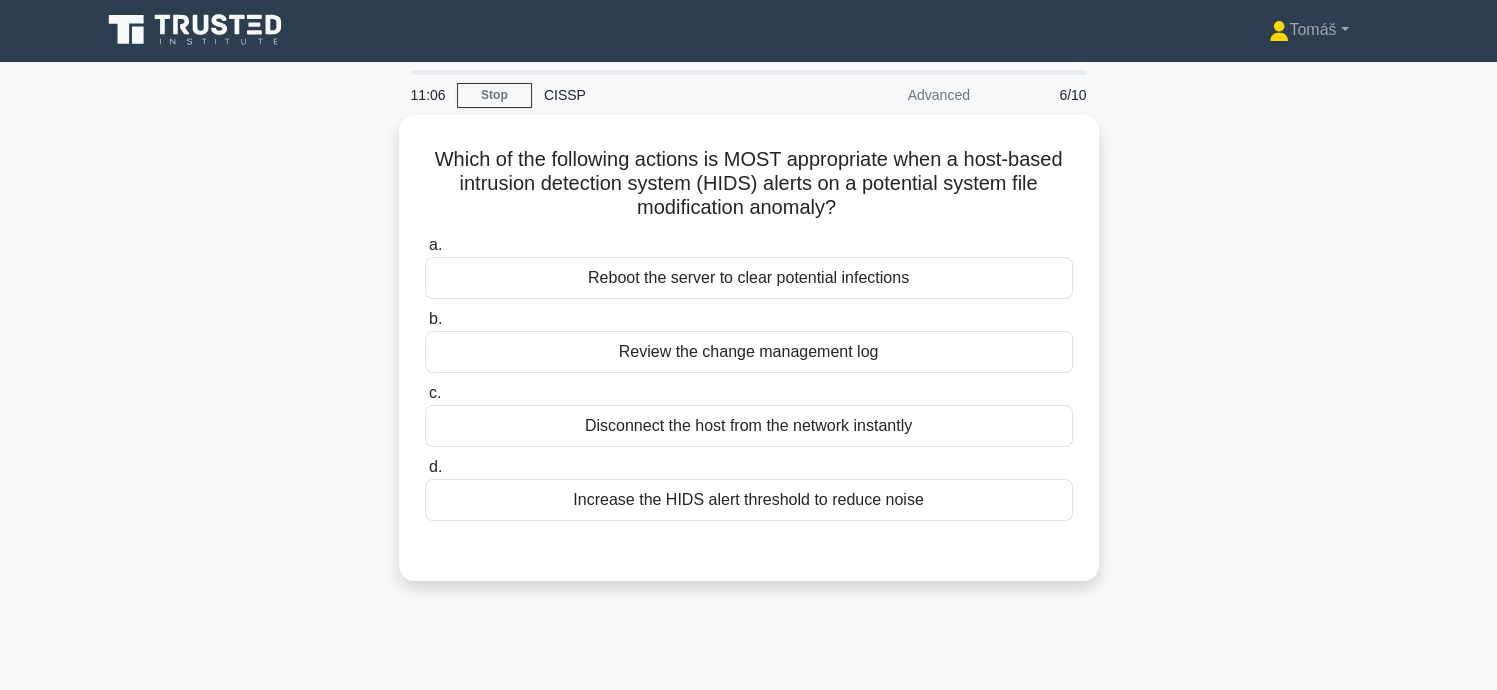 scroll, scrollTop: 0, scrollLeft: 0, axis: both 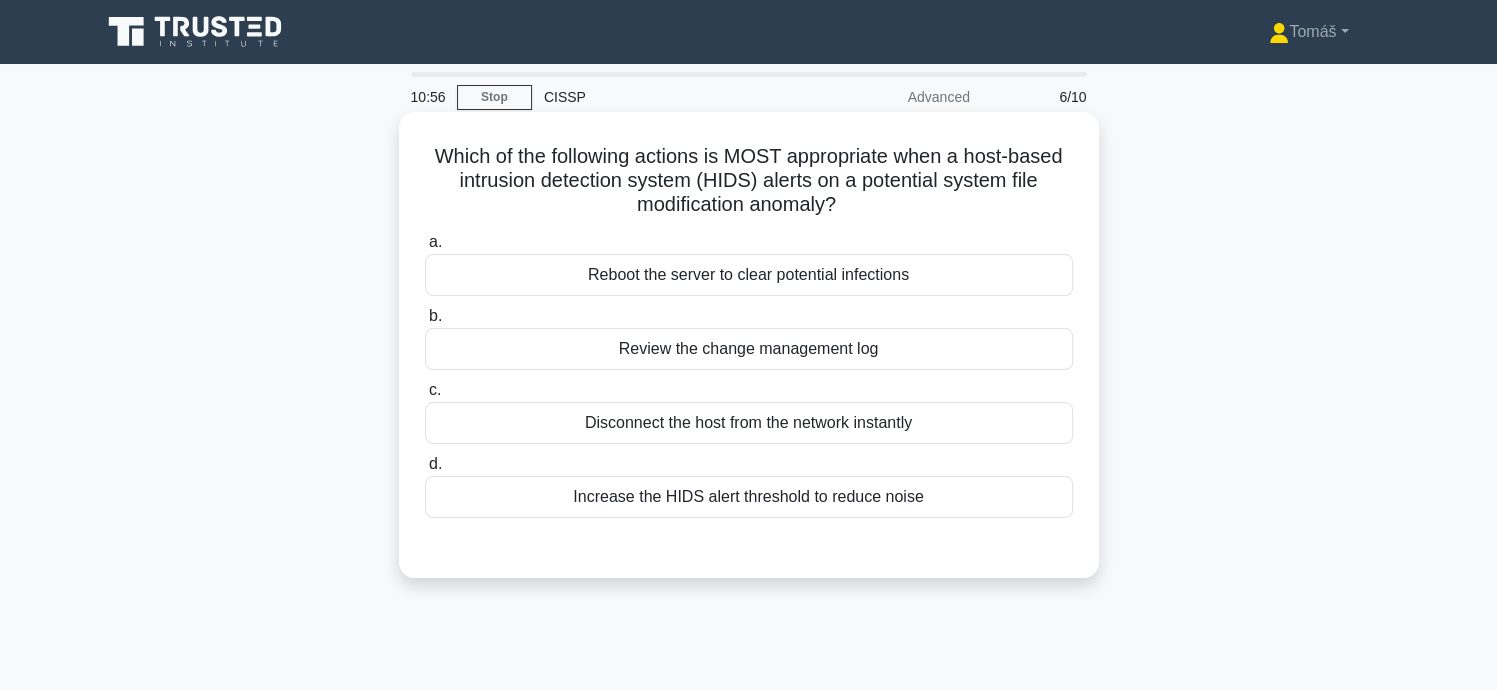 drag, startPoint x: 469, startPoint y: 181, endPoint x: 850, endPoint y: 201, distance: 381.52457 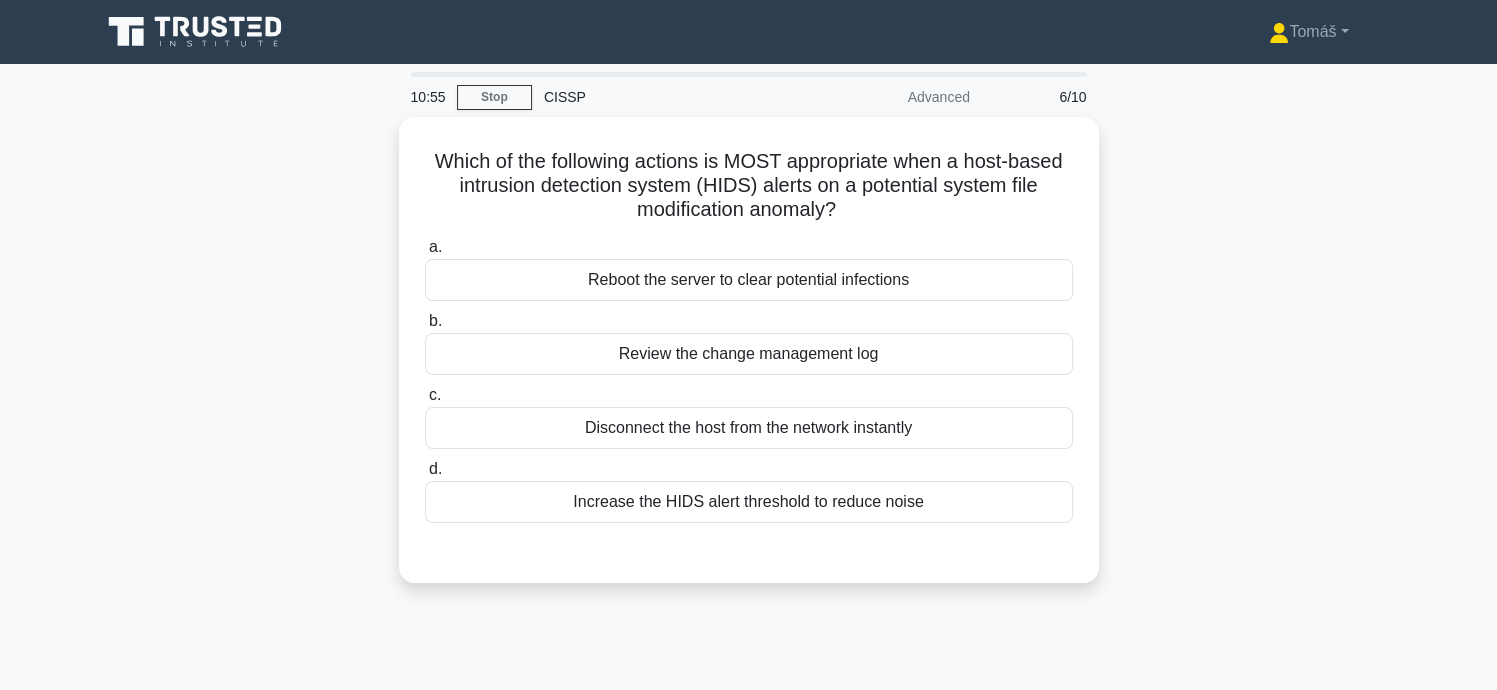 click on "Which of the following actions is MOST appropriate when a host-based intrusion detection system (HIDS) alerts on a potential system file modification anomaly?
.spinner_0XTQ{transform-origin:center;animation:spinner_y6GP .75s linear infinite}@keyframes spinner_y6GP{100%{transform:rotate(360deg)}}
a.
Reboot the server to clear potential infections
b. c. d." at bounding box center (749, 362) 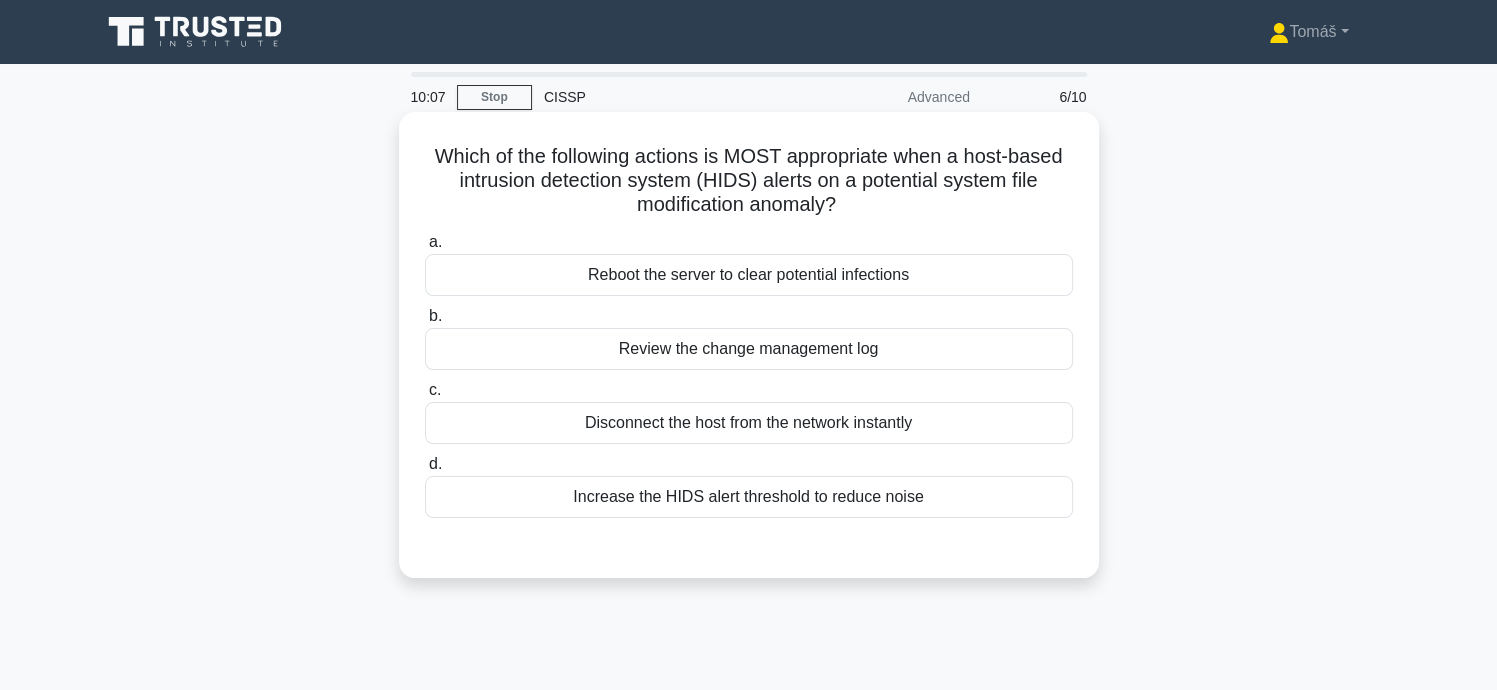 drag, startPoint x: 464, startPoint y: 183, endPoint x: 864, endPoint y: 217, distance: 401.4424 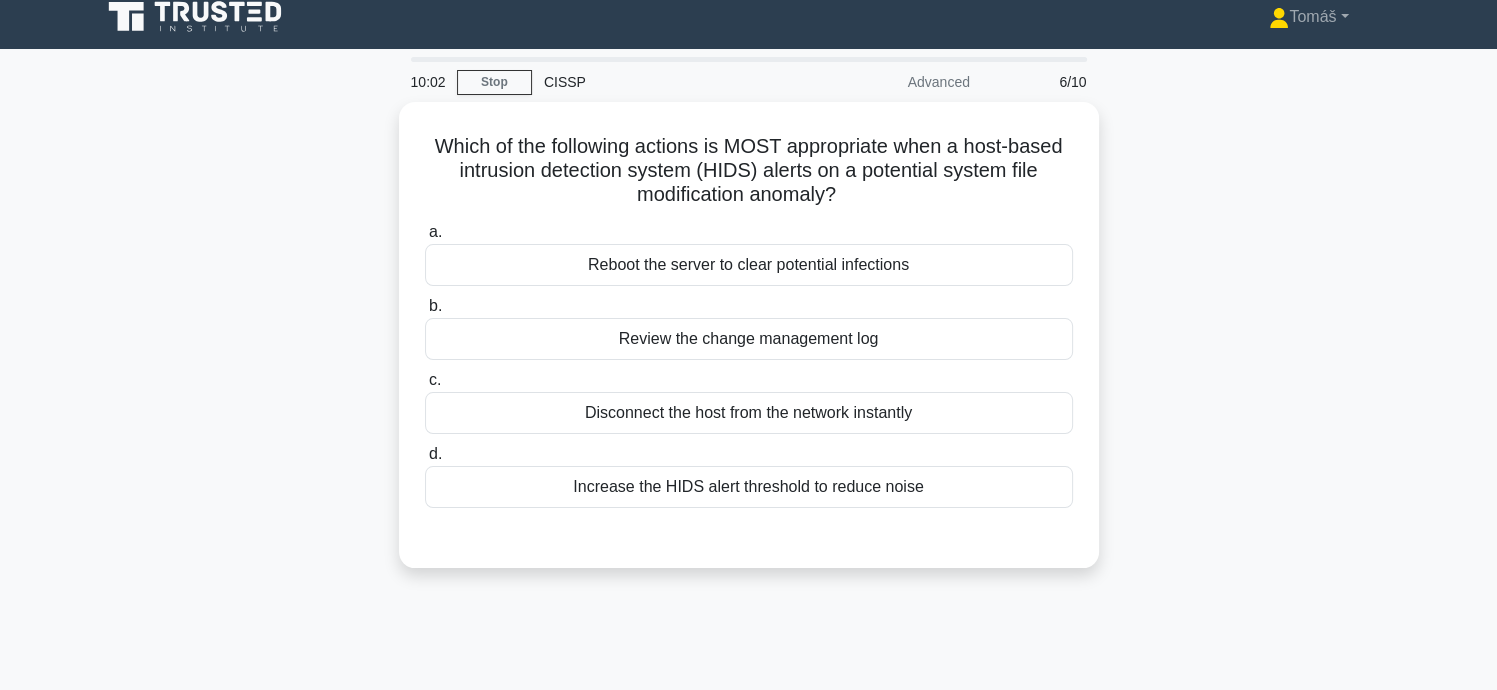 scroll, scrollTop: 0, scrollLeft: 0, axis: both 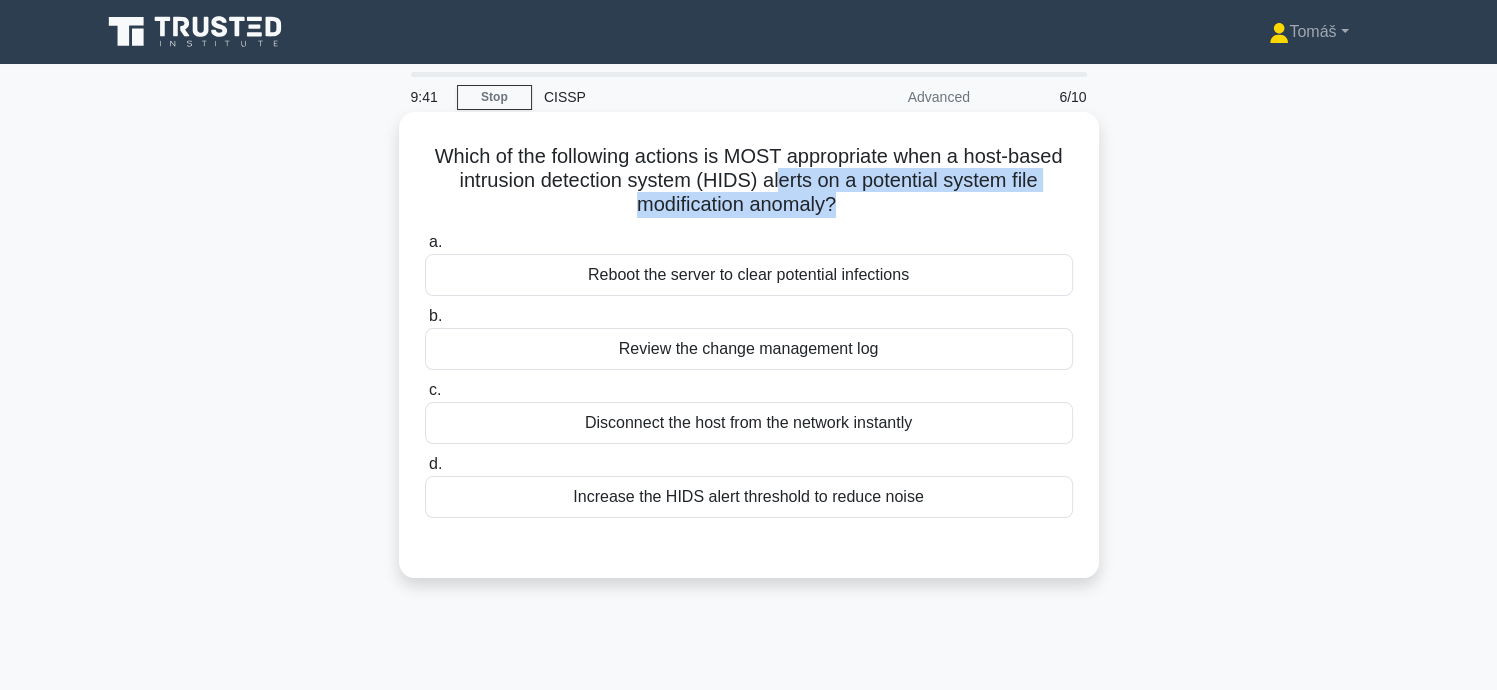 drag, startPoint x: 778, startPoint y: 179, endPoint x: 839, endPoint y: 201, distance: 64.84597 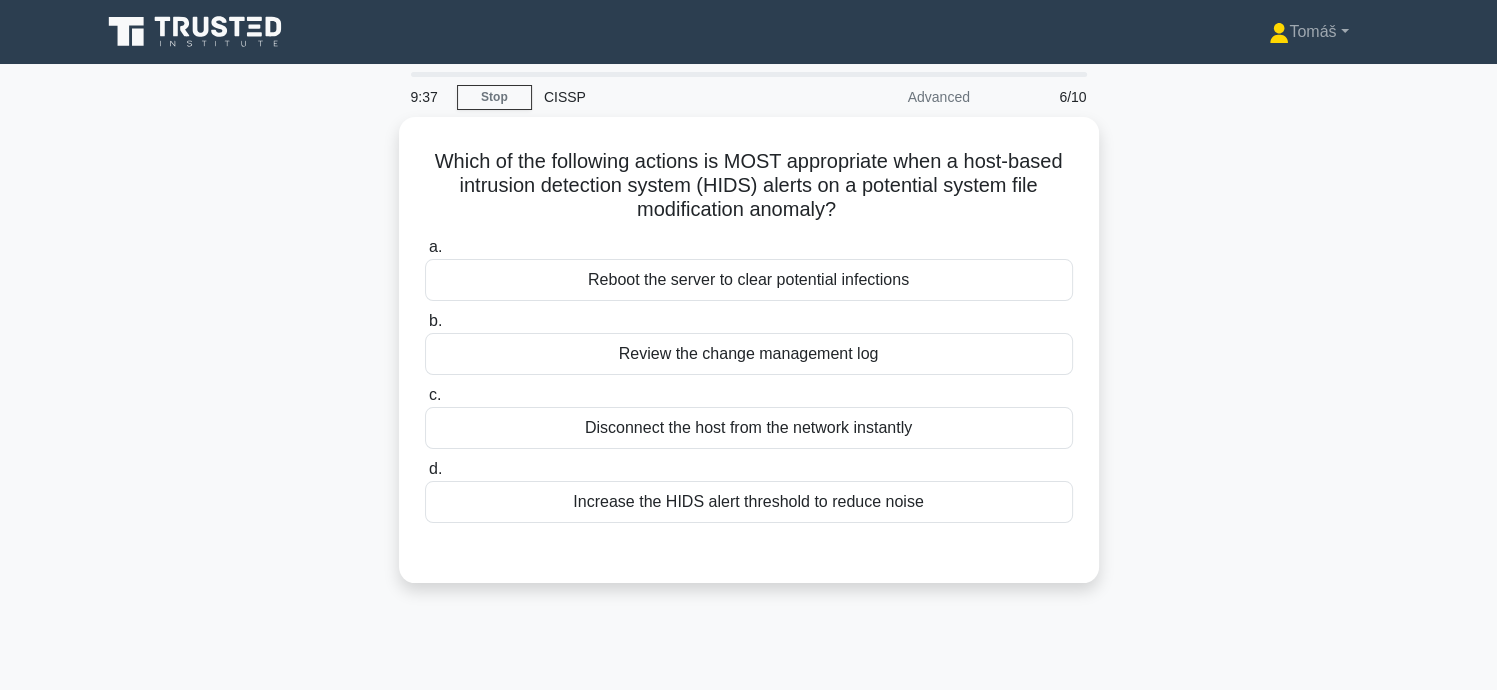 click on "Which of the following actions is MOST appropriate when a host-based intrusion detection system (HIDS) alerts on a potential system file modification anomaly?
.spinner_0XTQ{transform-origin:center;animation:spinner_y6GP .75s linear infinite}@keyframes spinner_y6GP{100%{transform:rotate(360deg)}}
a.
Reboot the server to clear potential infections
b. c. d." at bounding box center [749, 362] 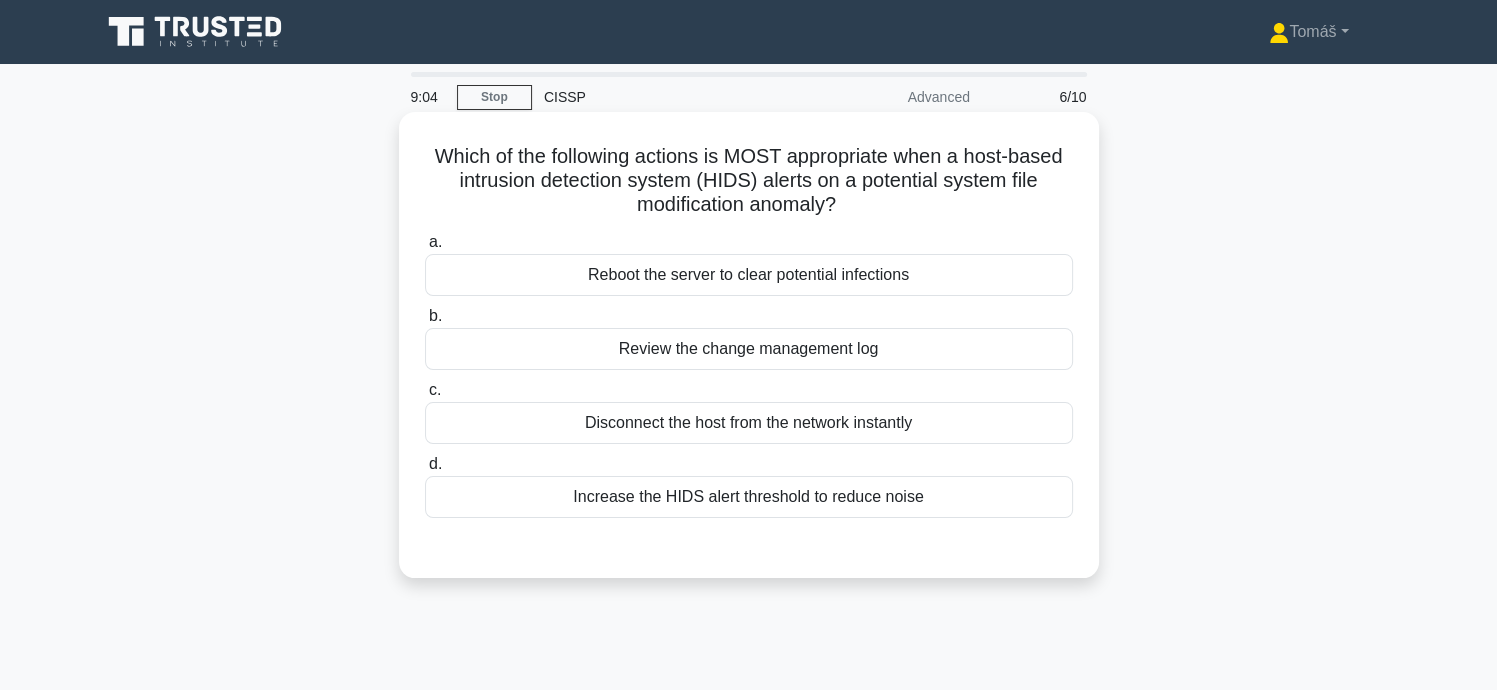 click on "Disconnect the host from the network instantly" at bounding box center (749, 423) 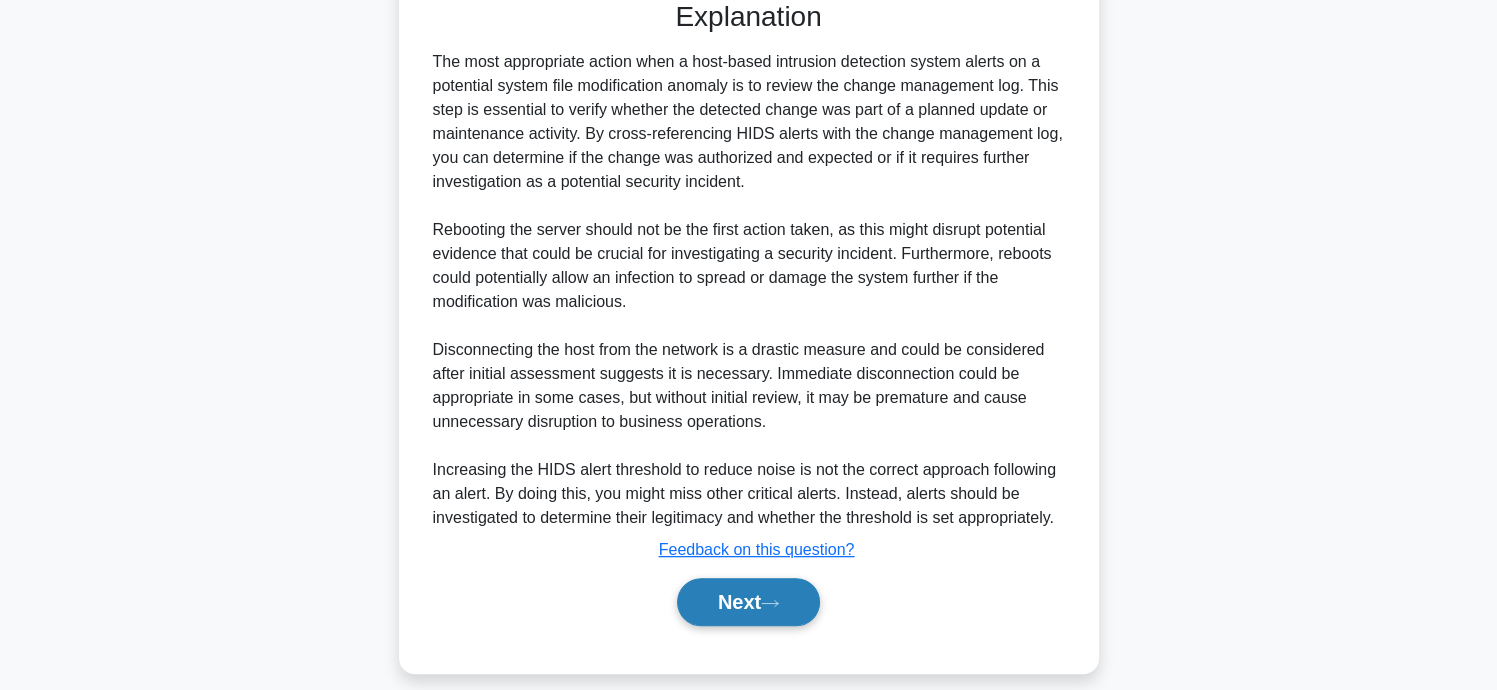 scroll, scrollTop: 568, scrollLeft: 0, axis: vertical 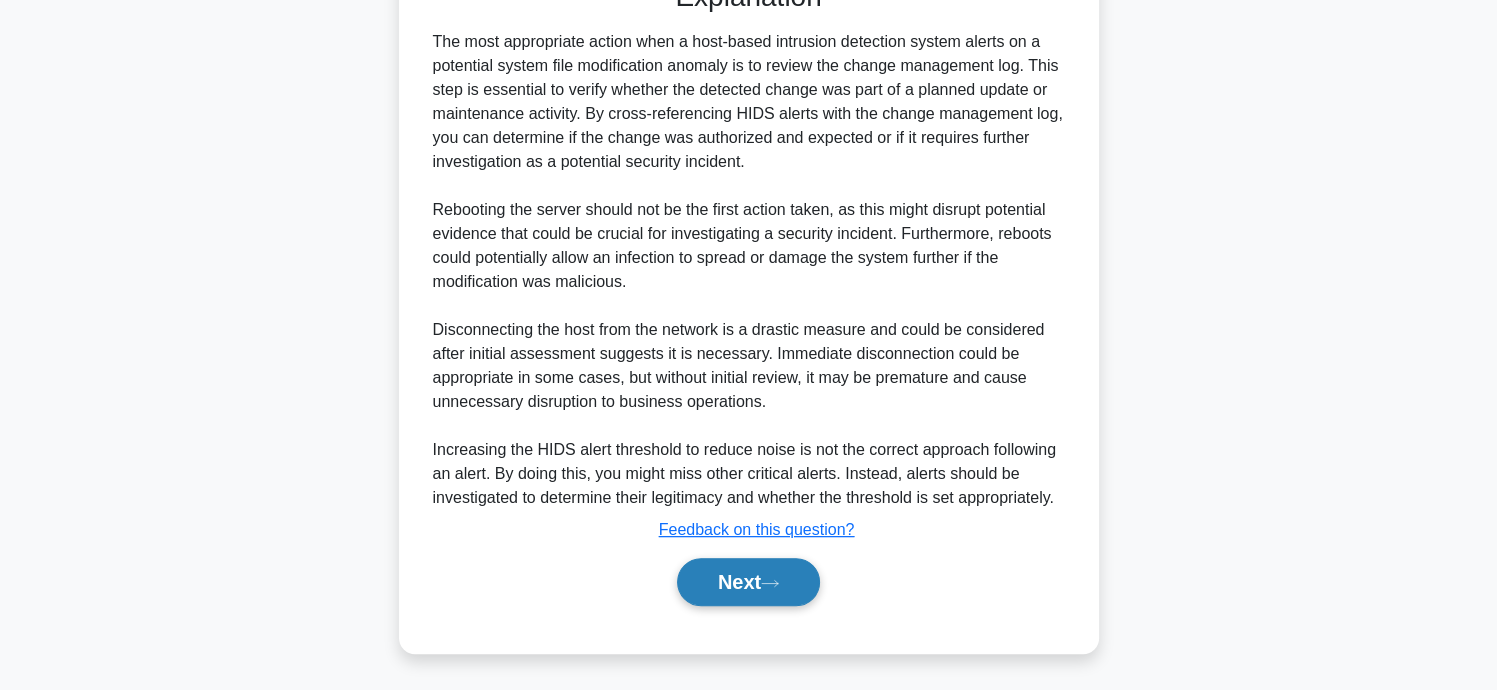 click on "Next" at bounding box center [748, 582] 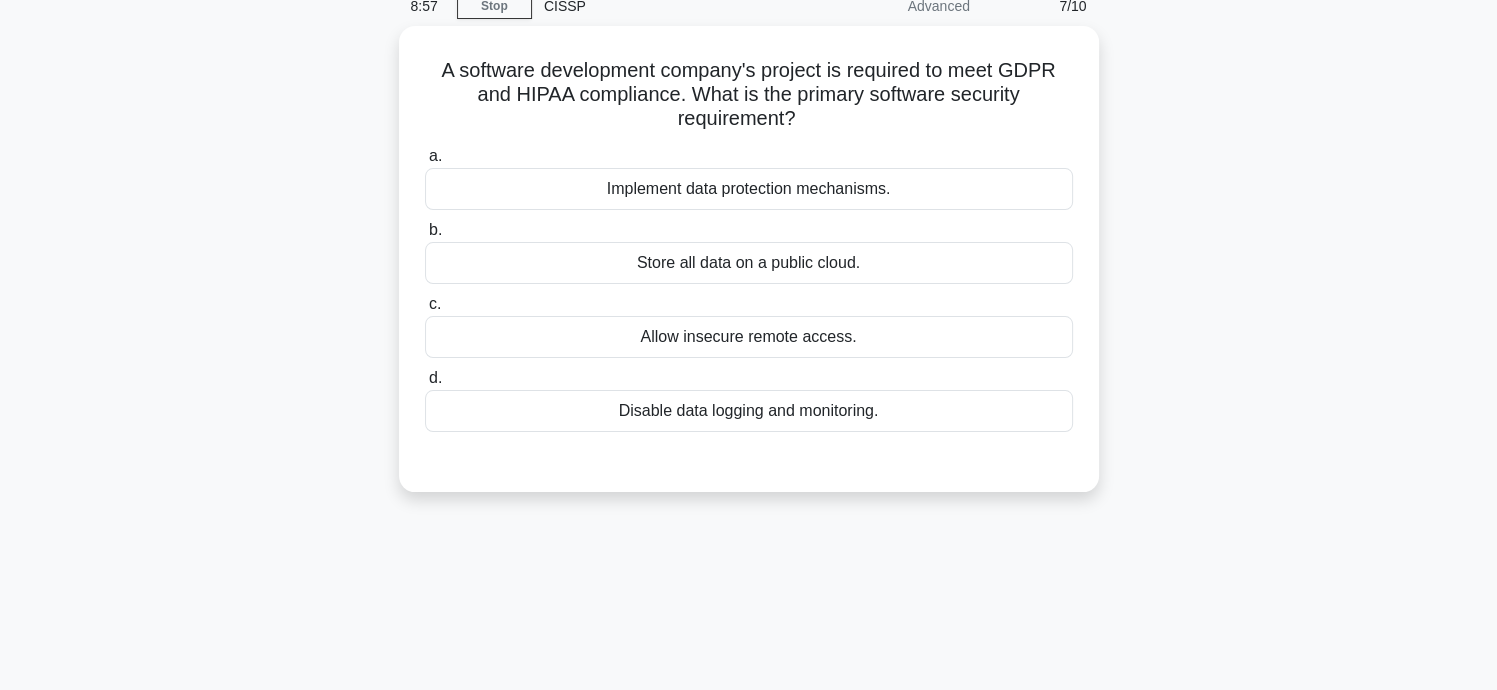 scroll, scrollTop: 0, scrollLeft: 0, axis: both 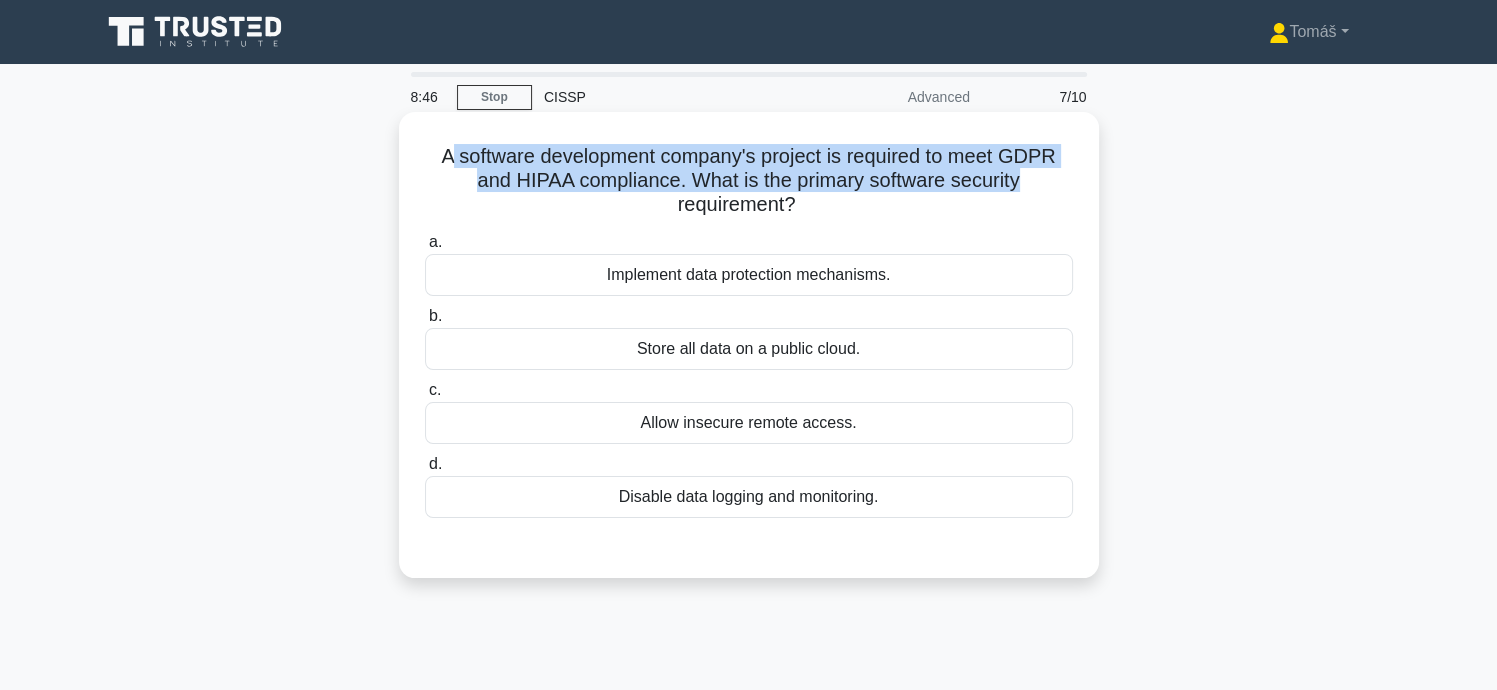 drag, startPoint x: 449, startPoint y: 156, endPoint x: 1038, endPoint y: 191, distance: 590.039 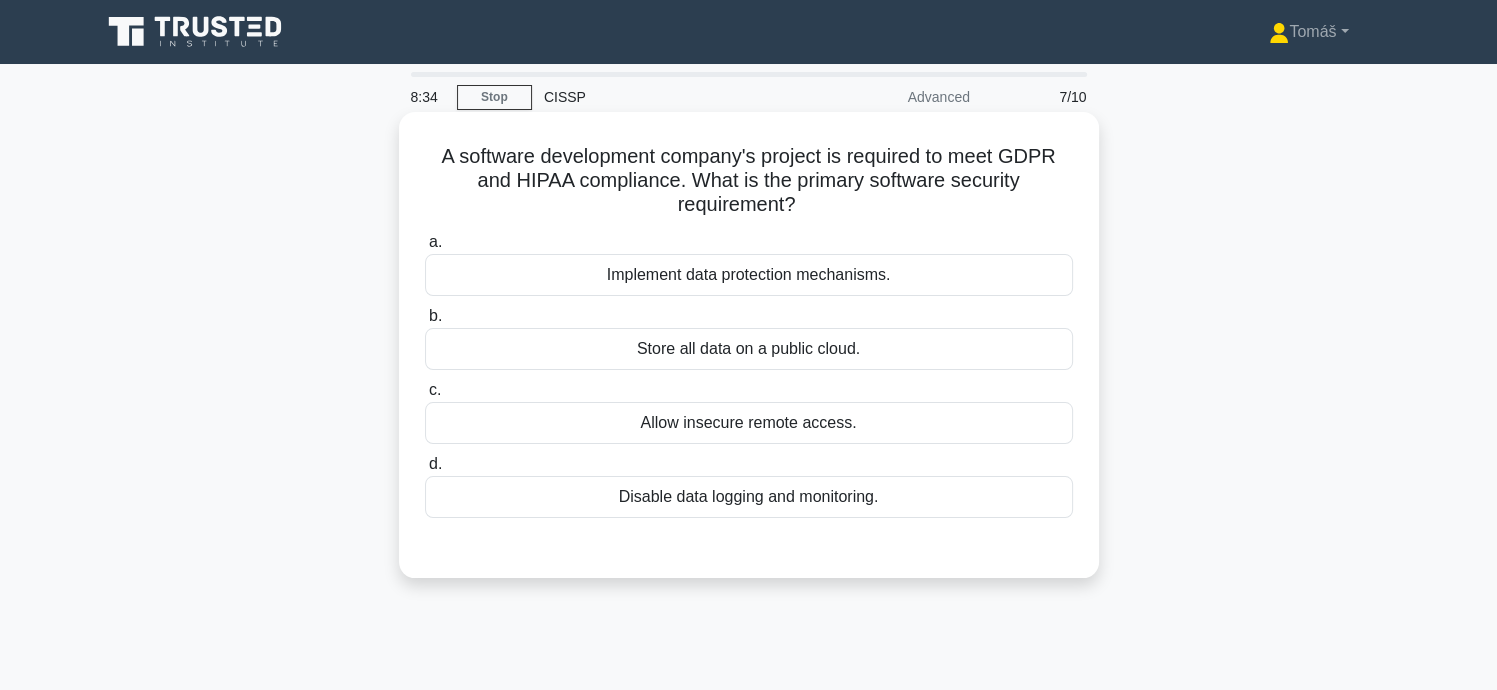 click on "Implement data protection mechanisms." at bounding box center [749, 275] 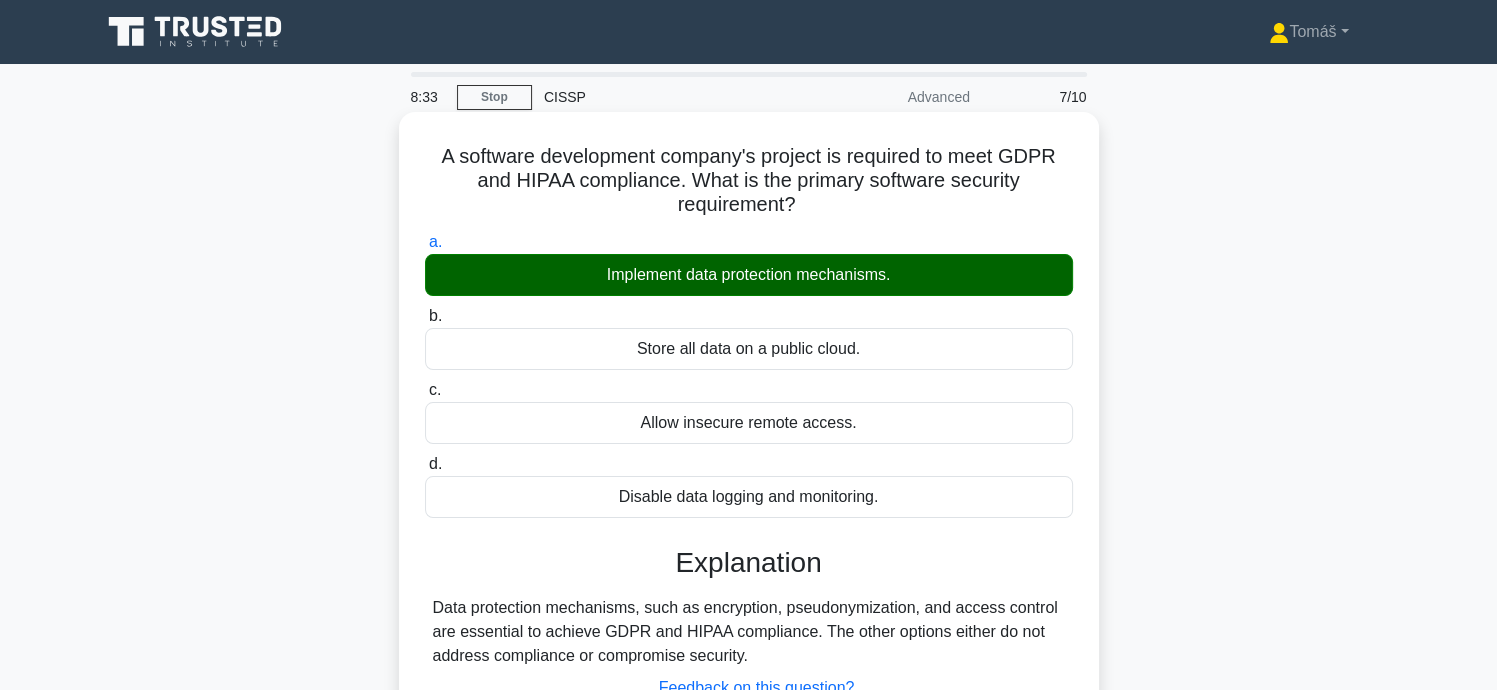 scroll, scrollTop: 391, scrollLeft: 0, axis: vertical 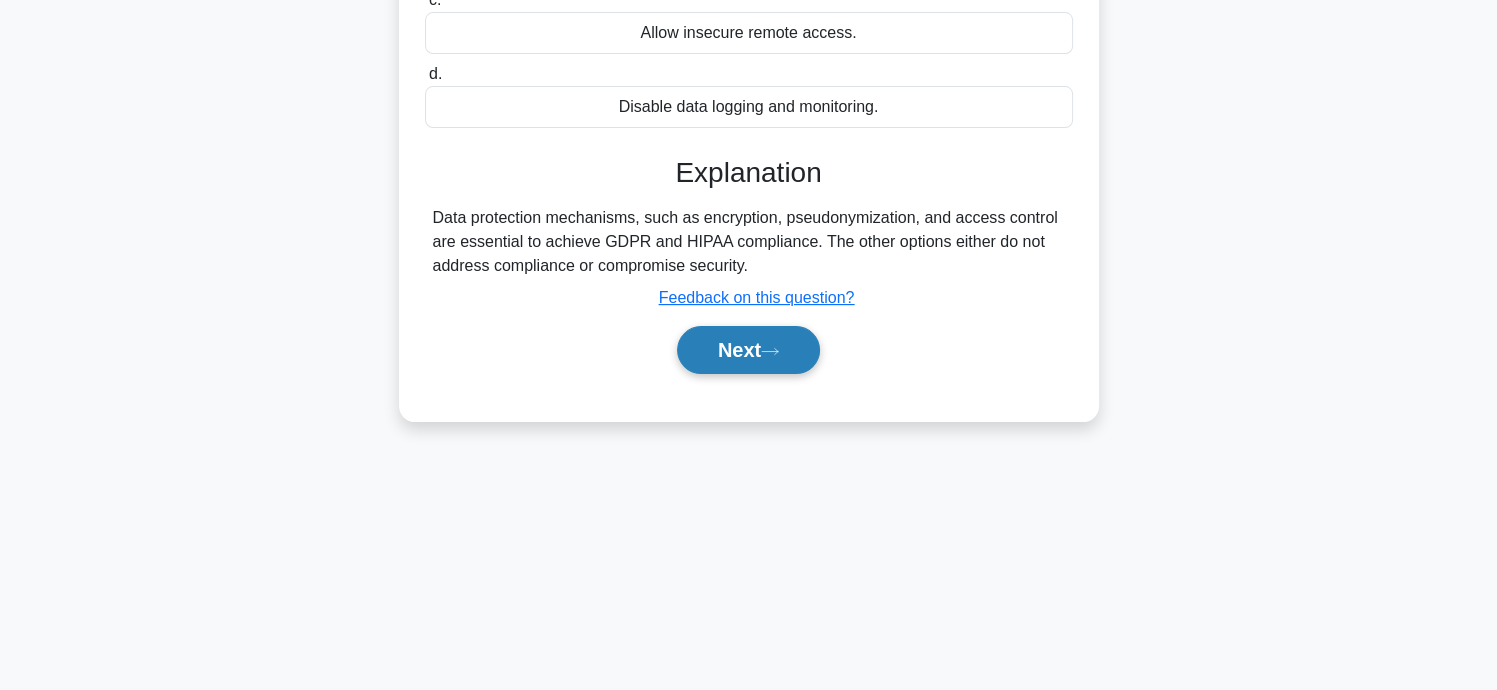 click on "Next" at bounding box center [748, 350] 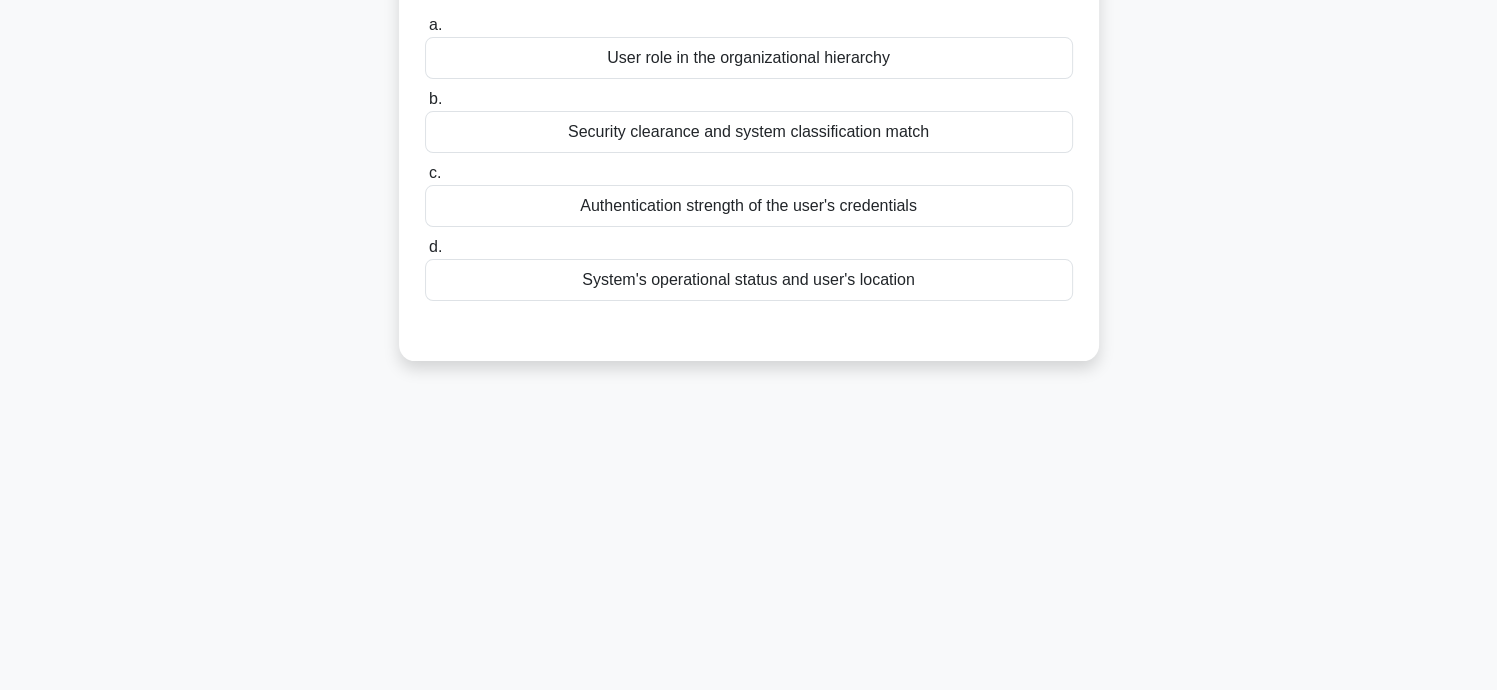 scroll, scrollTop: 91, scrollLeft: 0, axis: vertical 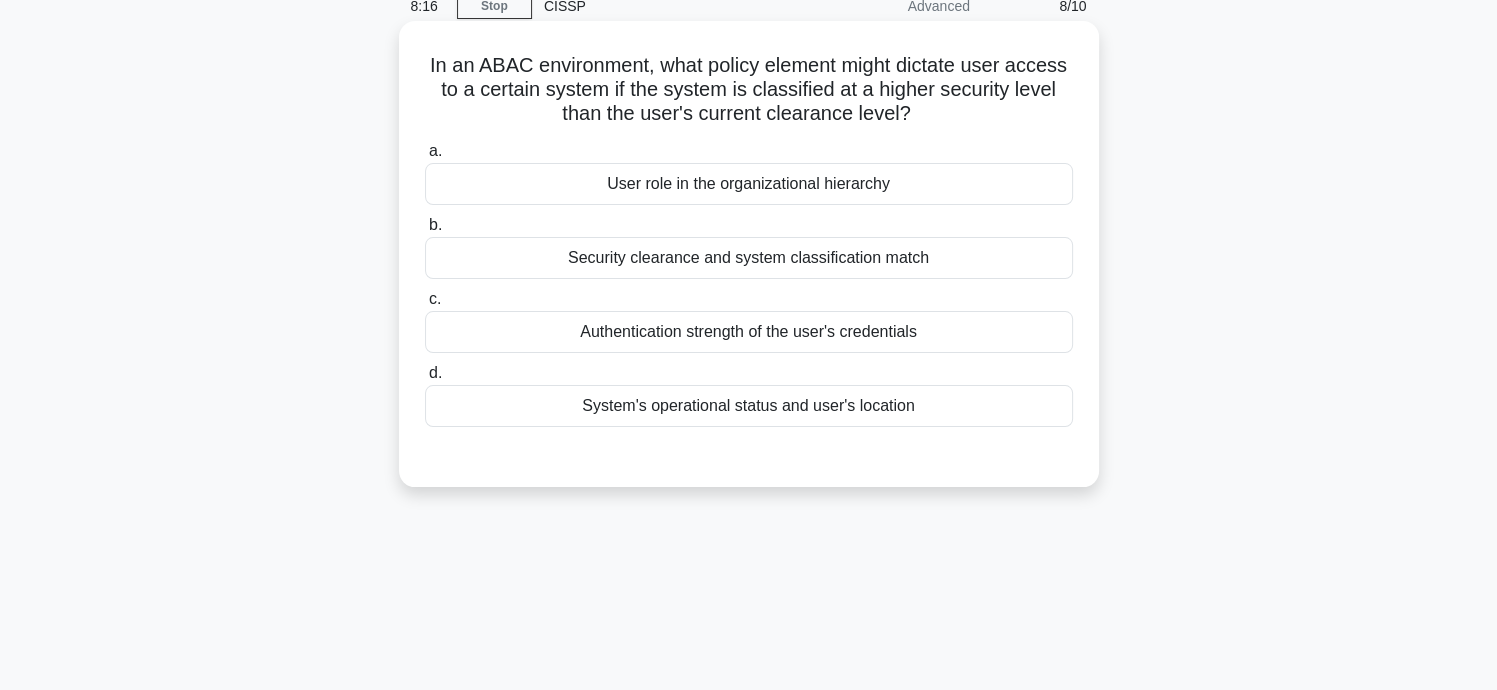 drag, startPoint x: 591, startPoint y: 114, endPoint x: 949, endPoint y: 111, distance: 358.01257 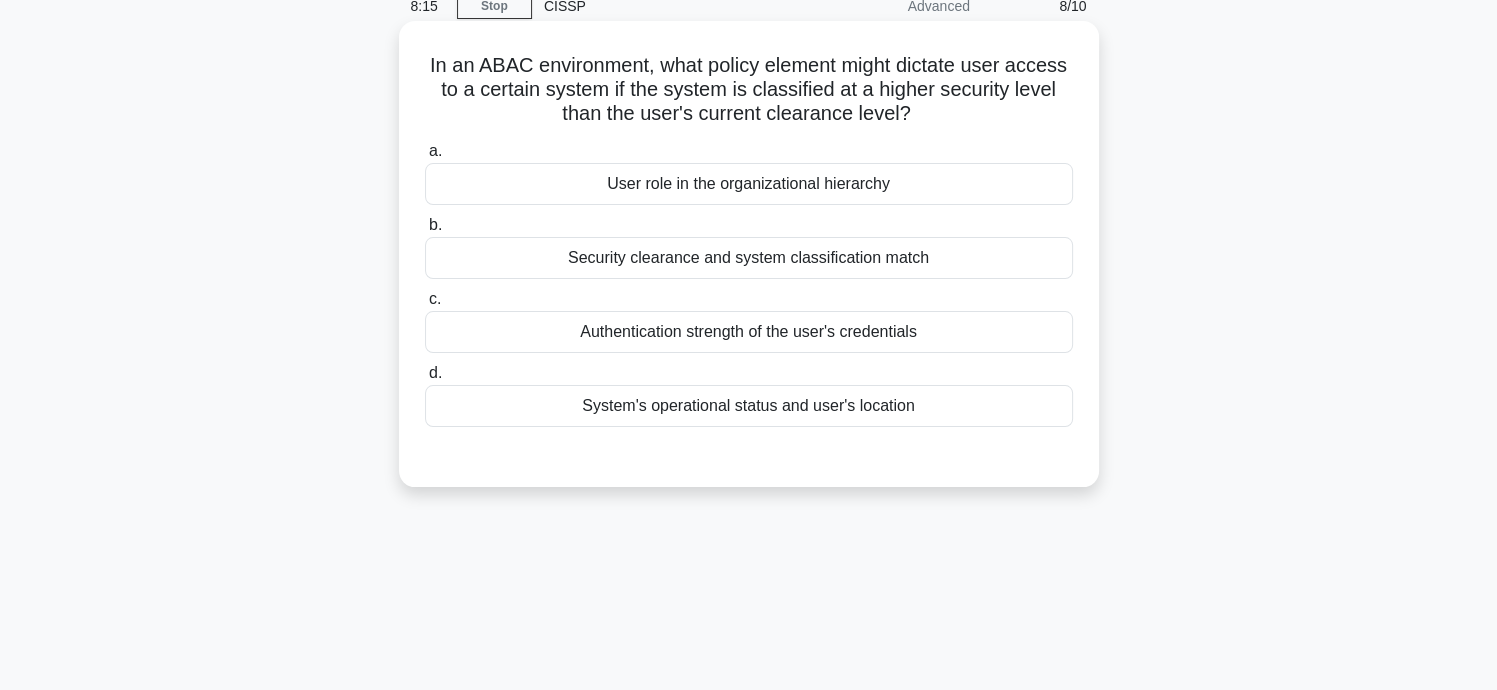 drag, startPoint x: 949, startPoint y: 111, endPoint x: 945, endPoint y: 133, distance: 22.36068 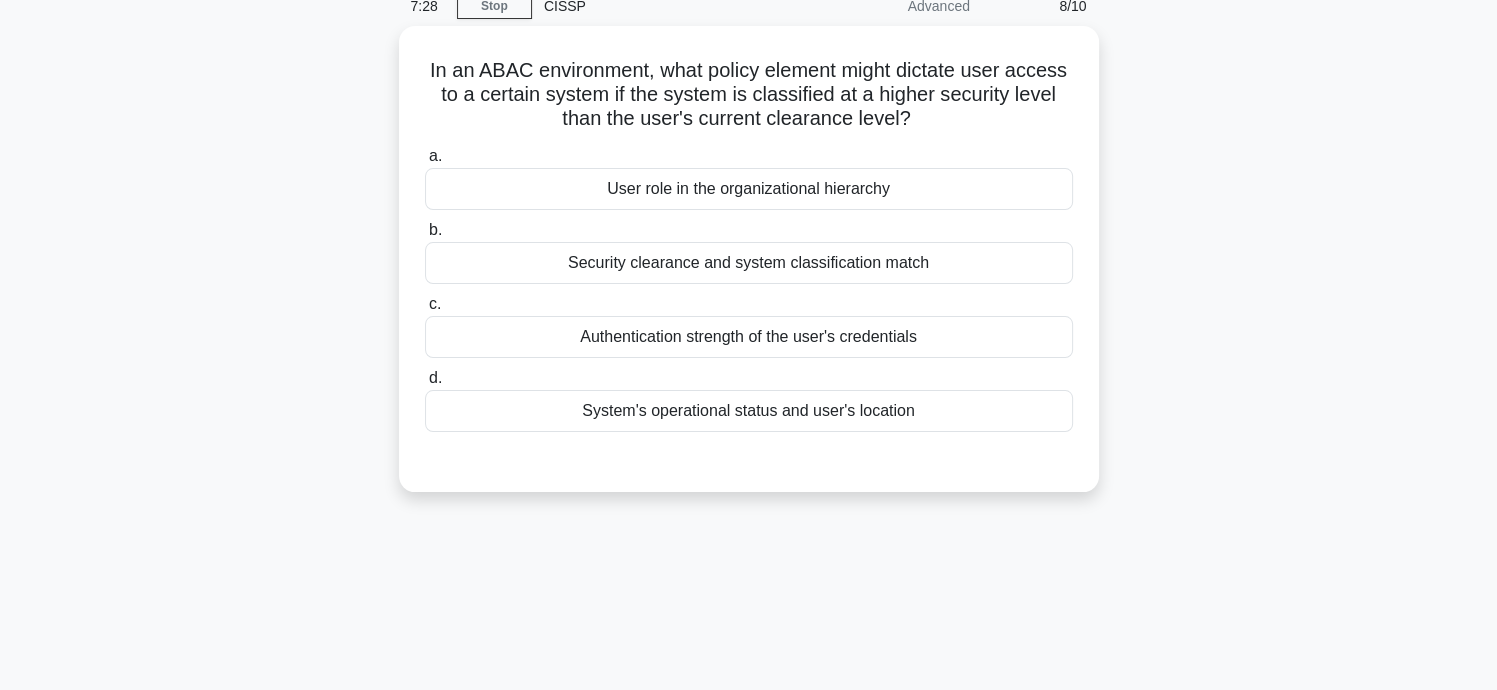 click on "In an ABAC environment, what policy element might dictate user access to a certain system if the system is classified at a higher security level than the user's current clearance level?
.spinner_0XTQ{transform-origin:center;animation:spinner_y6GP .75s linear infinite}@keyframes spinner_y6GP{100%{transform:rotate(360deg)}}
a.
User role in the organizational hierarchy" at bounding box center [749, 271] 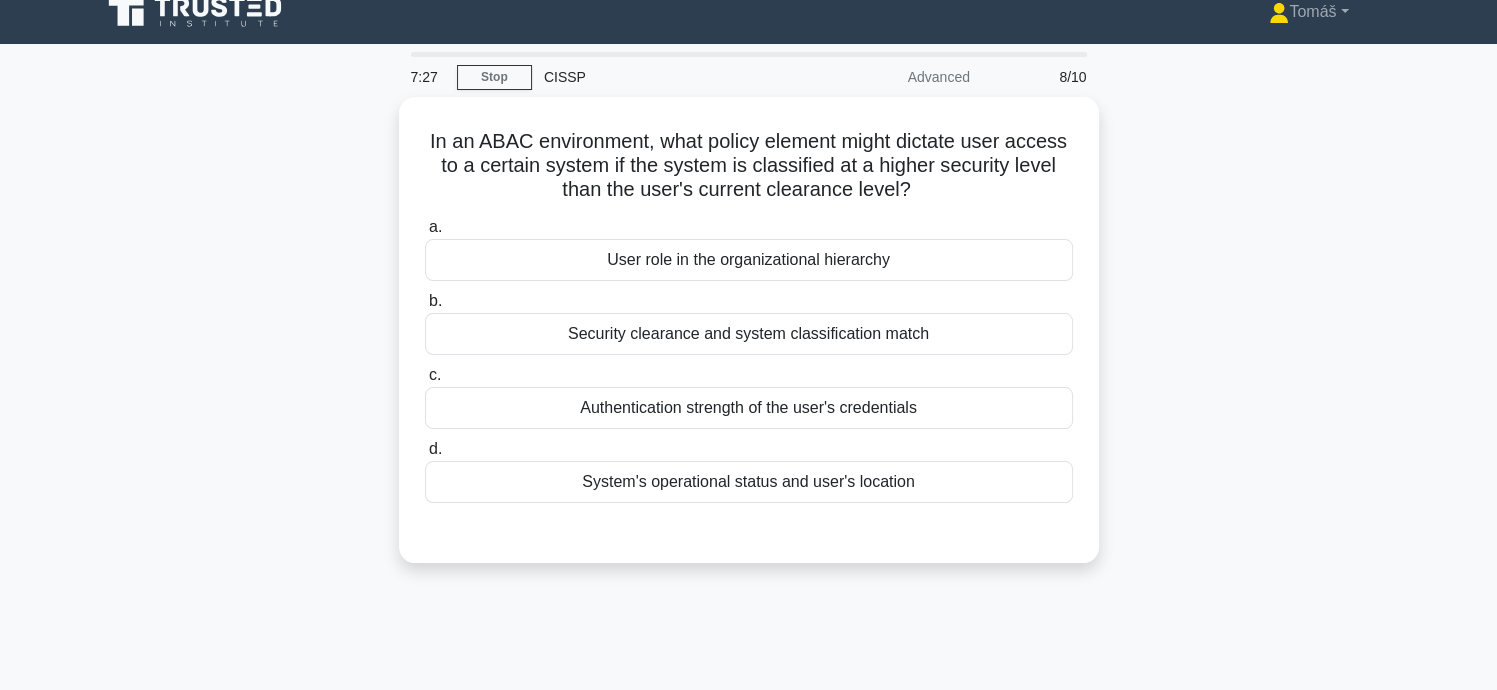 scroll, scrollTop: 0, scrollLeft: 0, axis: both 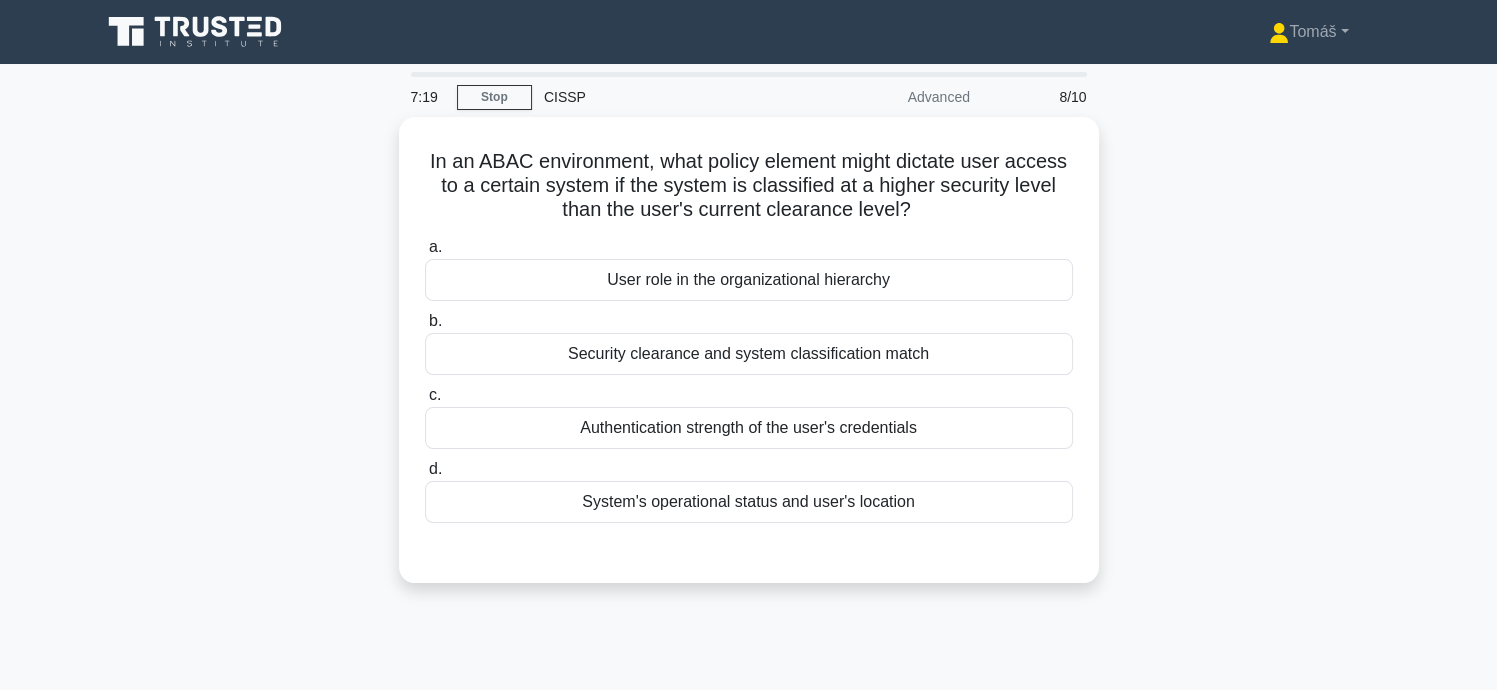 click on "In an ABAC environment, what policy element might dictate user access to a certain system if the system is classified at a higher security level than the user's current clearance level?
.spinner_0XTQ{transform-origin:center;animation:spinner_y6GP .75s linear infinite}@keyframes spinner_y6GP{100%{transform:rotate(360deg)}}
a.
User role in the organizational hierarchy" at bounding box center [749, 362] 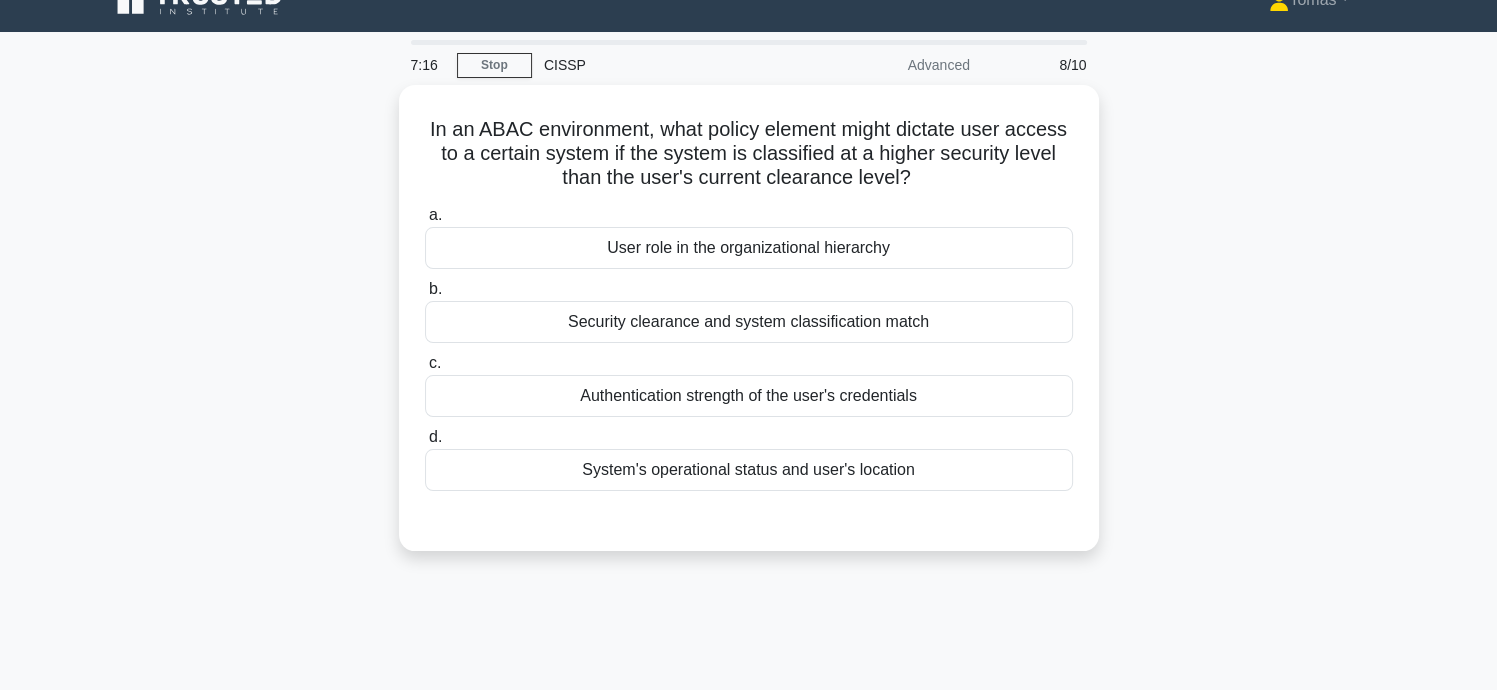 scroll, scrollTop: 0, scrollLeft: 0, axis: both 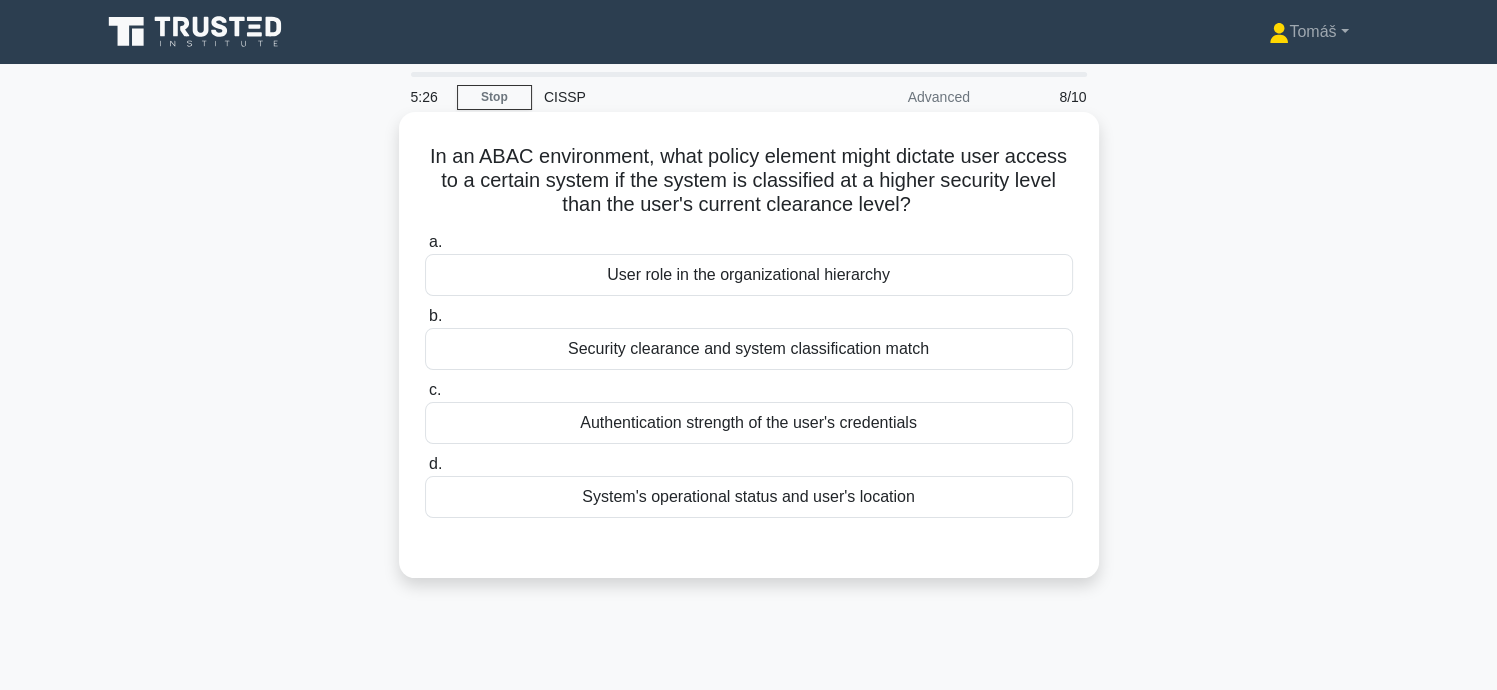drag, startPoint x: 454, startPoint y: 184, endPoint x: 1087, endPoint y: 193, distance: 633.06396 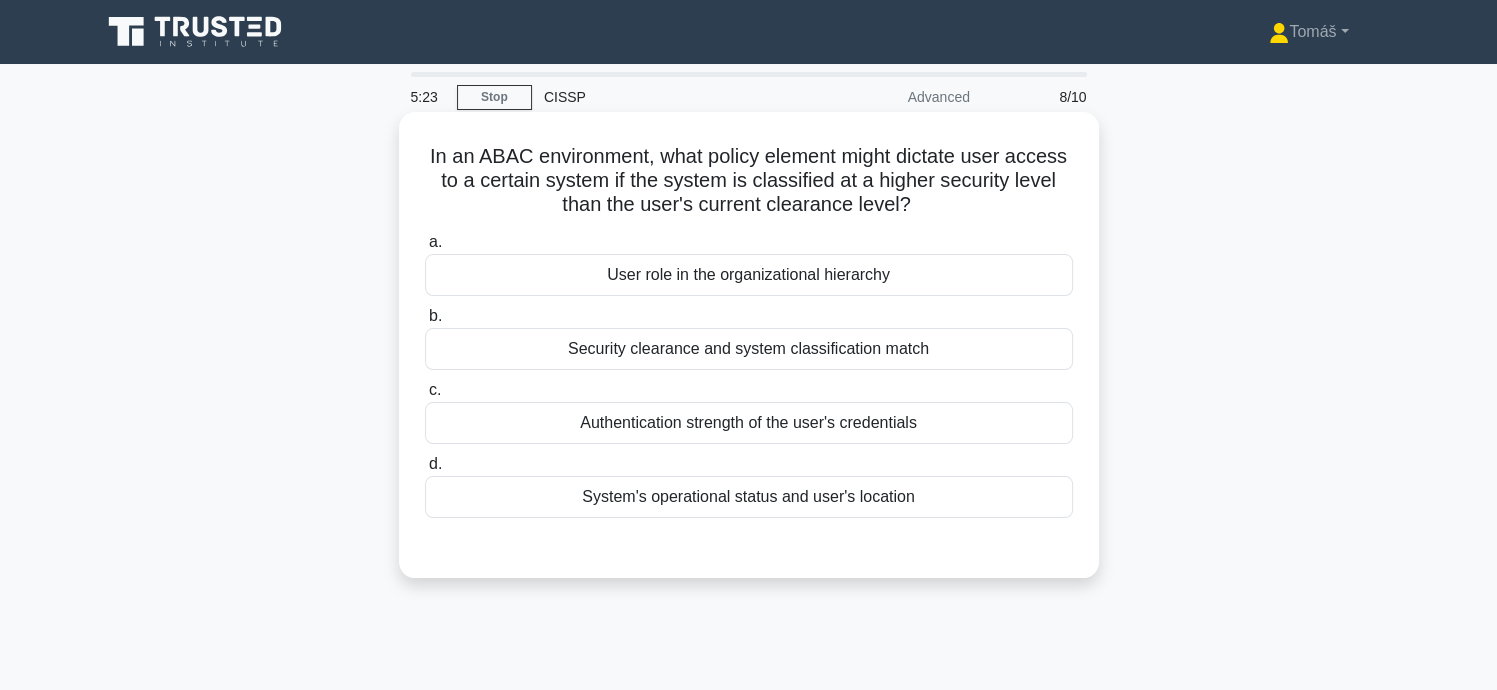 click on "In an ABAC environment, what policy element might dictate user access to a certain system if the system is classified at a higher security level than the user's current clearance level?
.spinner_0XTQ{transform-origin:center;animation:spinner_y6GP .75s linear infinite}@keyframes spinner_y6GP{100%{transform:rotate(360deg)}}" at bounding box center [749, 181] 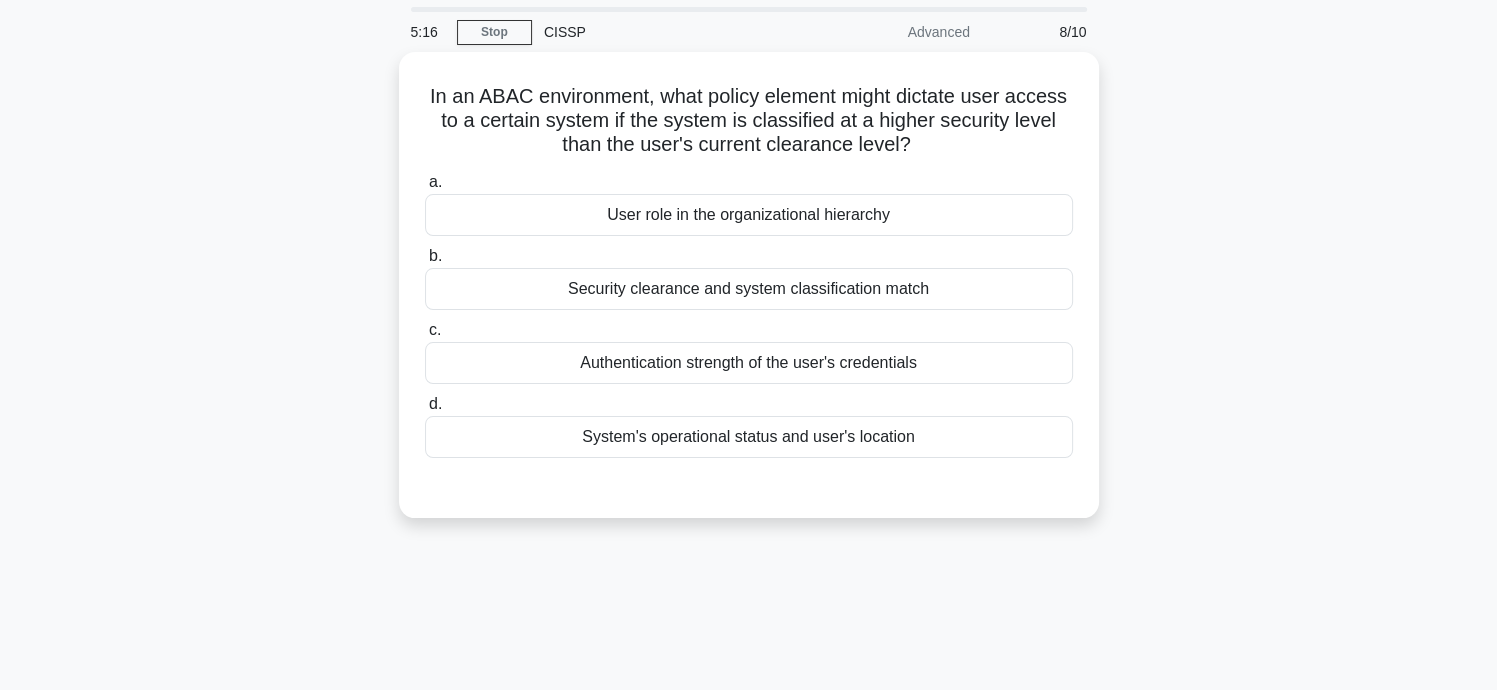 scroll, scrollTop: 0, scrollLeft: 0, axis: both 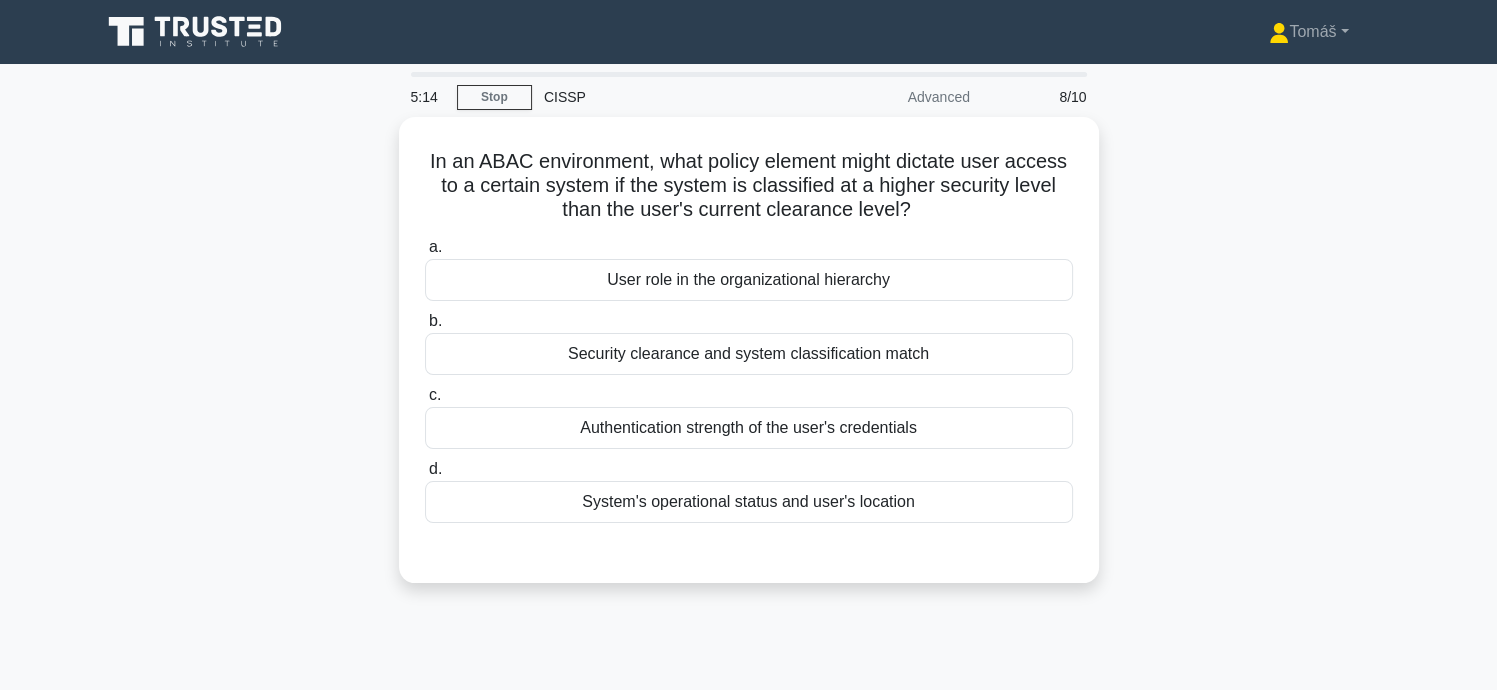click on "In an ABAC environment, what policy element might dictate user access to a certain system if the system is classified at a higher security level than the user's current clearance level?
.spinner_0XTQ{transform-origin:center;animation:spinner_y6GP .75s linear infinite}@keyframes spinner_y6GP{100%{transform:rotate(360deg)}}
a.
User role in the organizational hierarchy" at bounding box center (749, 362) 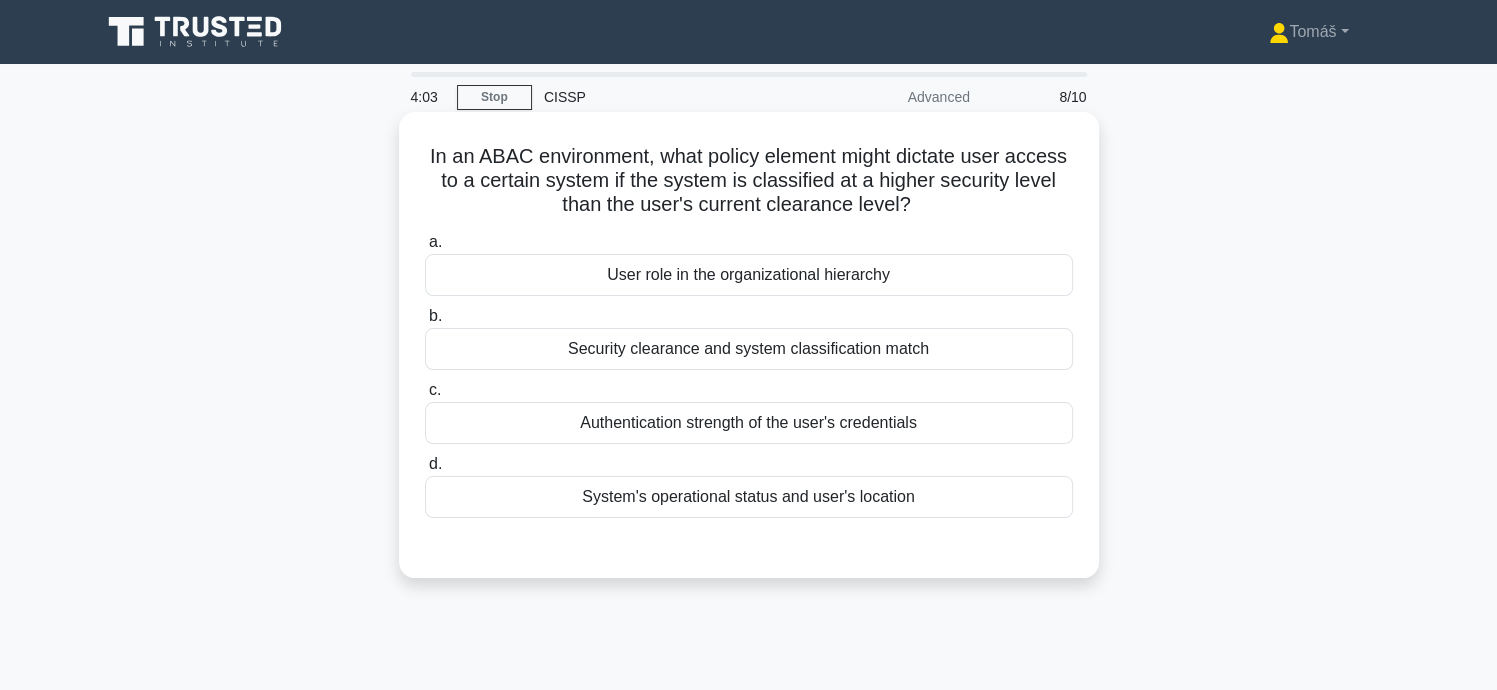 click on "Authentication strength of the user's credentials" at bounding box center (749, 423) 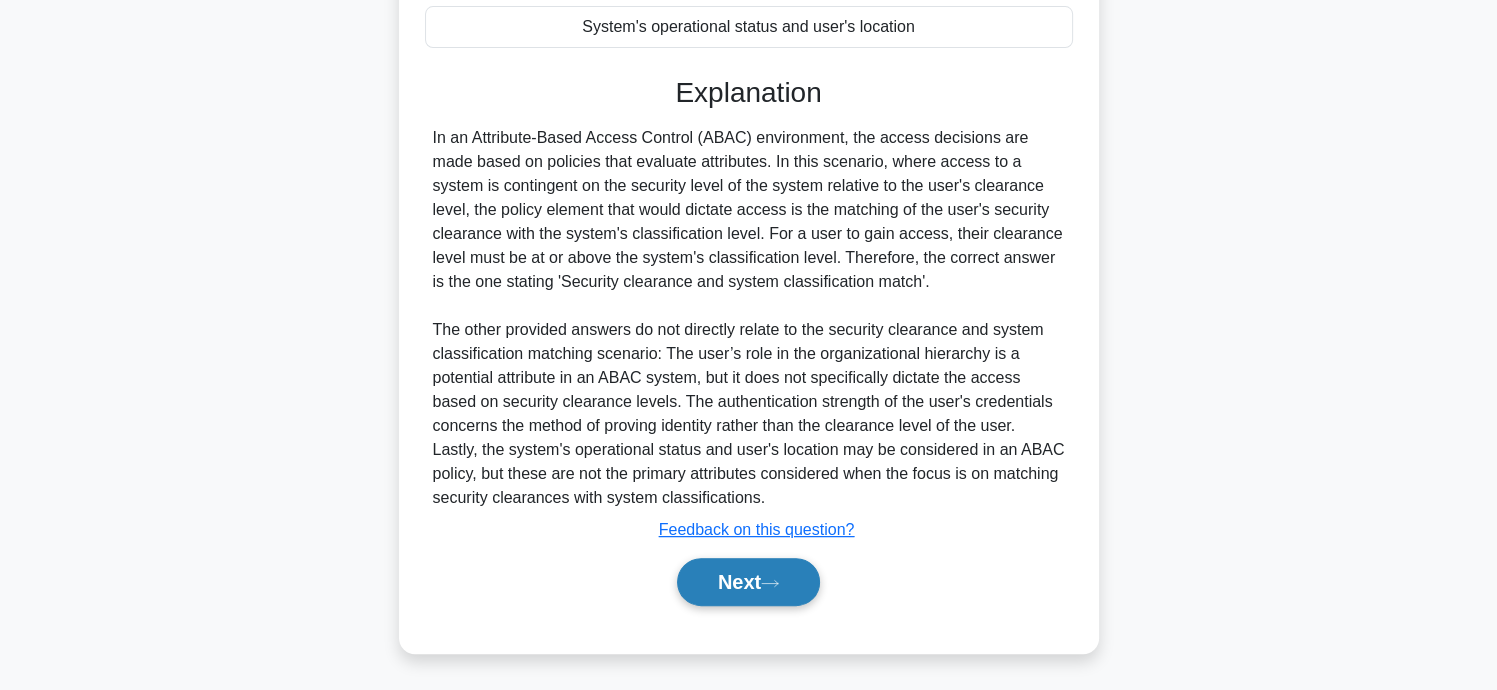 click on "Next" at bounding box center [748, 582] 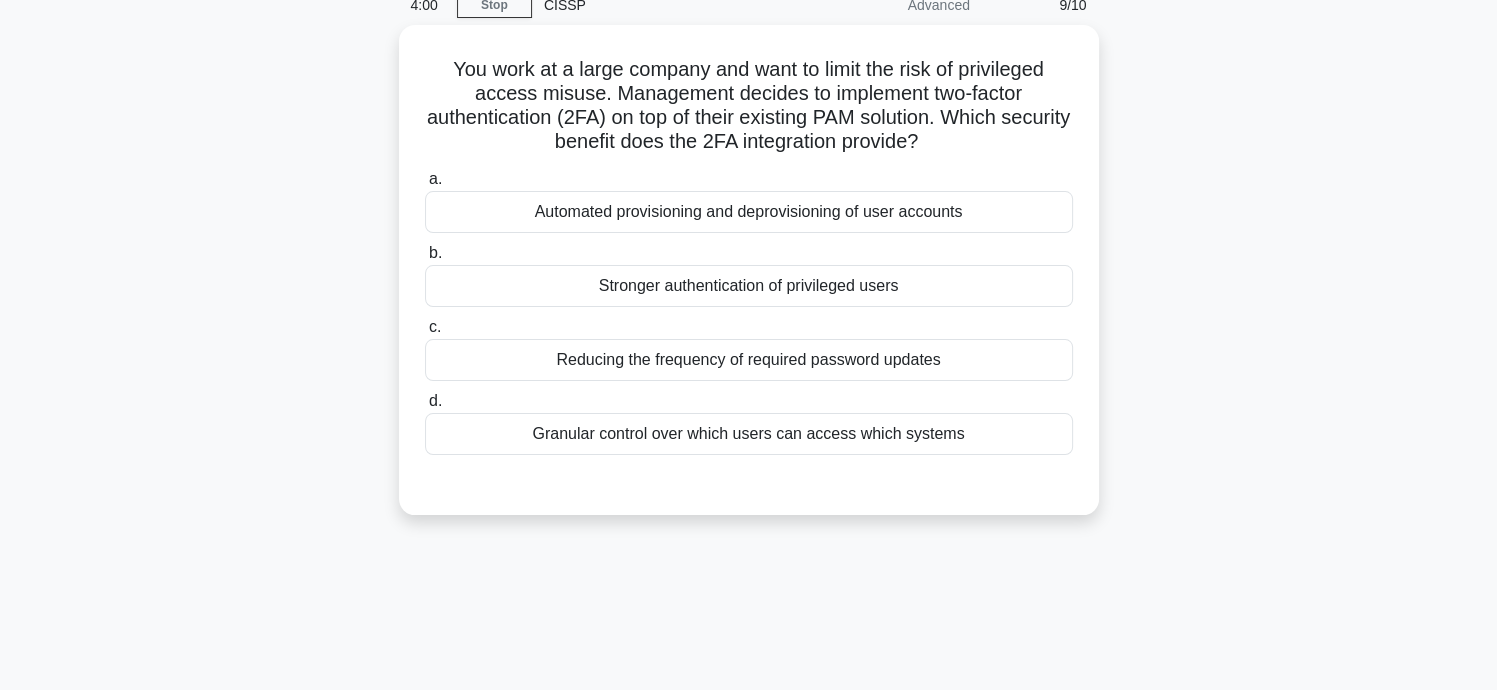 scroll, scrollTop: 91, scrollLeft: 0, axis: vertical 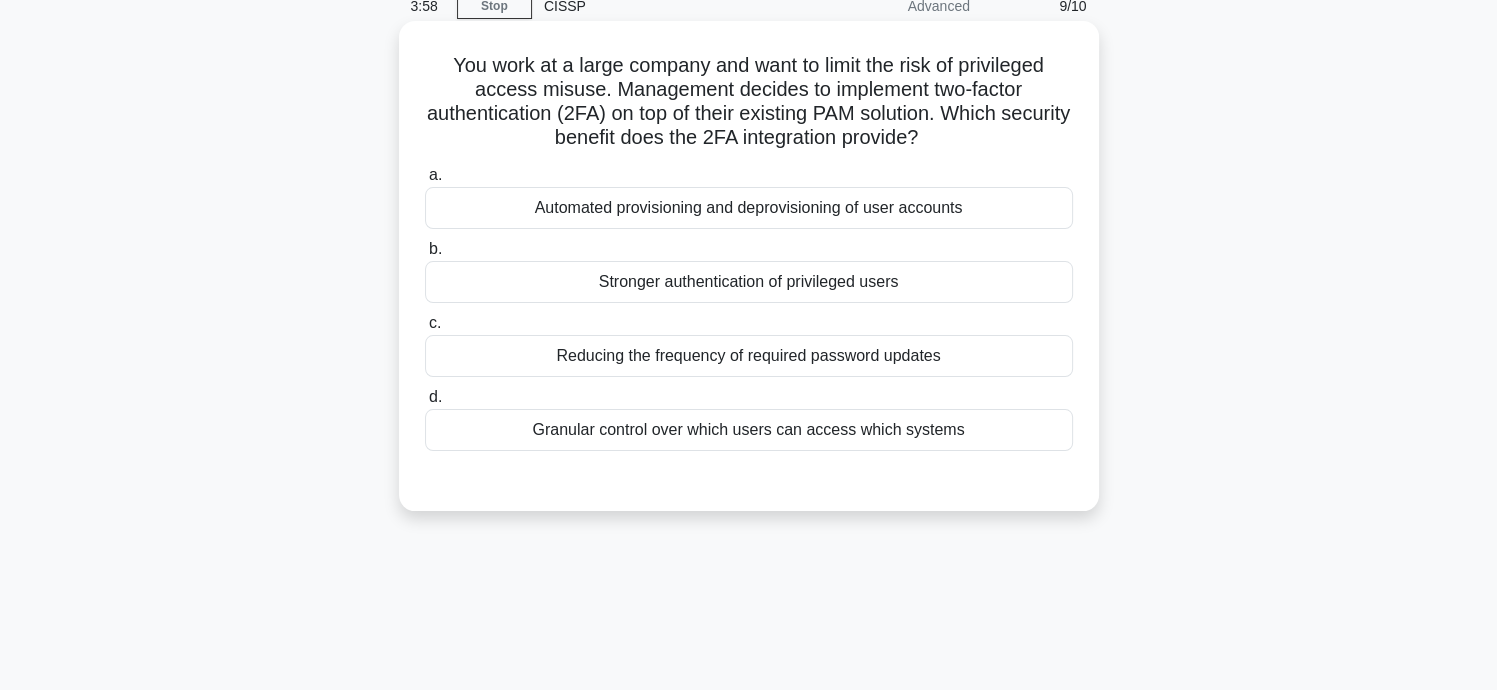 click on "Automated provisioning and deprovisioning of user accounts" at bounding box center [749, 208] 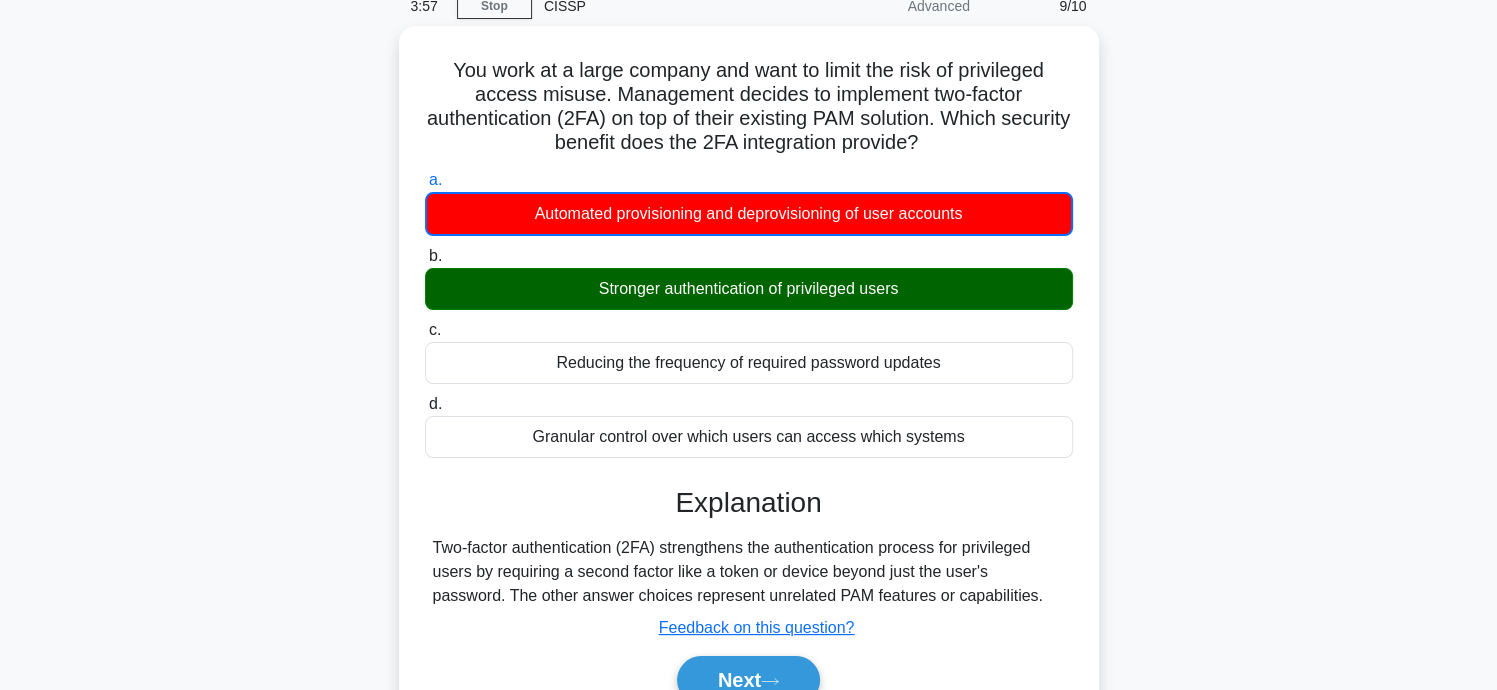 scroll, scrollTop: 391, scrollLeft: 0, axis: vertical 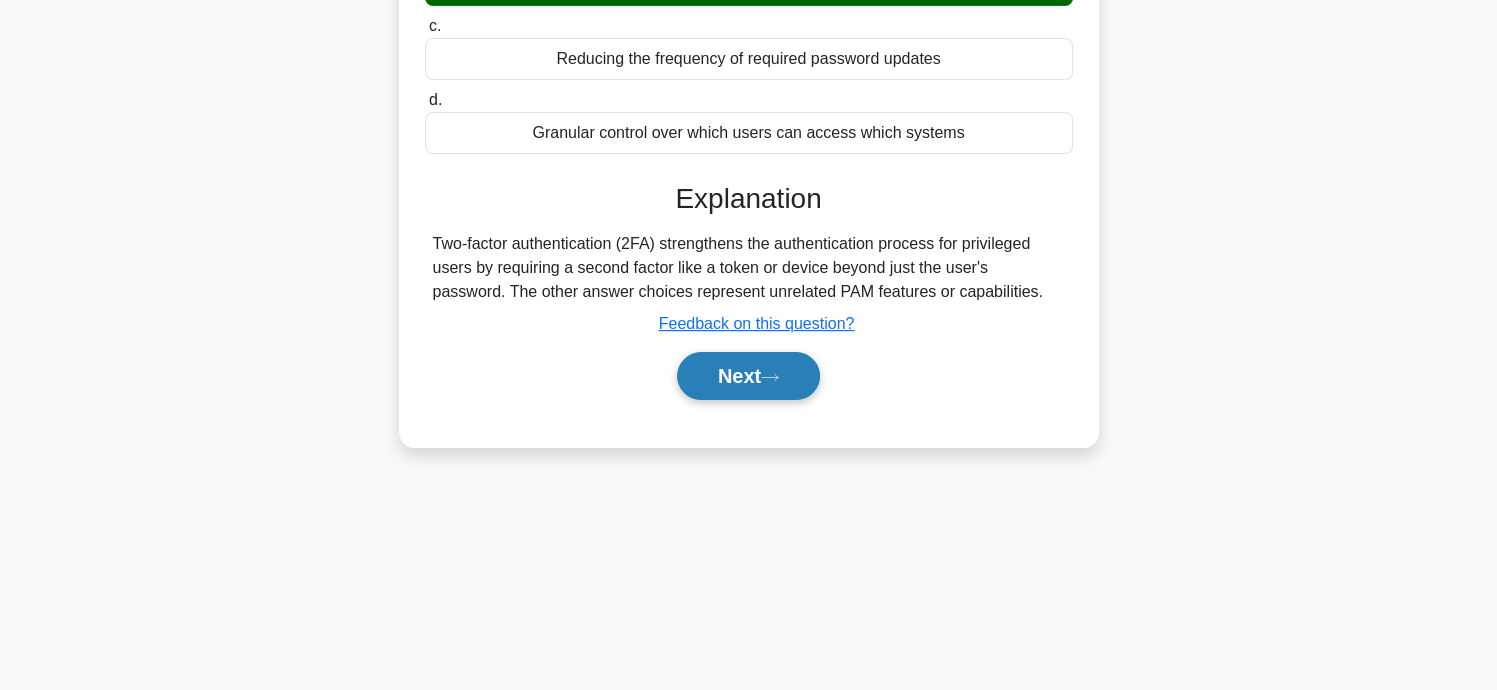 click on "Next" at bounding box center (748, 376) 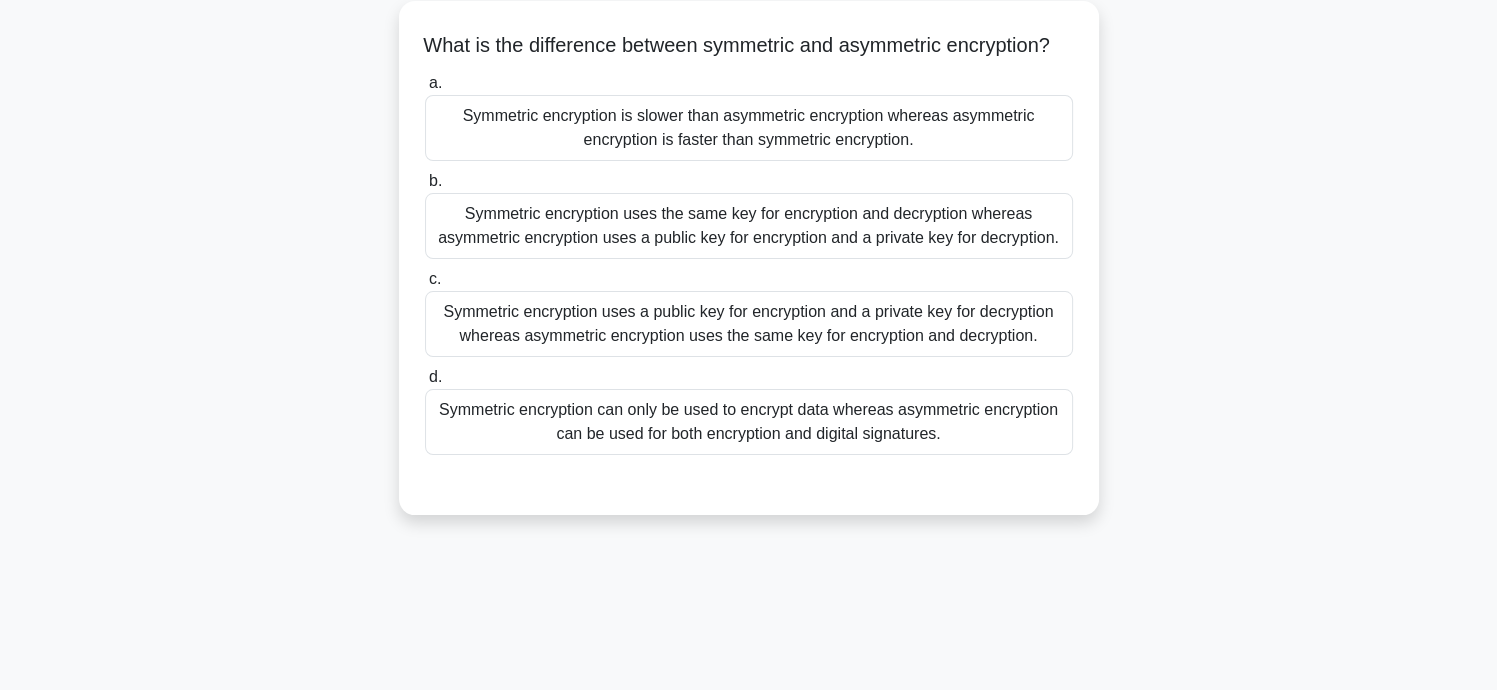 scroll, scrollTop: 91, scrollLeft: 0, axis: vertical 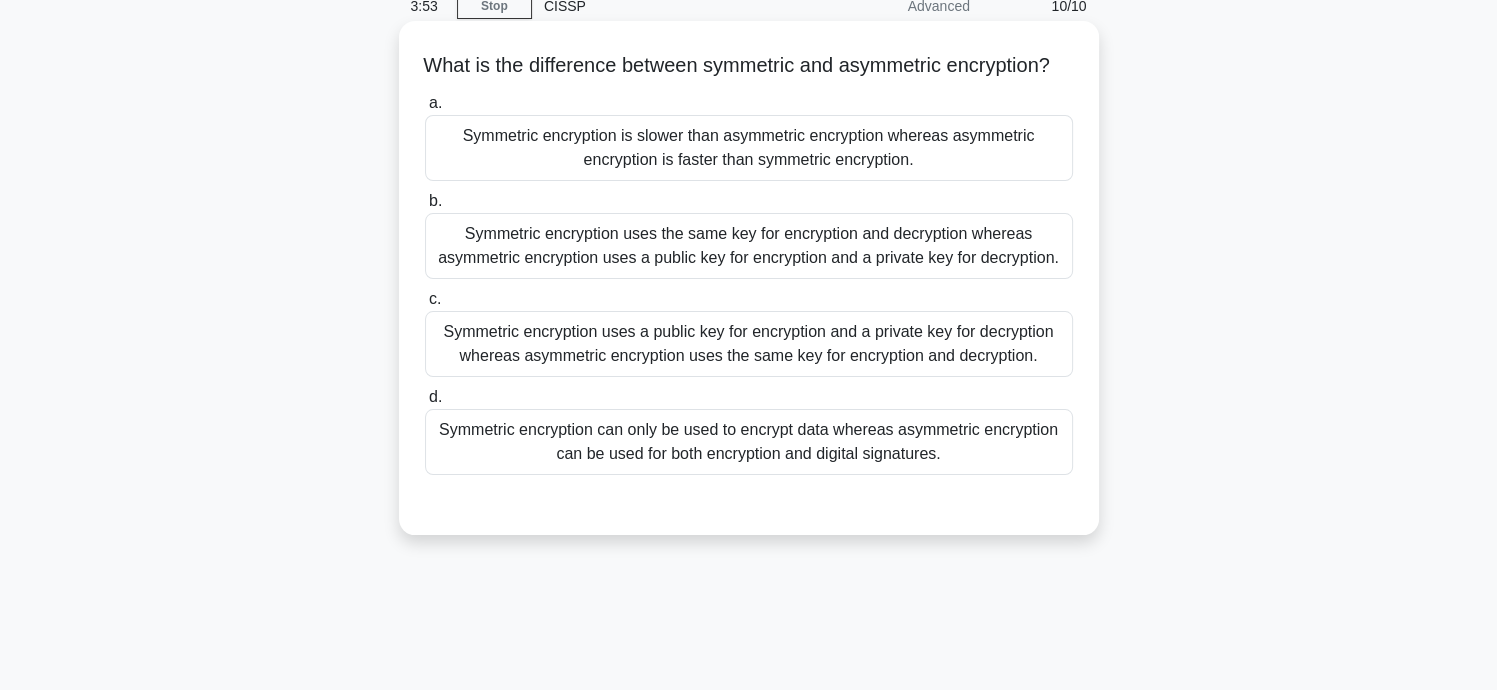 click on "Symmetric encryption uses a public key for encryption and a private key for decryption whereas asymmetric encryption uses the same key for encryption and decryption." at bounding box center [749, 344] 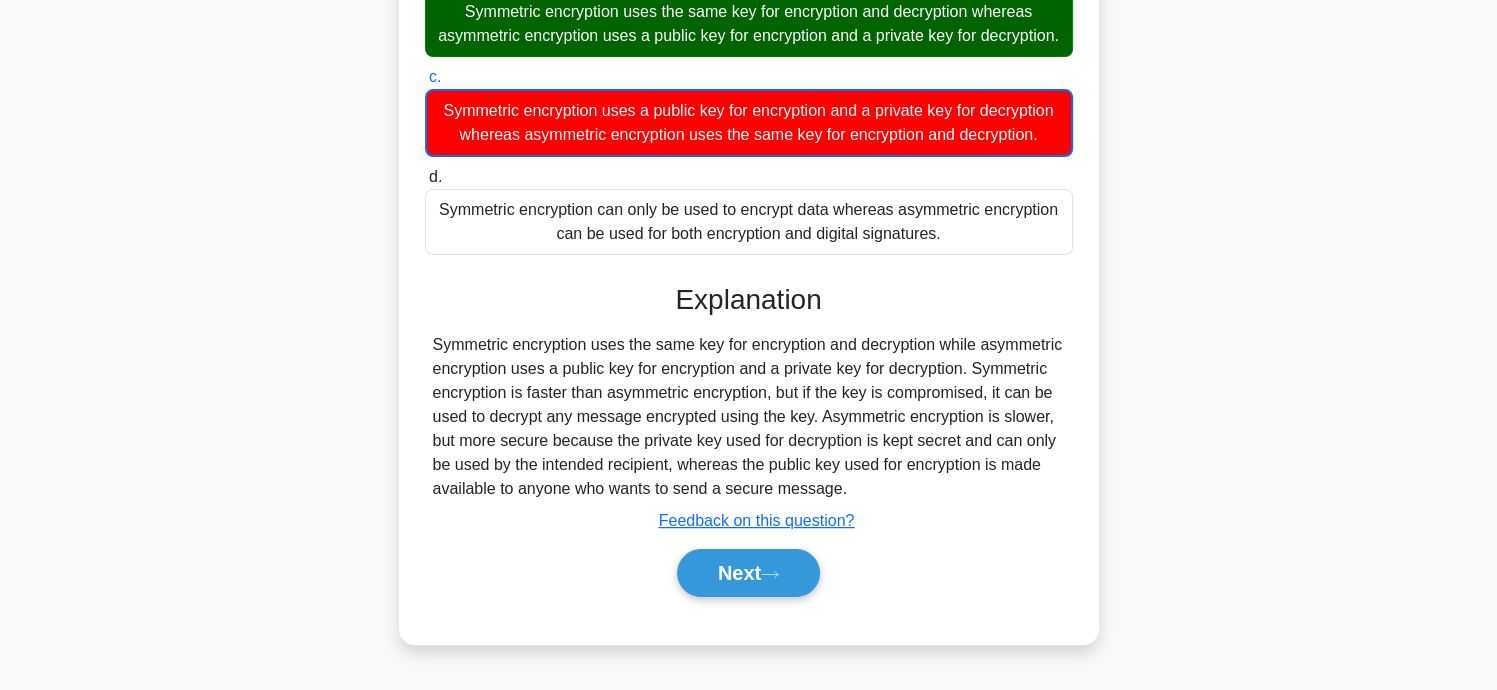 scroll, scrollTop: 391, scrollLeft: 0, axis: vertical 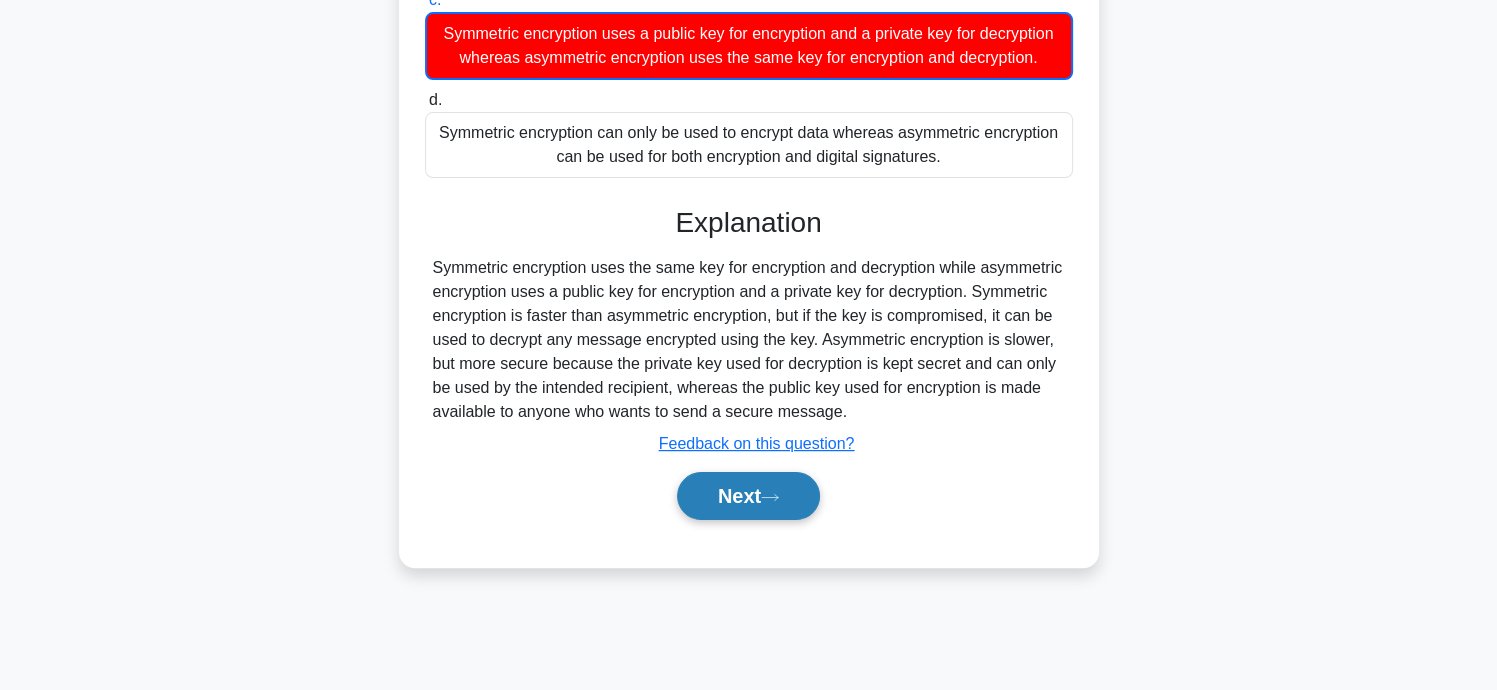 click on "Next" at bounding box center (748, 496) 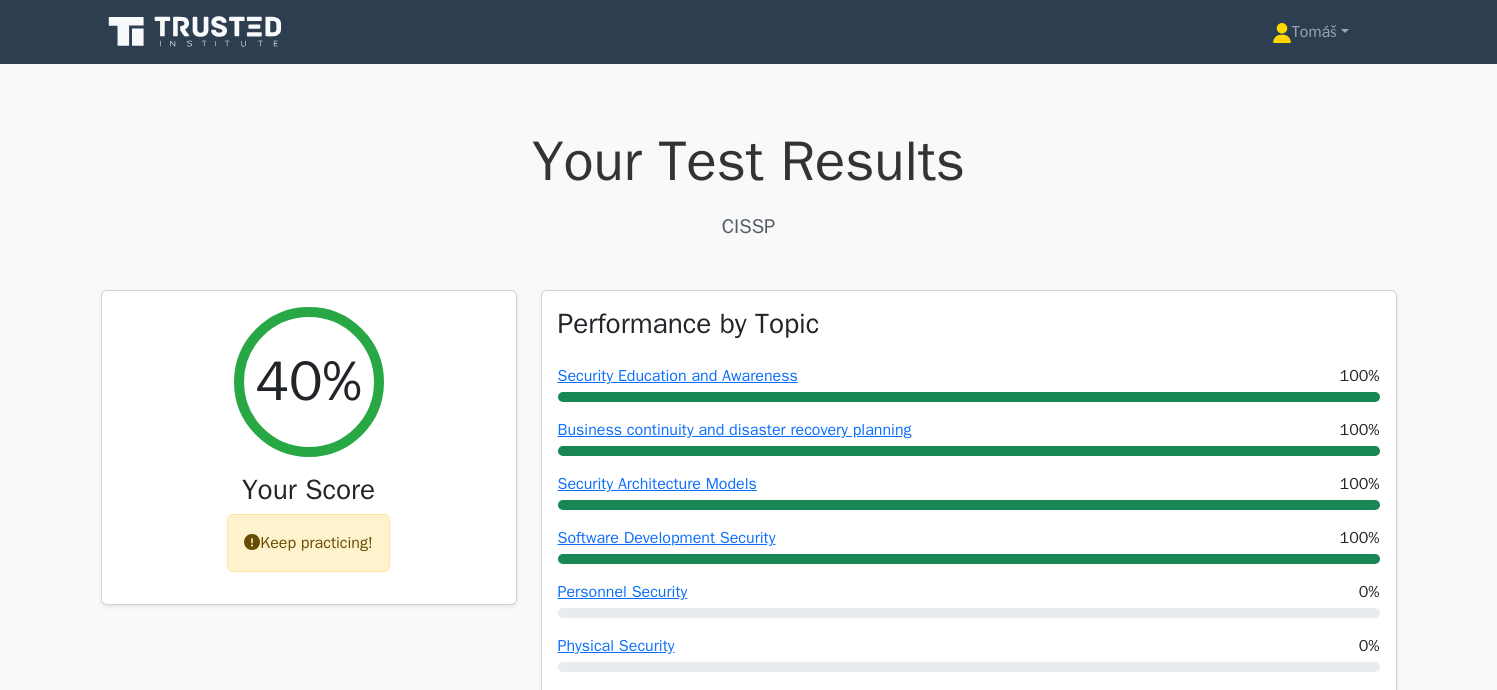 scroll, scrollTop: 0, scrollLeft: 0, axis: both 